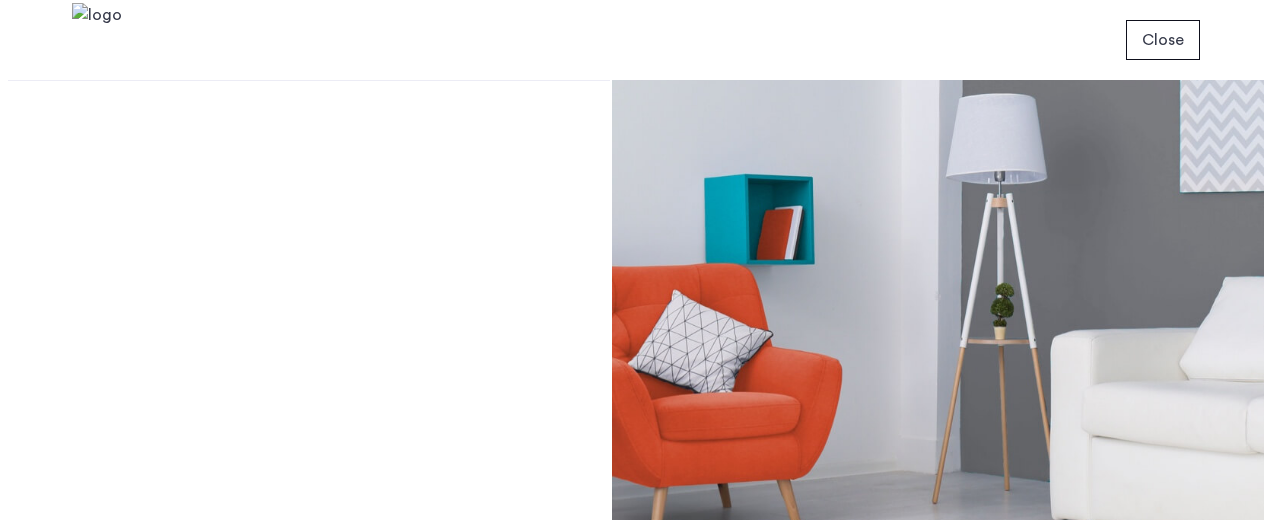 scroll, scrollTop: 0, scrollLeft: 0, axis: both 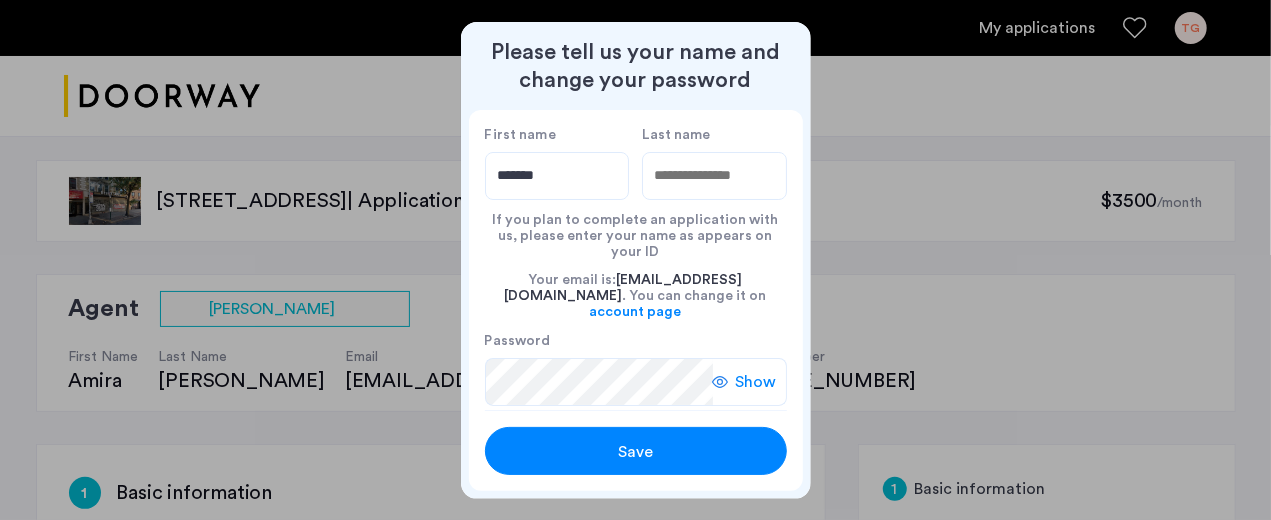 type on "*******" 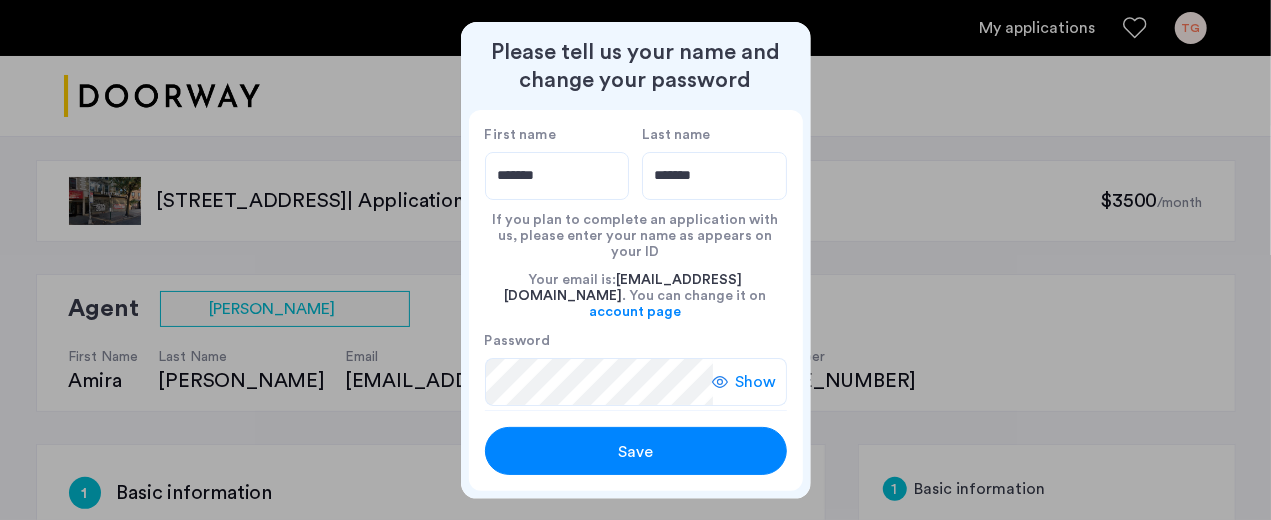 type on "*******" 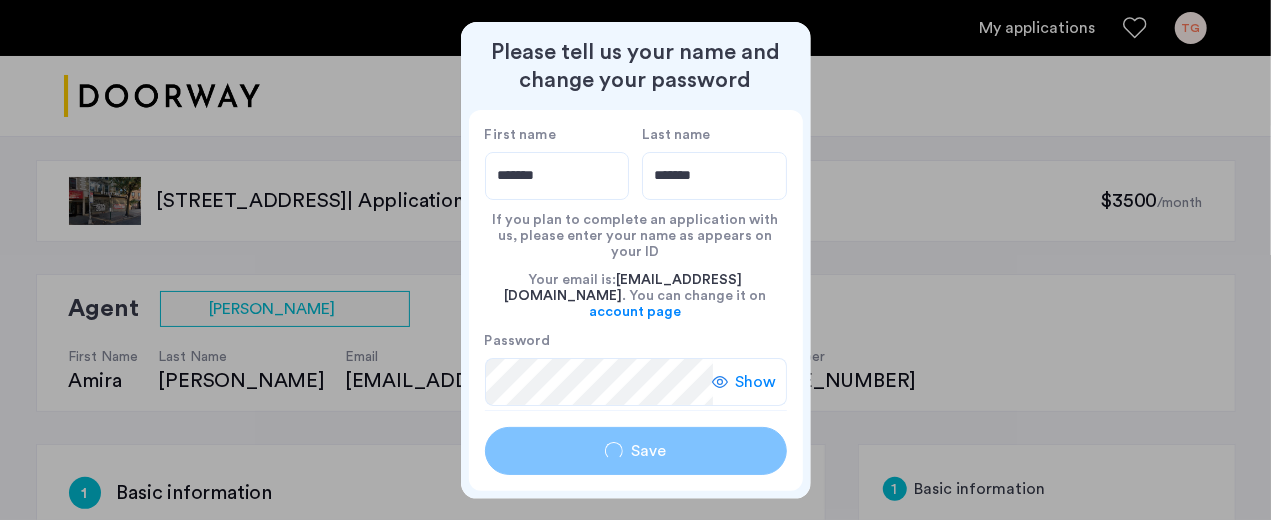 type on "*******" 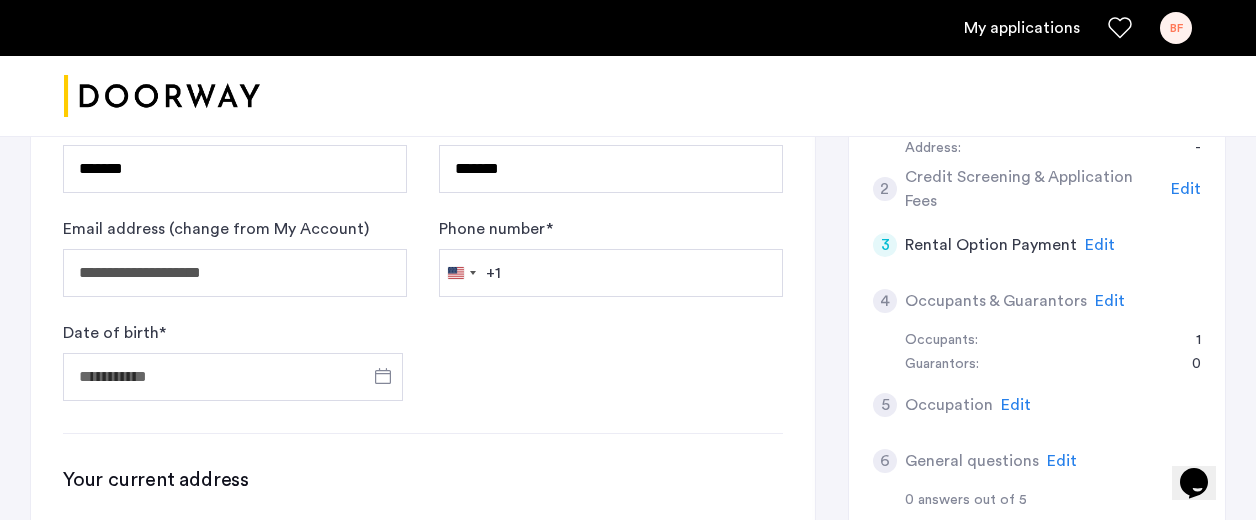 scroll, scrollTop: 442, scrollLeft: 0, axis: vertical 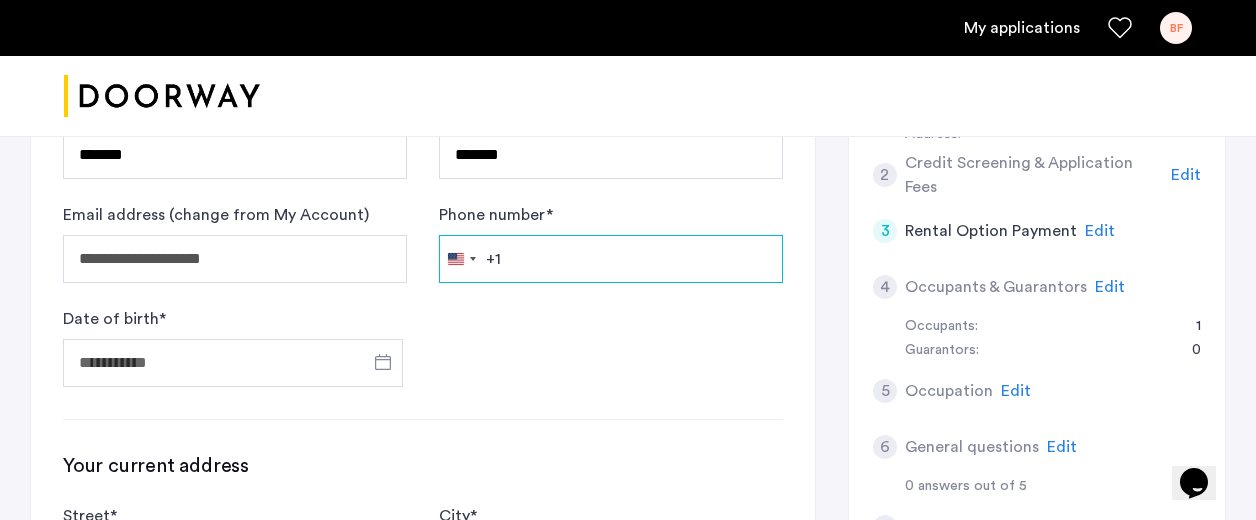click on "Phone number  *" at bounding box center (611, 259) 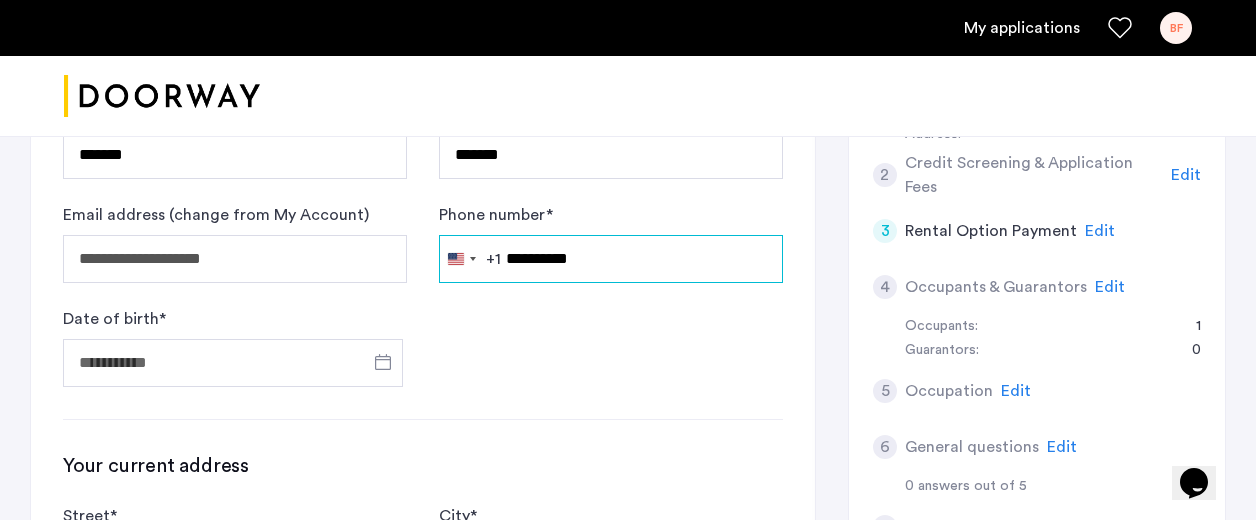type on "**********" 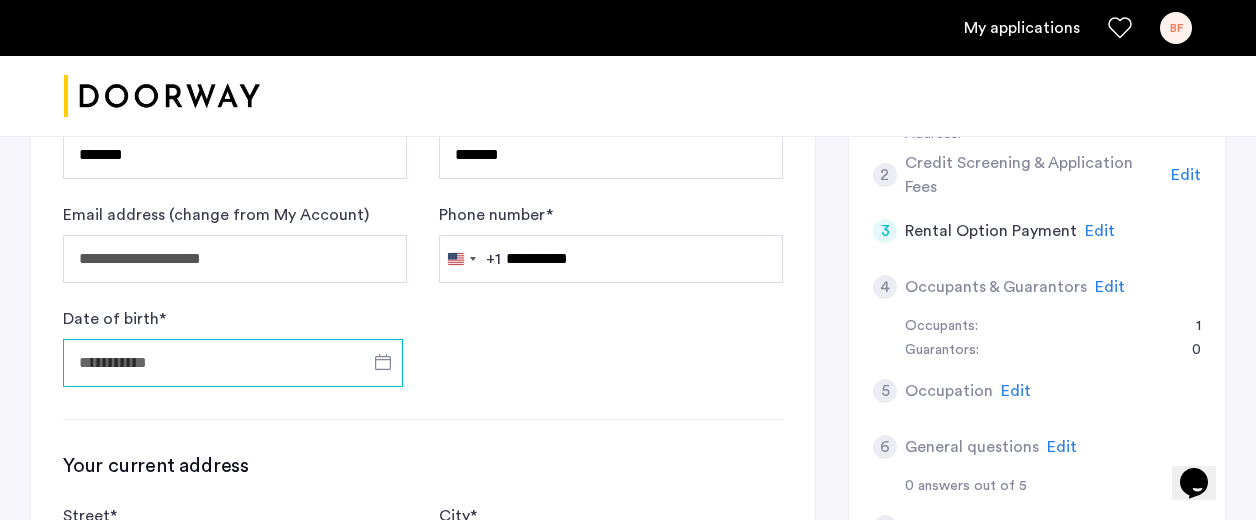 click on "Date of birth  *" at bounding box center (233, 363) 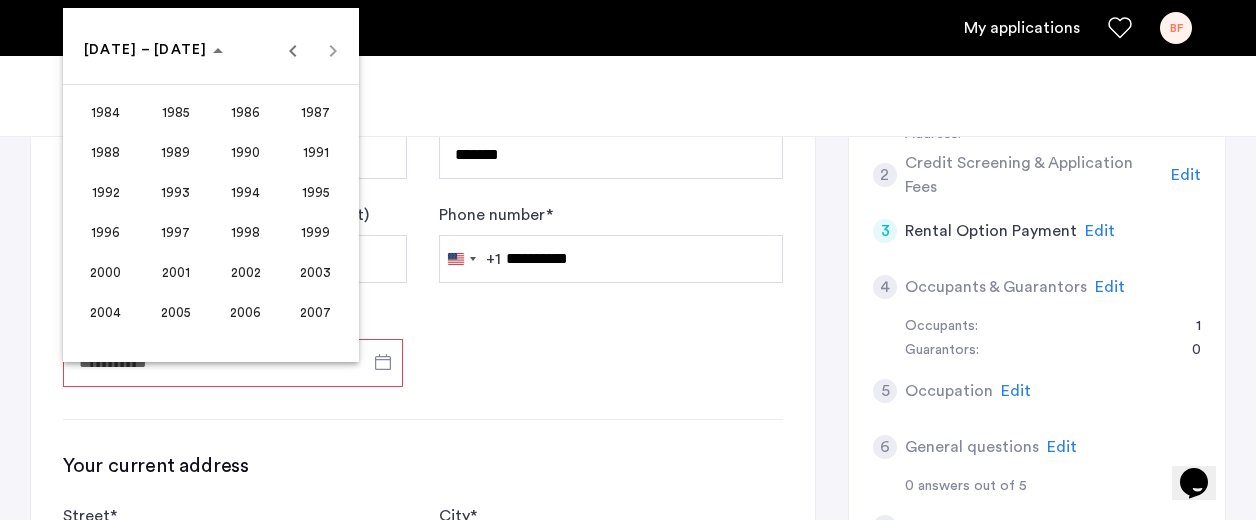 click on "1992" at bounding box center [105, 192] 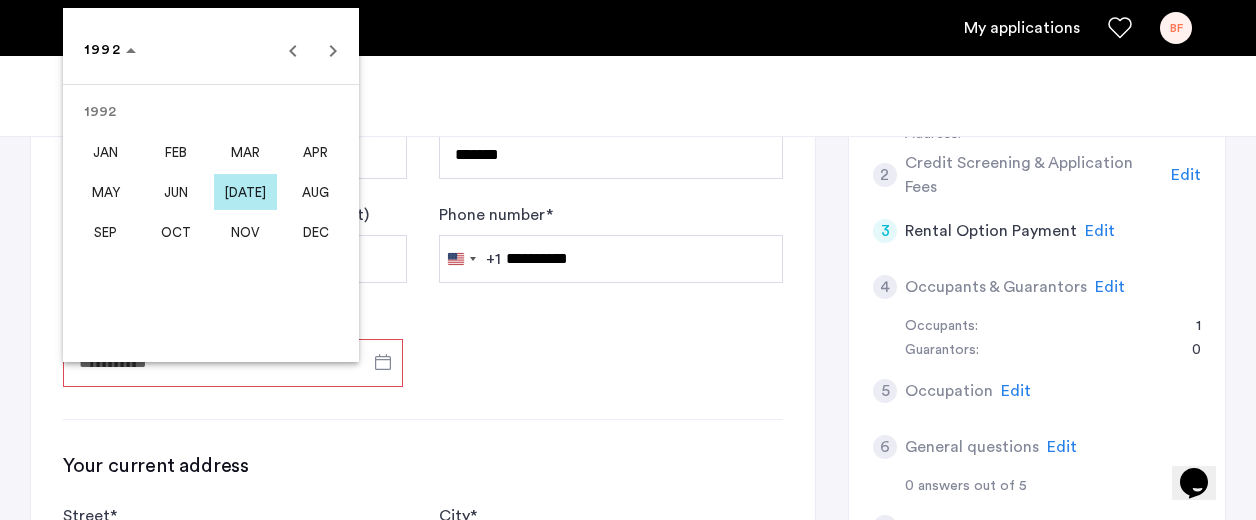 click on "MAR" at bounding box center (245, 152) 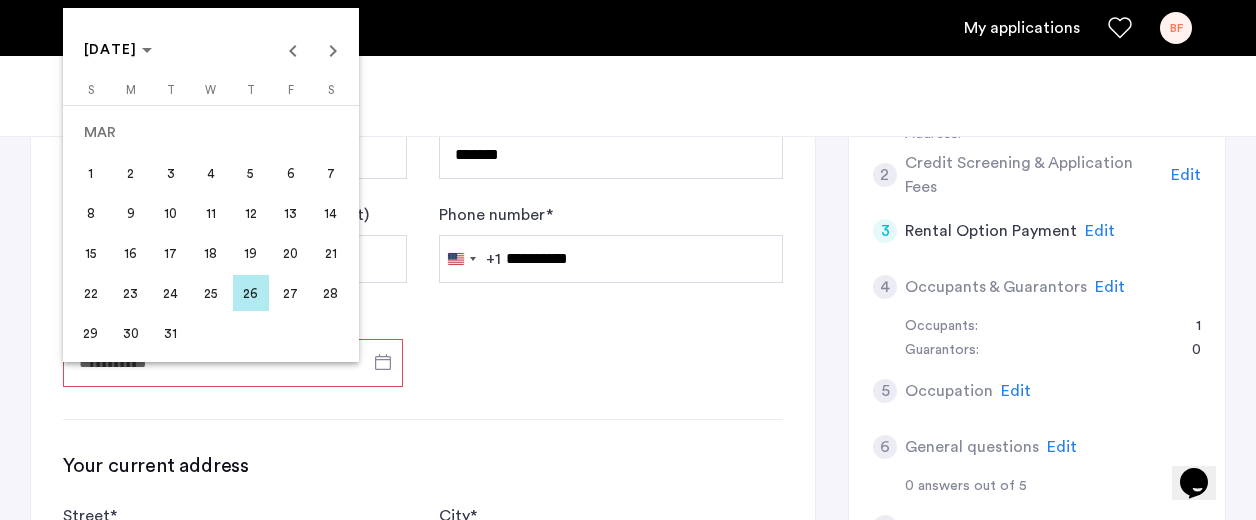 click on "11" at bounding box center [211, 213] 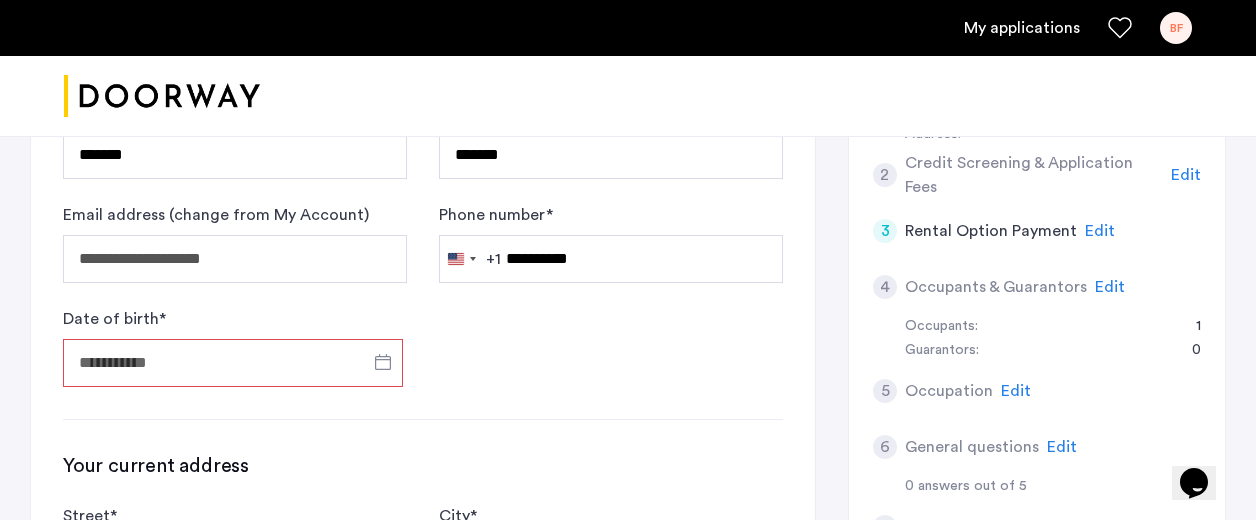 type on "**********" 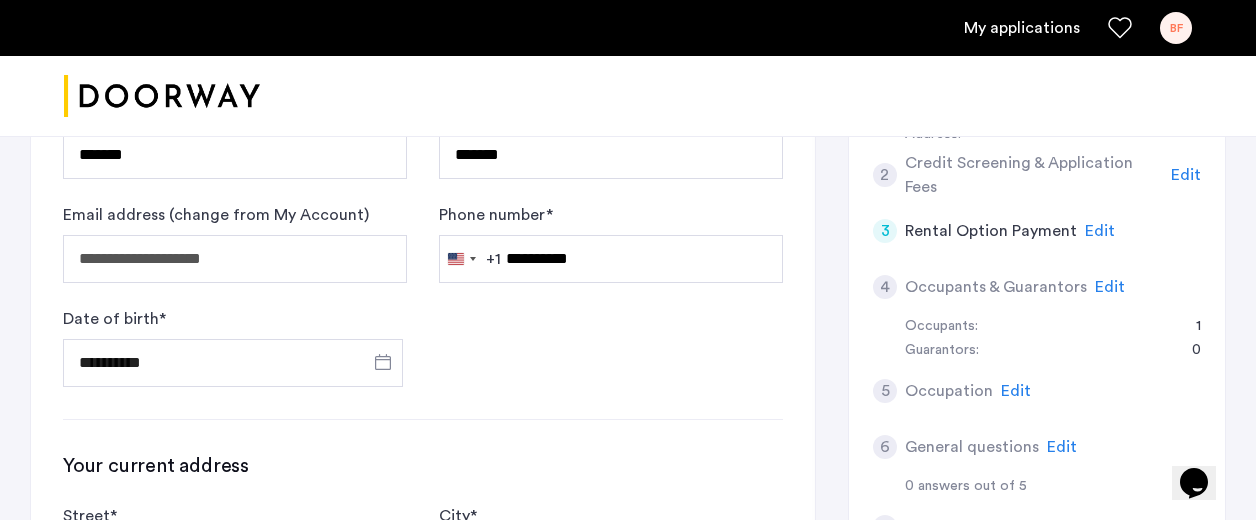 click on "**********" 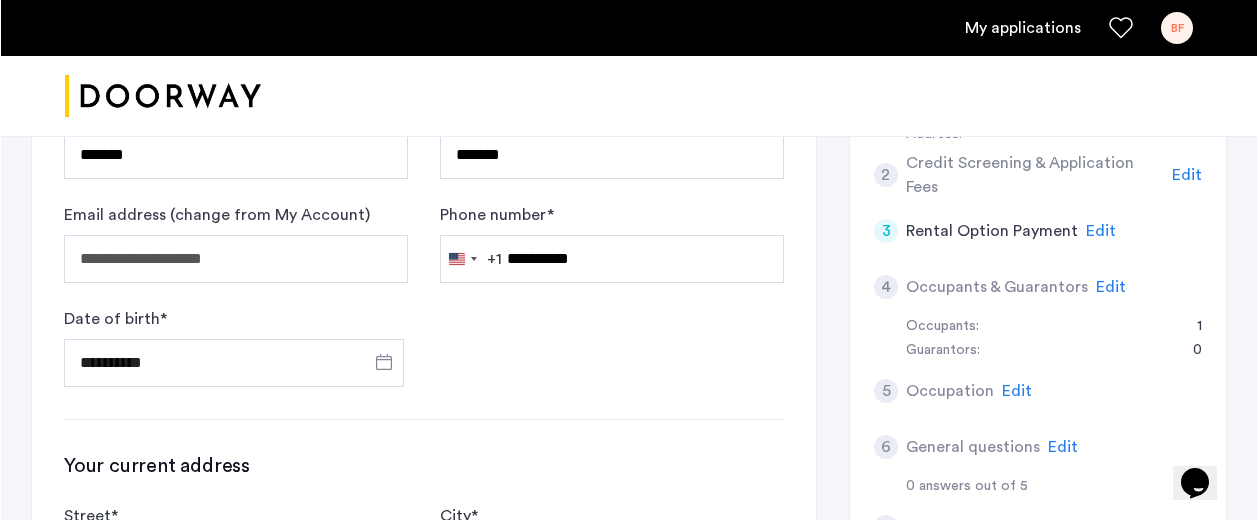 scroll, scrollTop: 897, scrollLeft: 0, axis: vertical 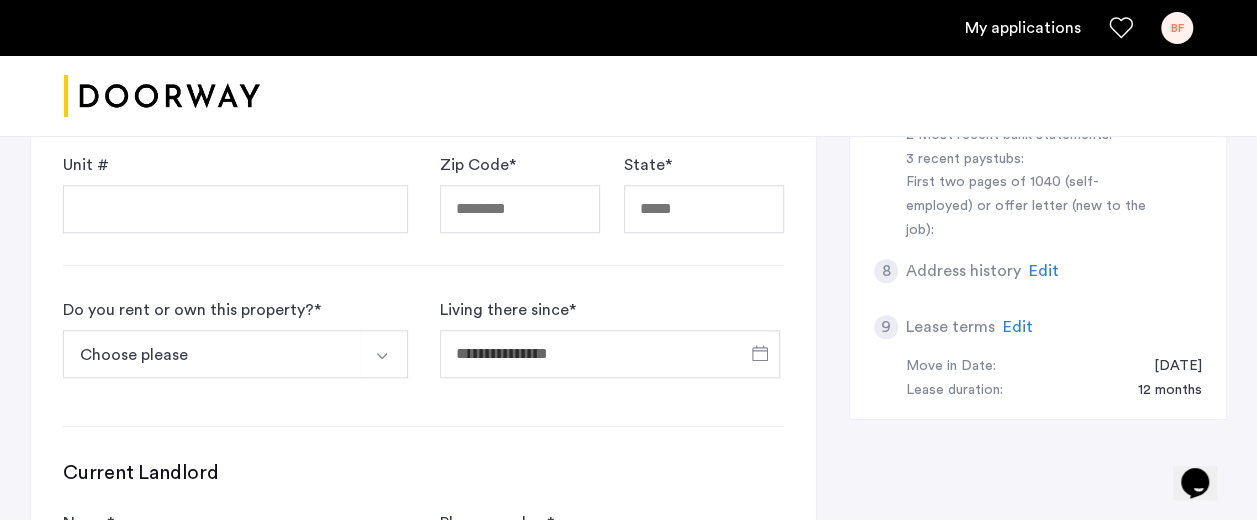 click on "Street  *" at bounding box center [235, 105] 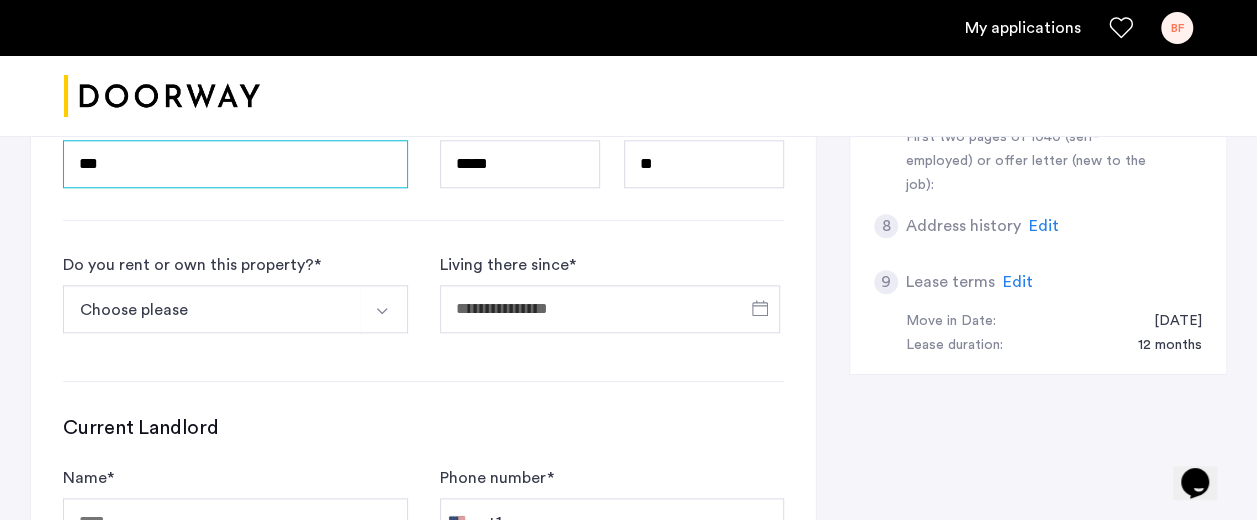 scroll, scrollTop: 945, scrollLeft: 0, axis: vertical 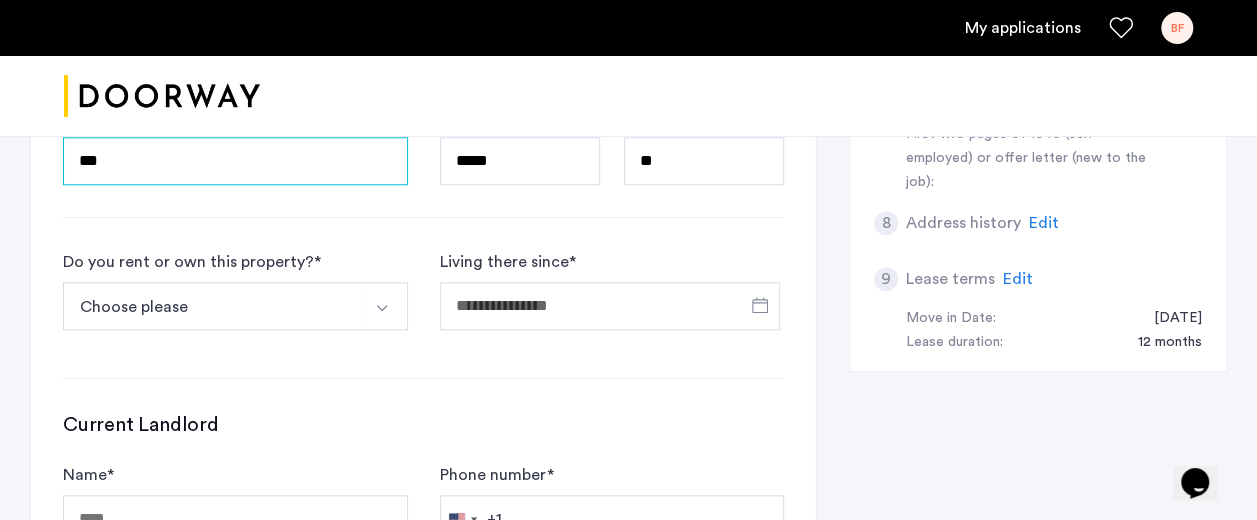 type on "***" 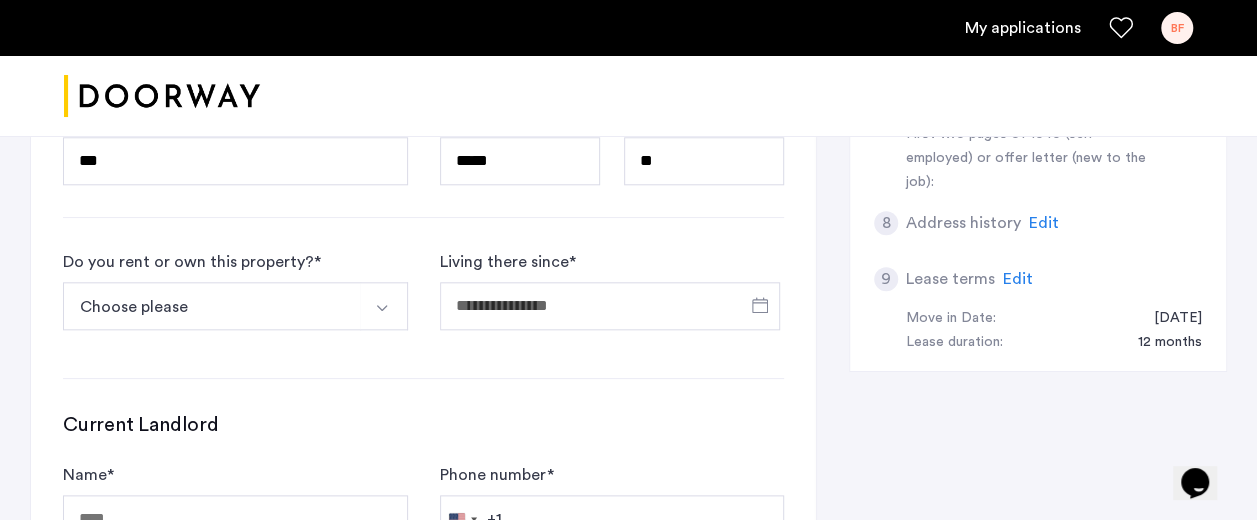 click on "Choose please" at bounding box center [212, 306] 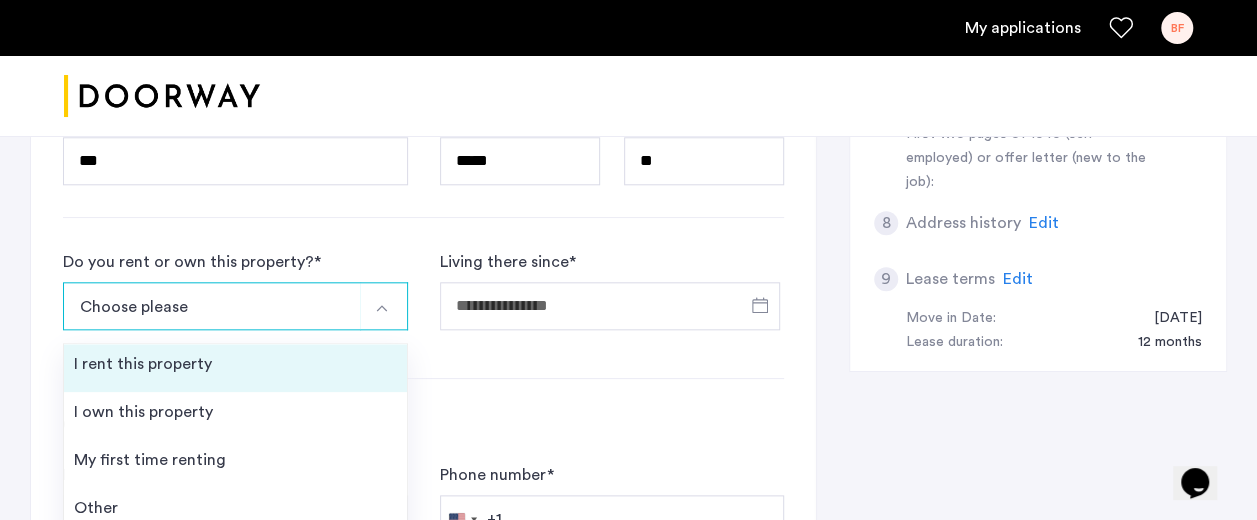 click on "I rent this property" at bounding box center (143, 364) 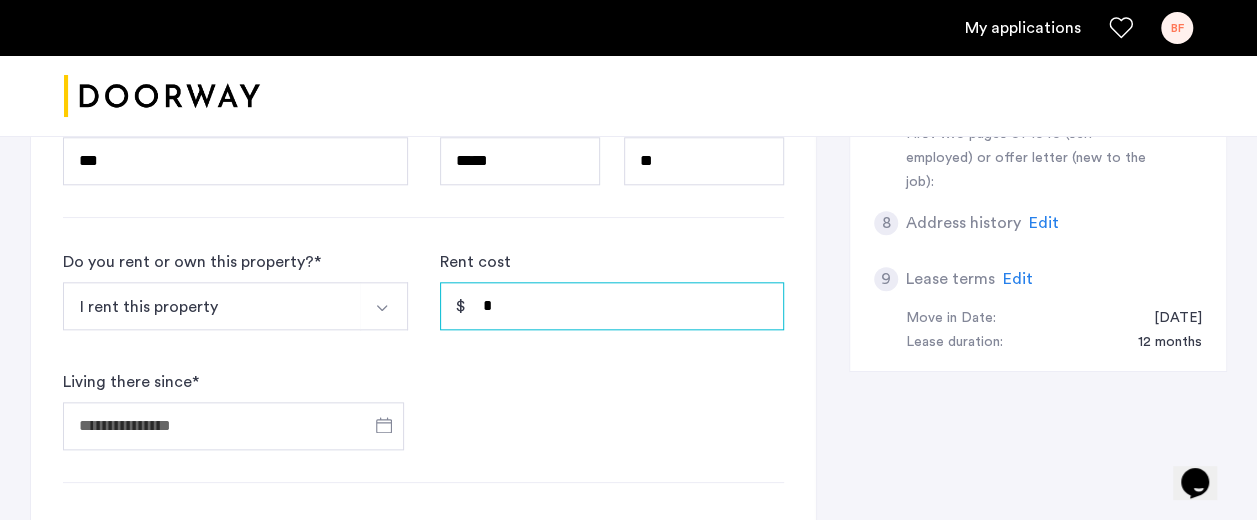 click on "*" at bounding box center [612, 306] 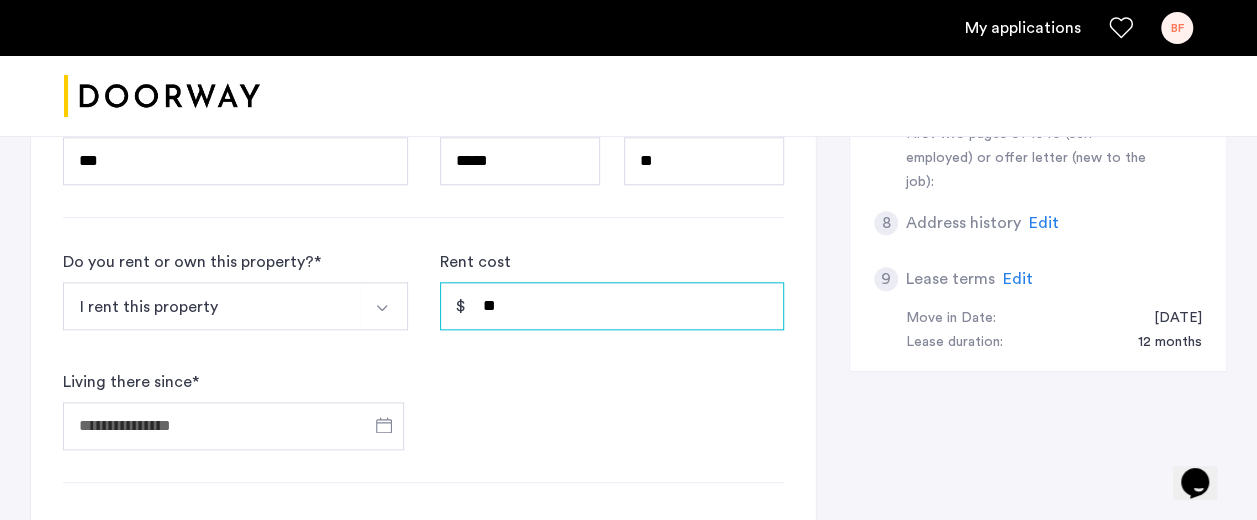 type on "*" 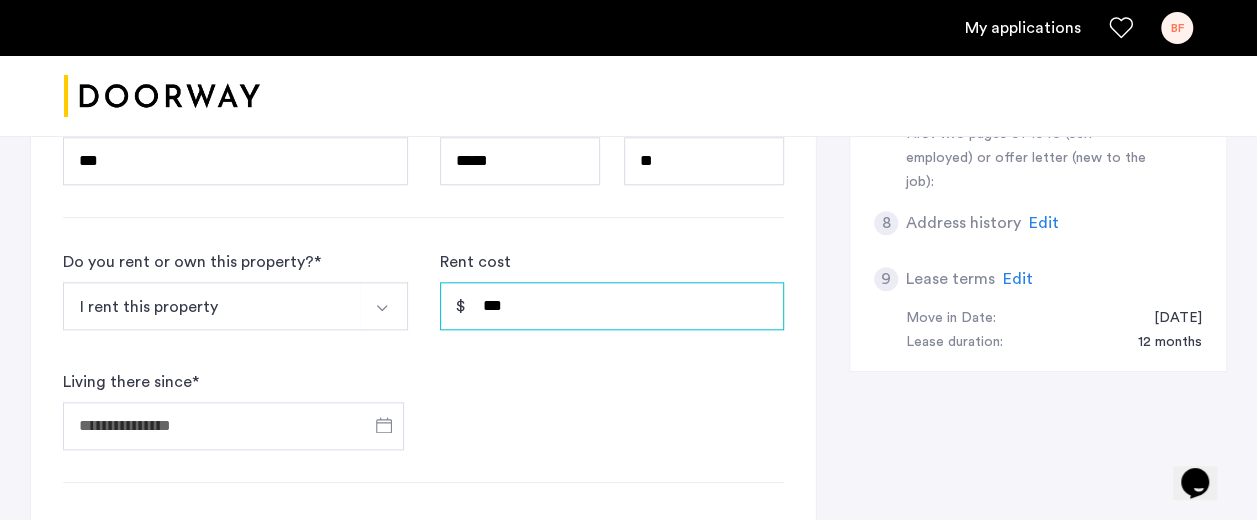 type on "***" 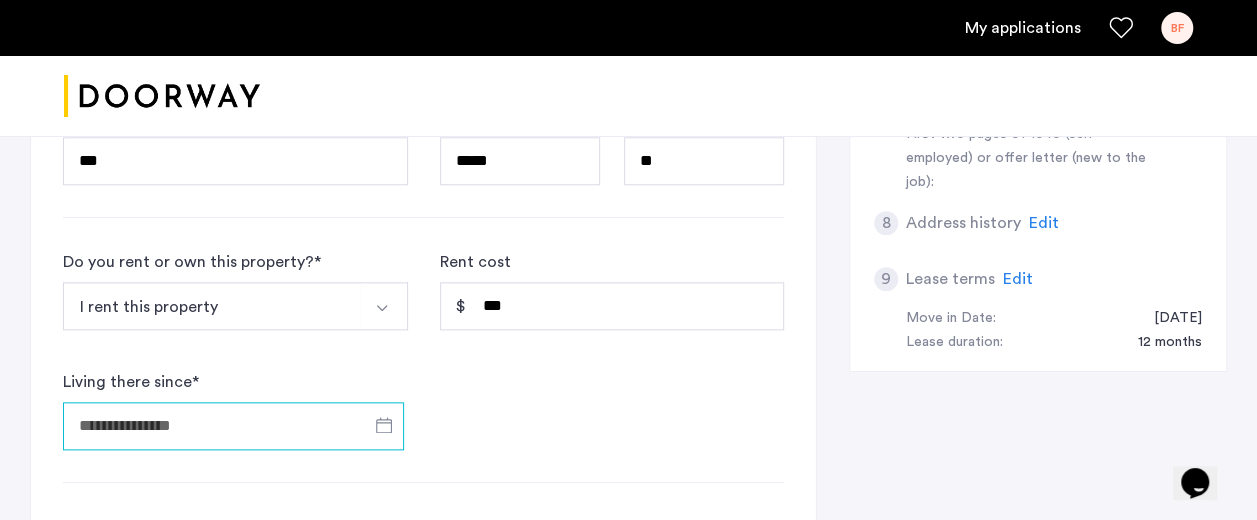 click on "Living there since  *" at bounding box center [233, 426] 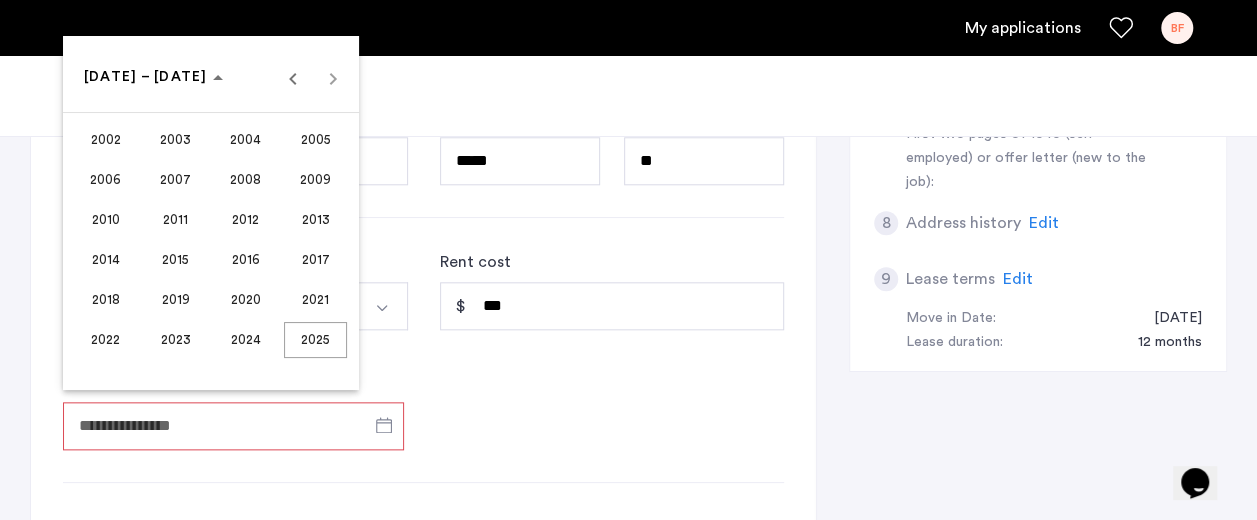 click on "2020" at bounding box center [245, 300] 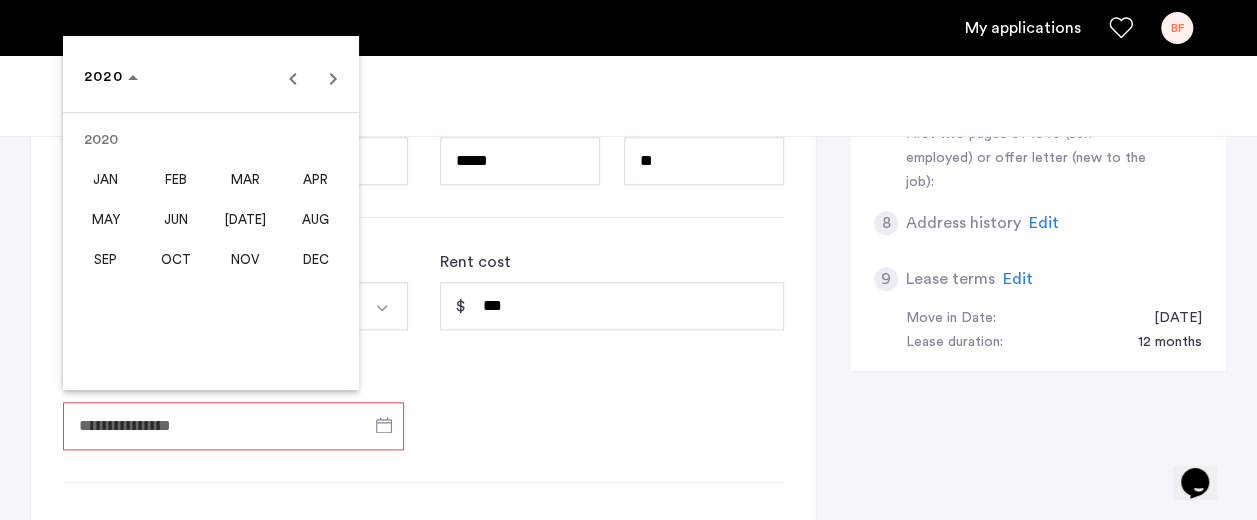 click on "MAR" at bounding box center [245, 180] 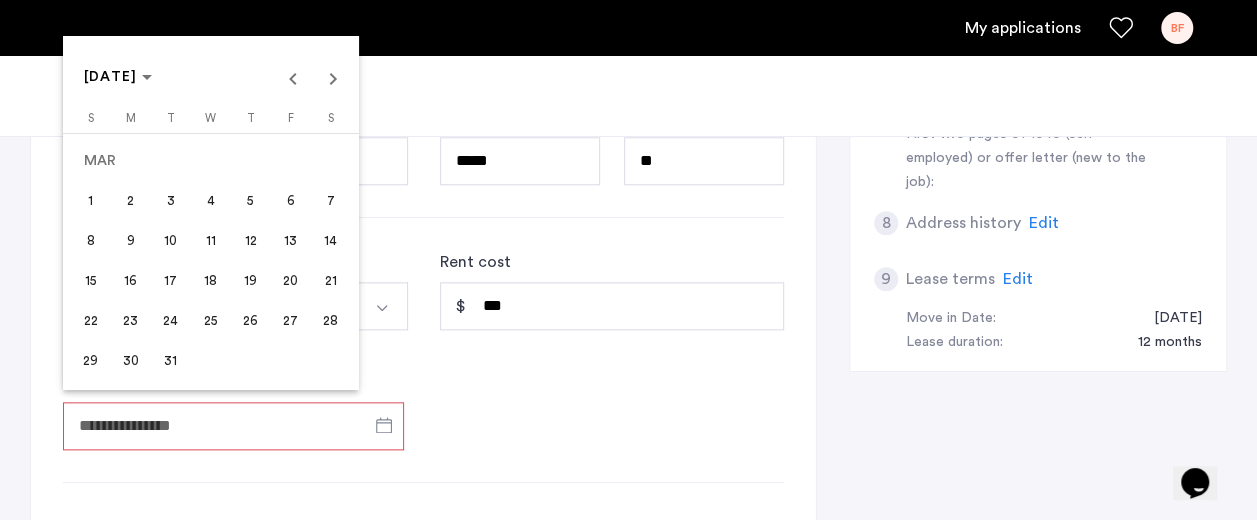 click on "1" at bounding box center [91, 201] 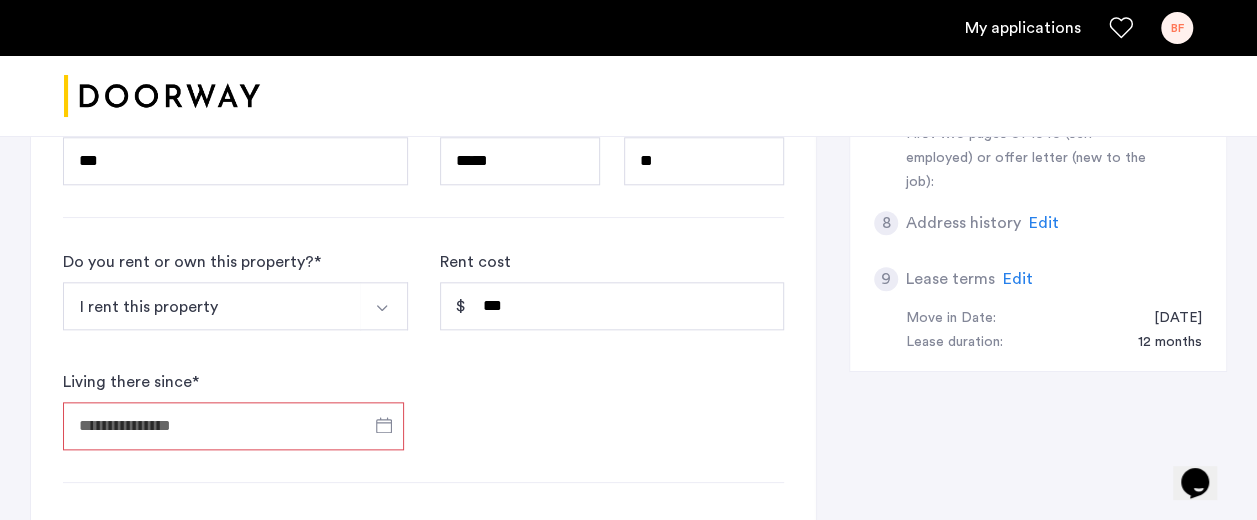 type on "**********" 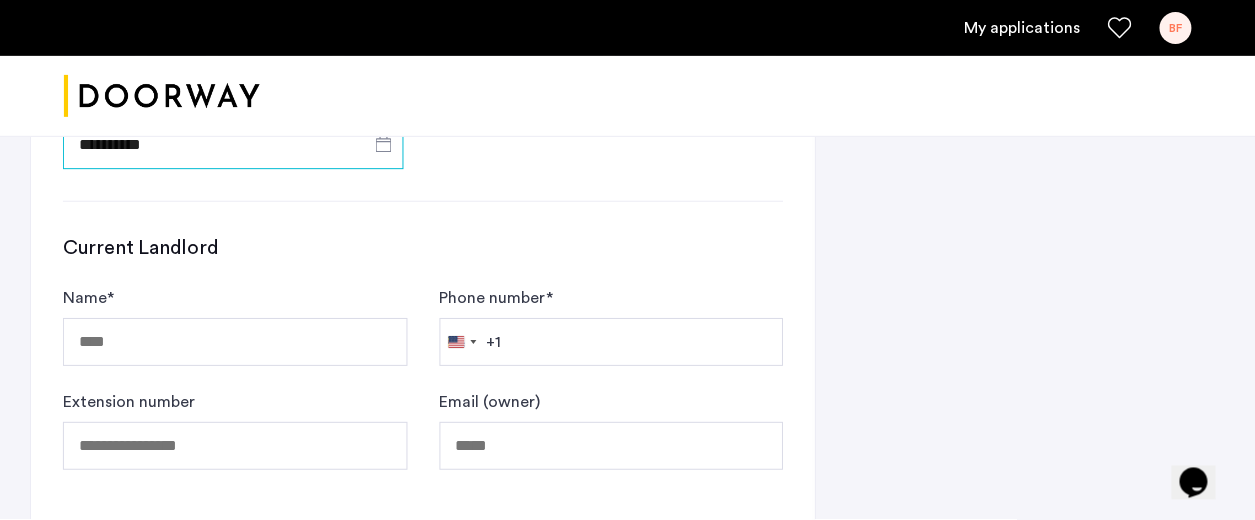 scroll, scrollTop: 1241, scrollLeft: 0, axis: vertical 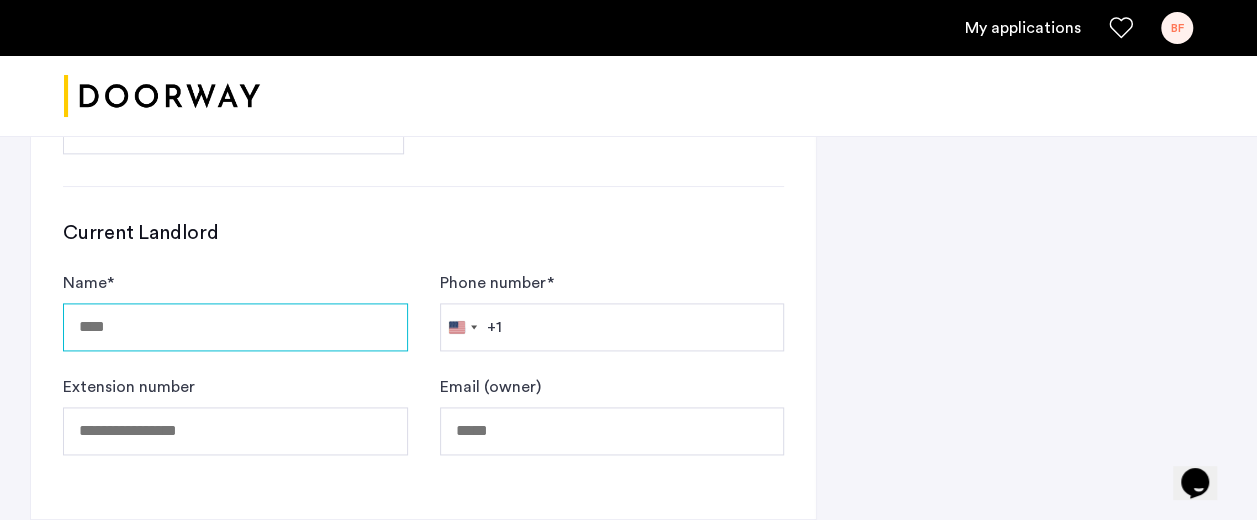 click on "Name  *" at bounding box center [235, 327] 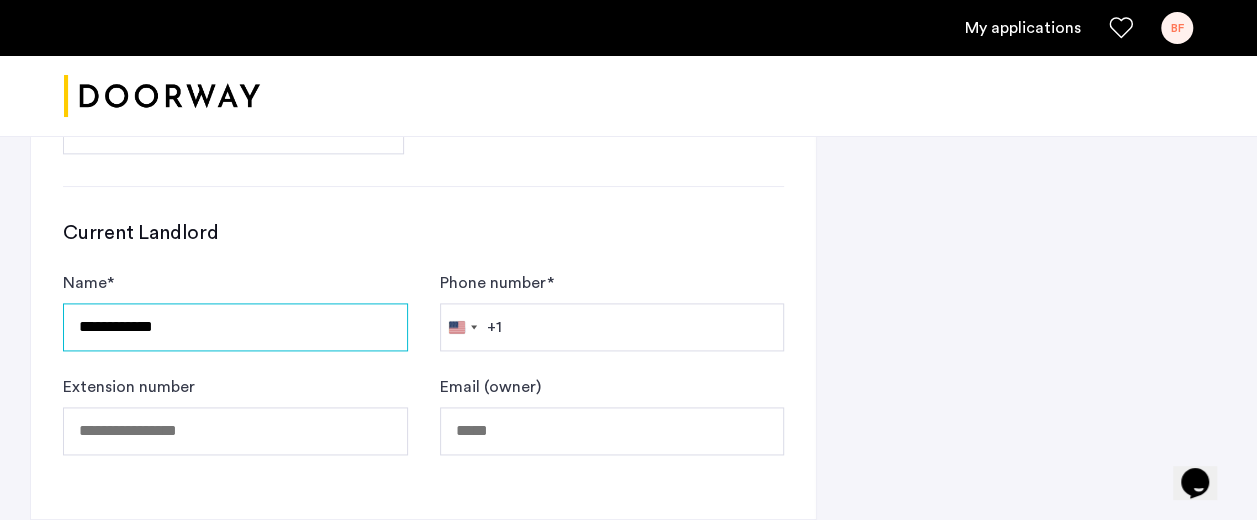 type on "**********" 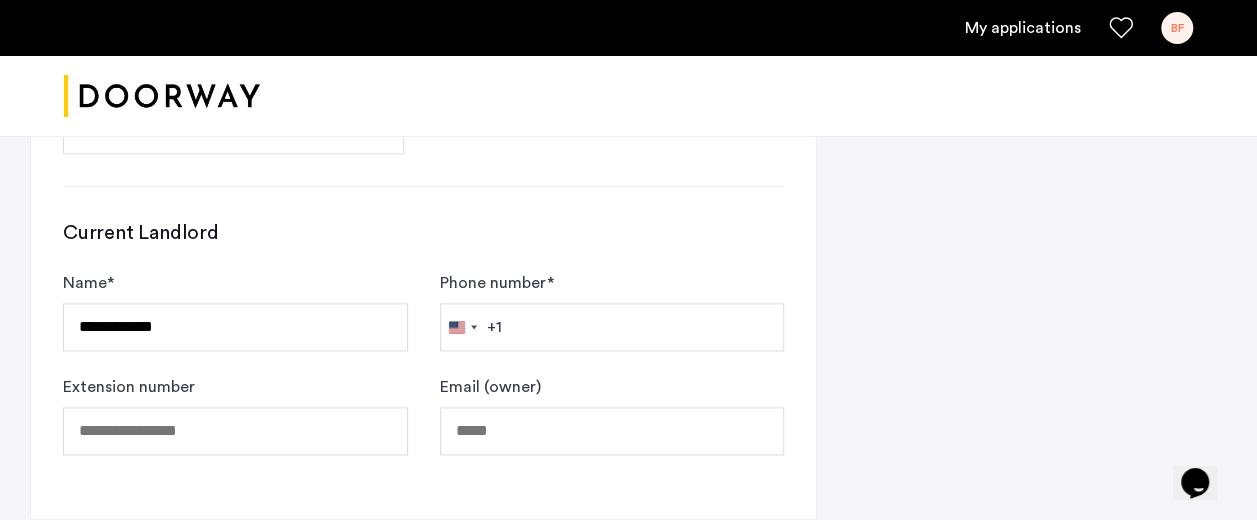 type 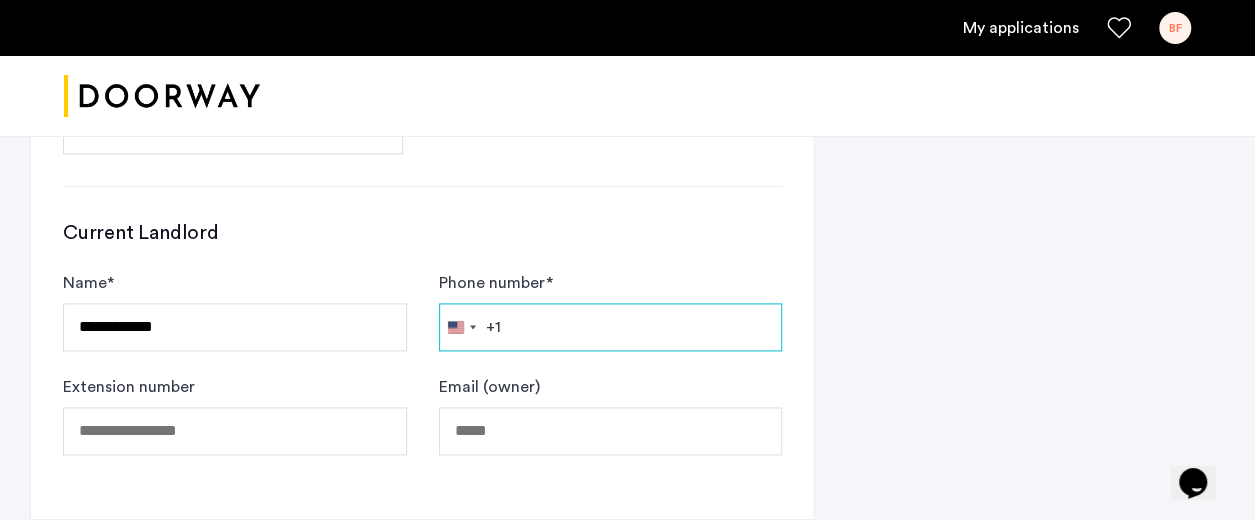 click on "Phone number  *" at bounding box center (611, 327) 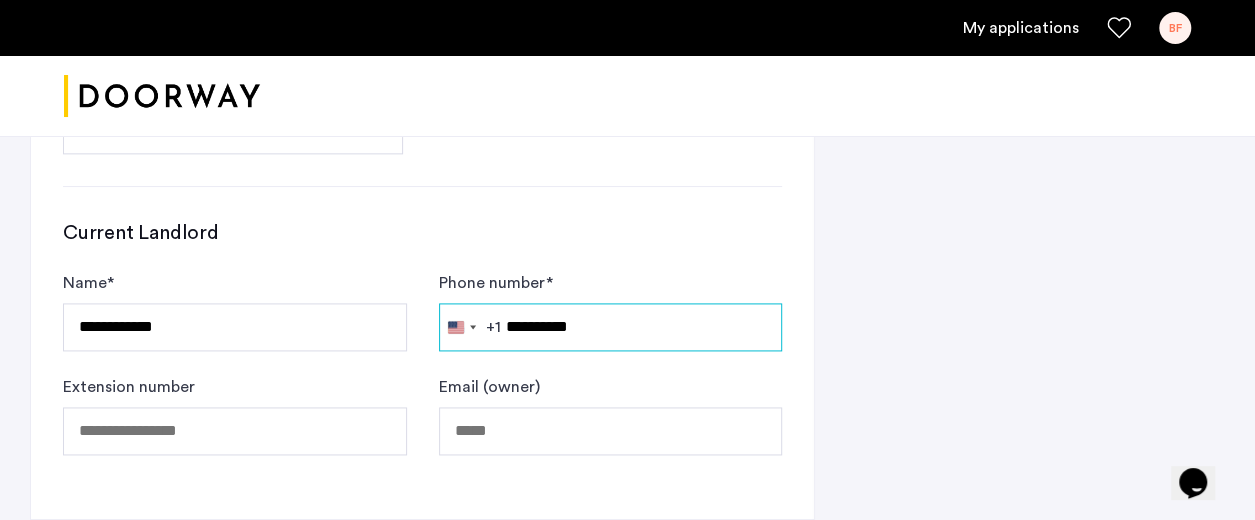 type on "**********" 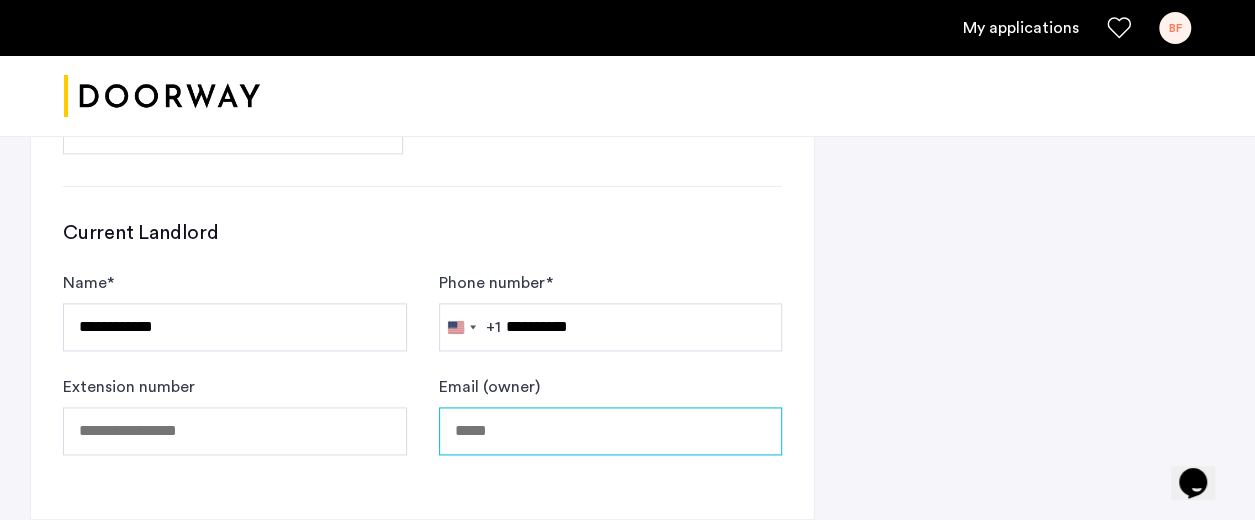 click on "Email (owner)" at bounding box center [611, 431] 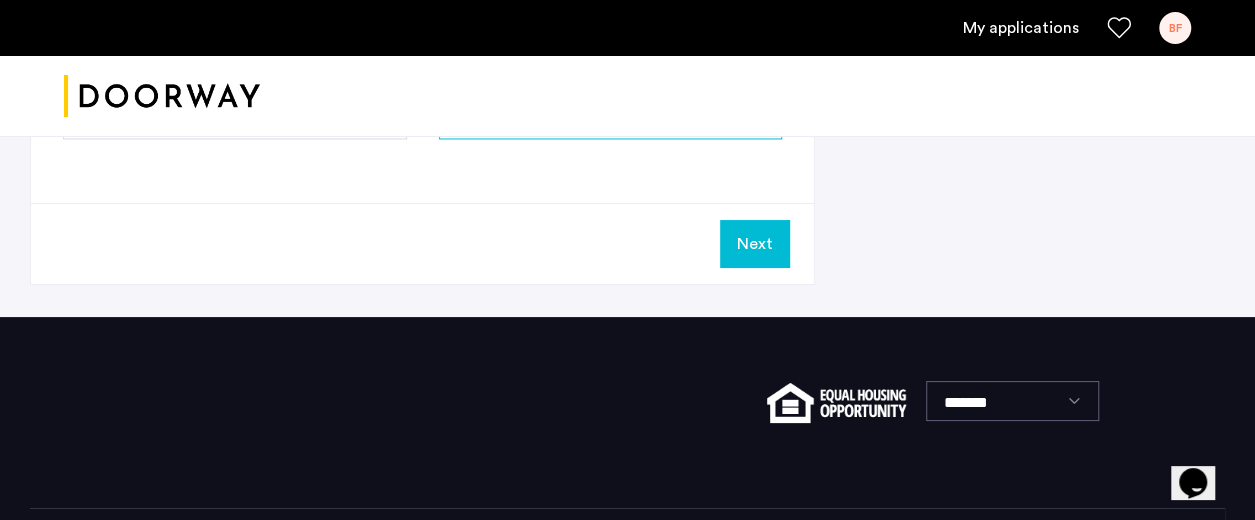 scroll, scrollTop: 1584, scrollLeft: 0, axis: vertical 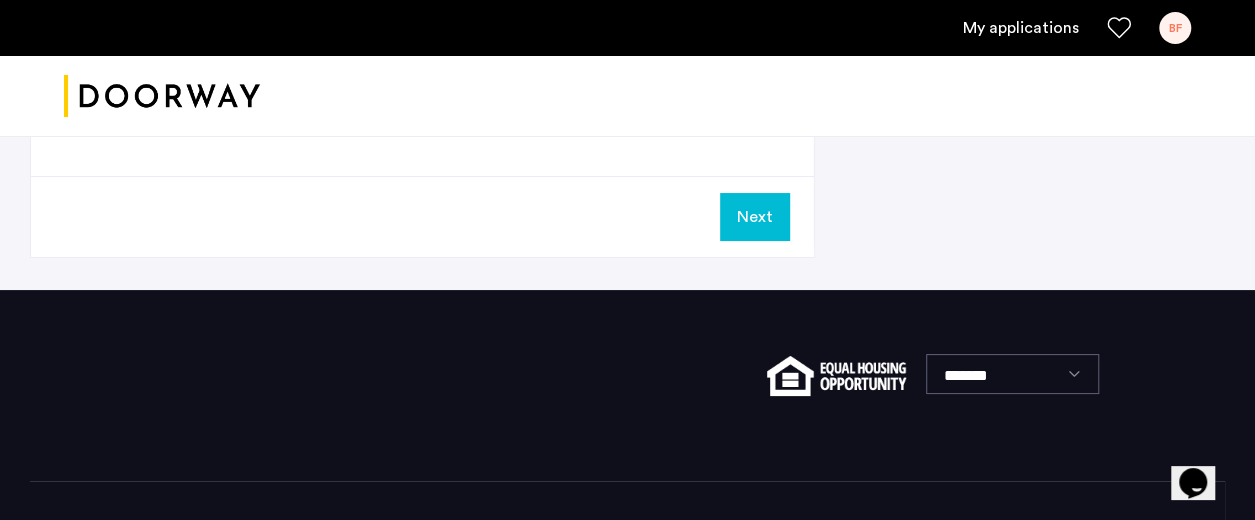 type on "**********" 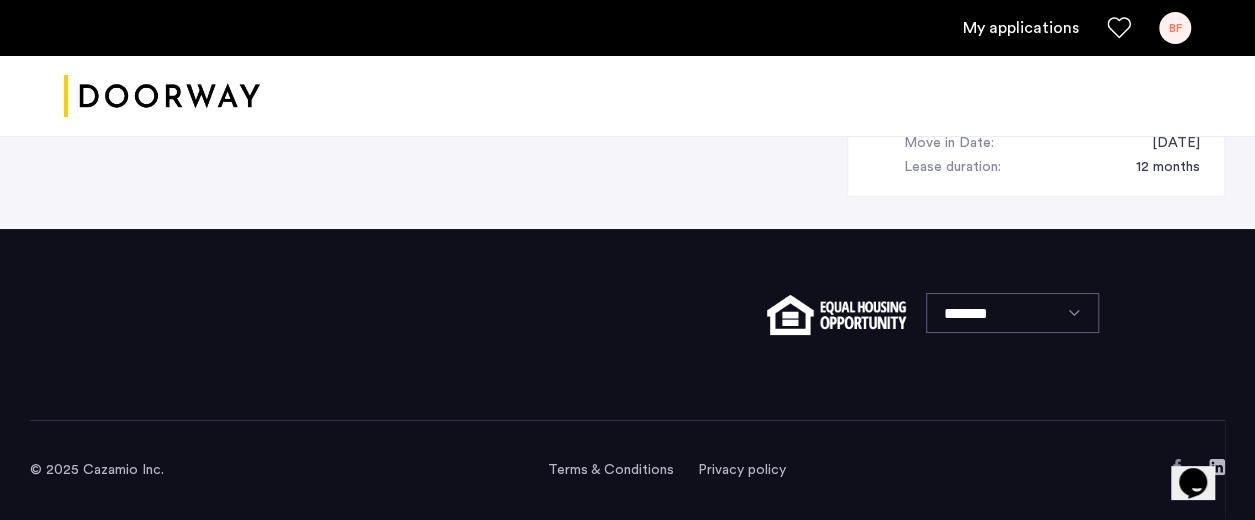 scroll, scrollTop: 0, scrollLeft: 0, axis: both 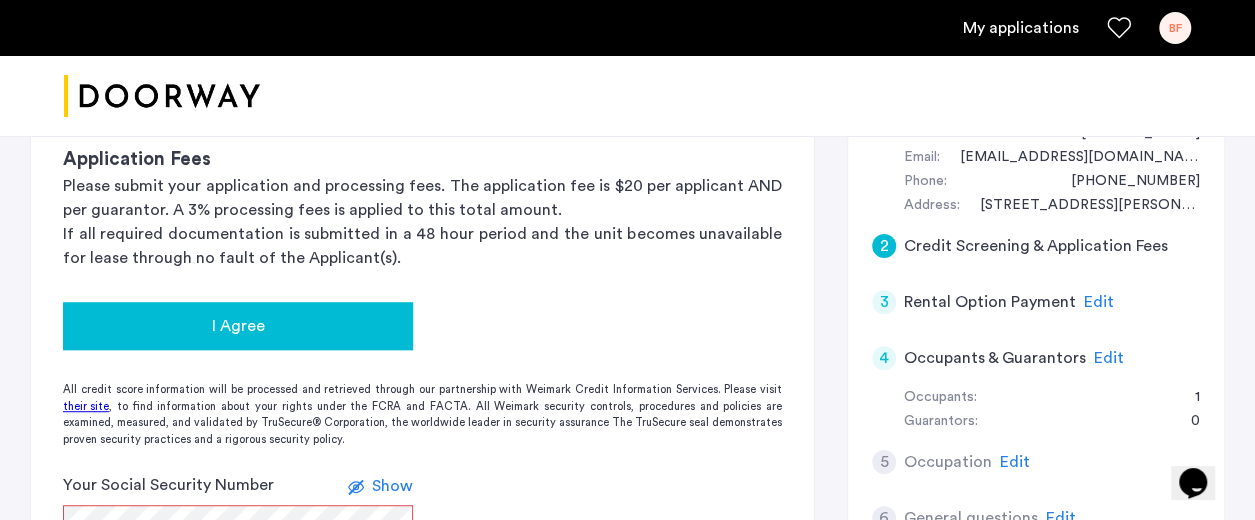 click on "I Agree" 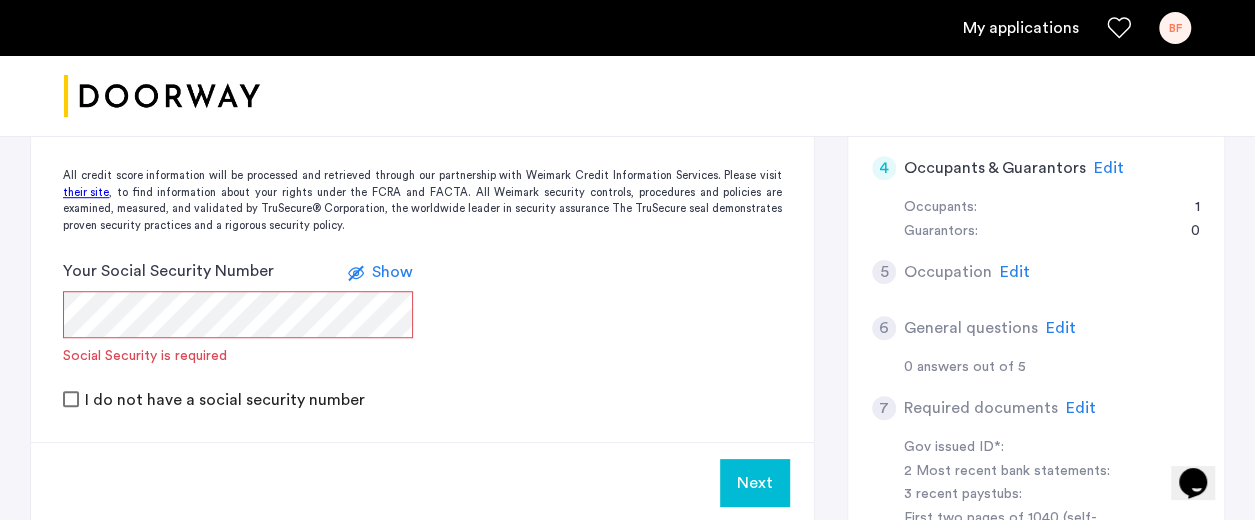 scroll, scrollTop: 588, scrollLeft: 0, axis: vertical 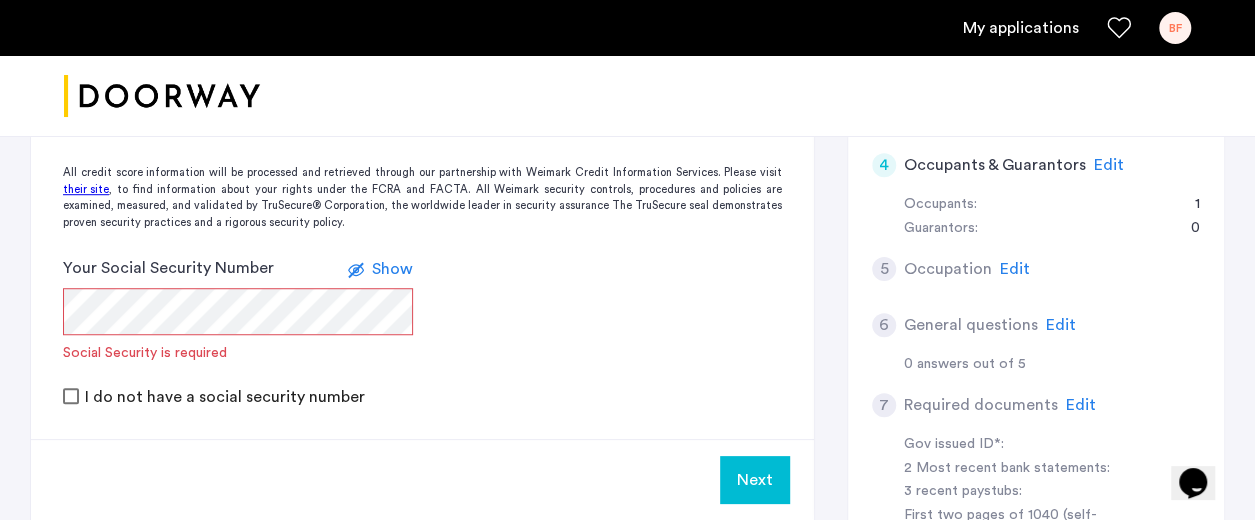 click on "Your Social Security Number" 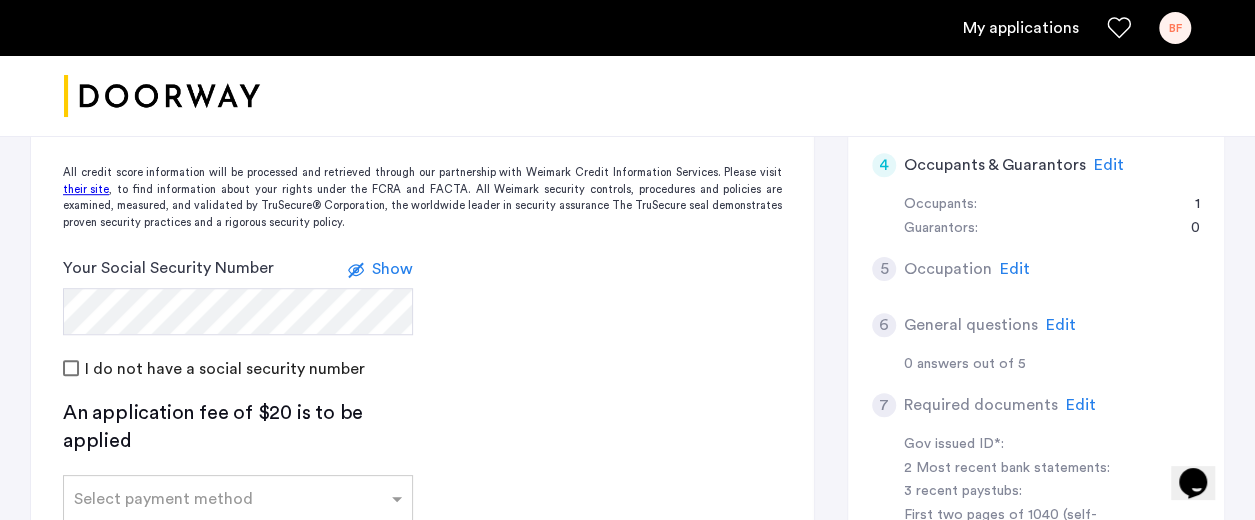 click on "I do not have a social security number" 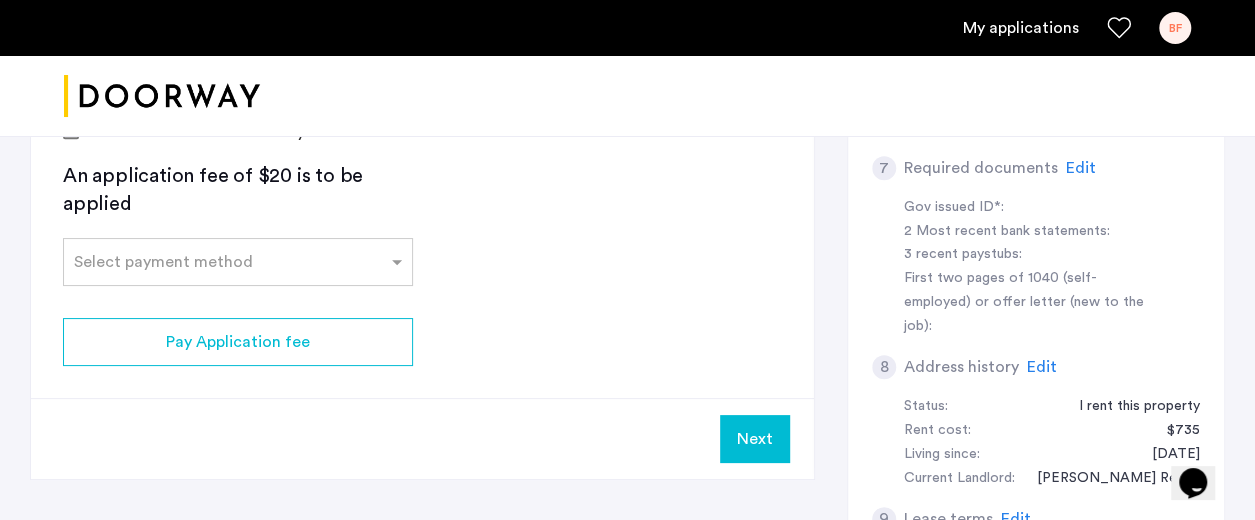 scroll, scrollTop: 846, scrollLeft: 0, axis: vertical 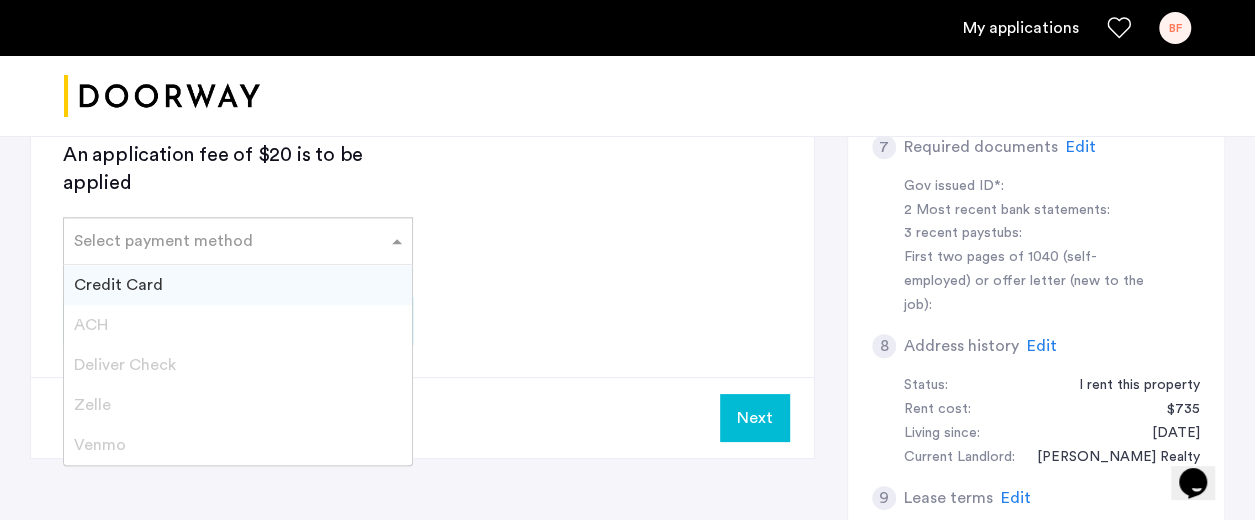 click 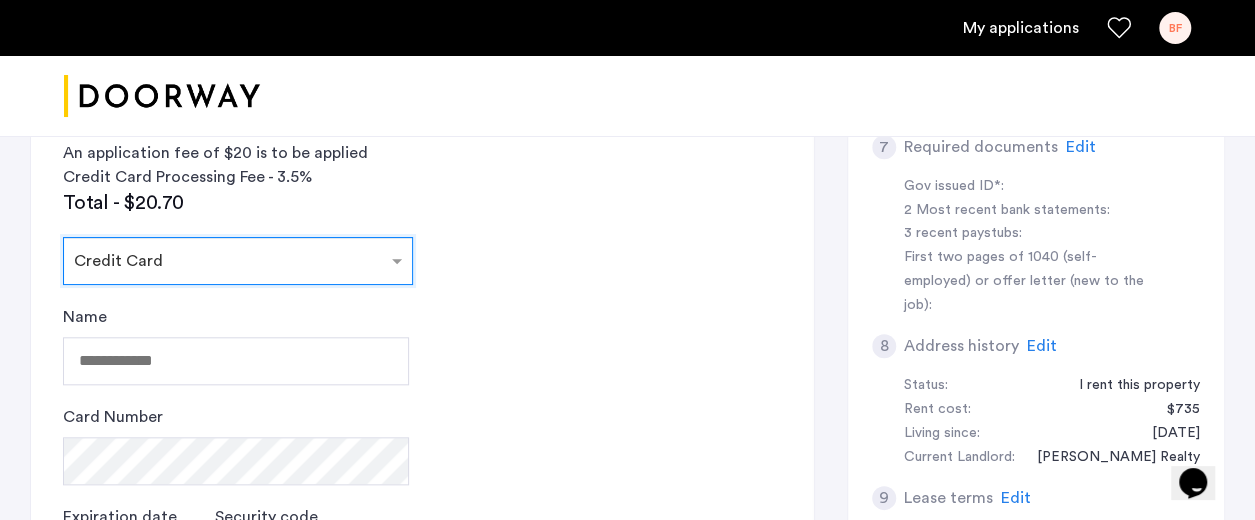 click 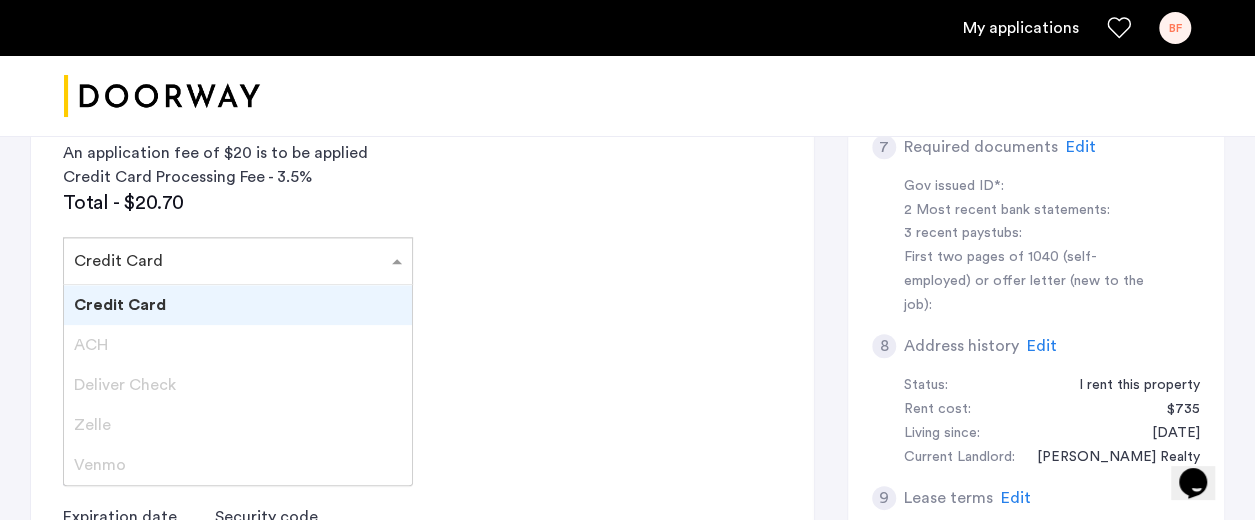 click on "2 Credit Screening & Application Fees Application Fees Please submit your application and processing fees. The application fee is $20 per applicant AND per guarantor. A 3% processing fees is applied to this total amount. If all required documentation is submitted in a 48 hour period and the unit becomes unavailable for lease through no fault of the Applicant(s).  You Agreed with this.  All credit score information will be processed and retrieved through our partnership with Weimark Credit Information Services. Please visit  their site , to find information about your rights under the FCRA and FACTA. All Weimark security controls, procedures and policies are examined, measured, and validated by TruSecure® Corporation, the worldwide leader in security assurance The TruSecure seal demonstrates proven security practices and a rigorous security policy. Your Social Security Number Show I do not have a social security number An application fee of $20 is to be applied Credit Card Processing Fee - 3.5% Total - $20.70" 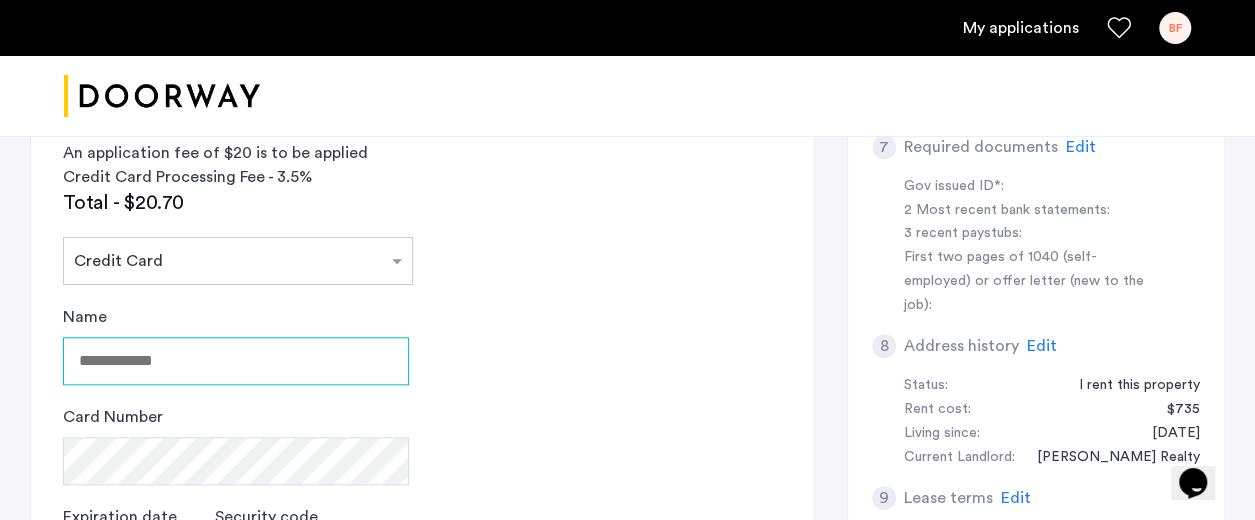click on "Name" at bounding box center [236, 361] 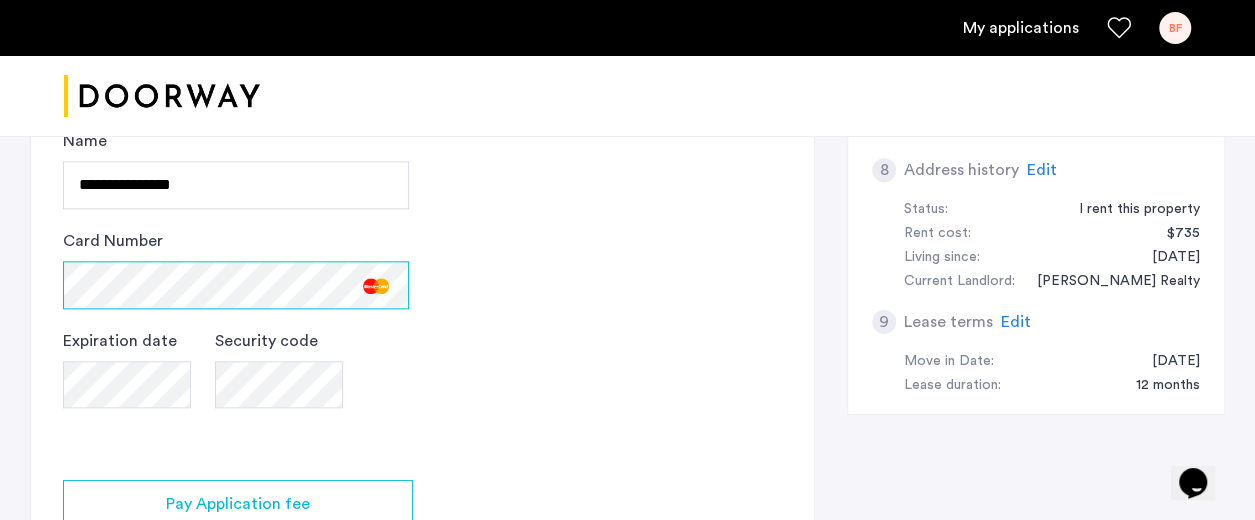 scroll, scrollTop: 1028, scrollLeft: 0, axis: vertical 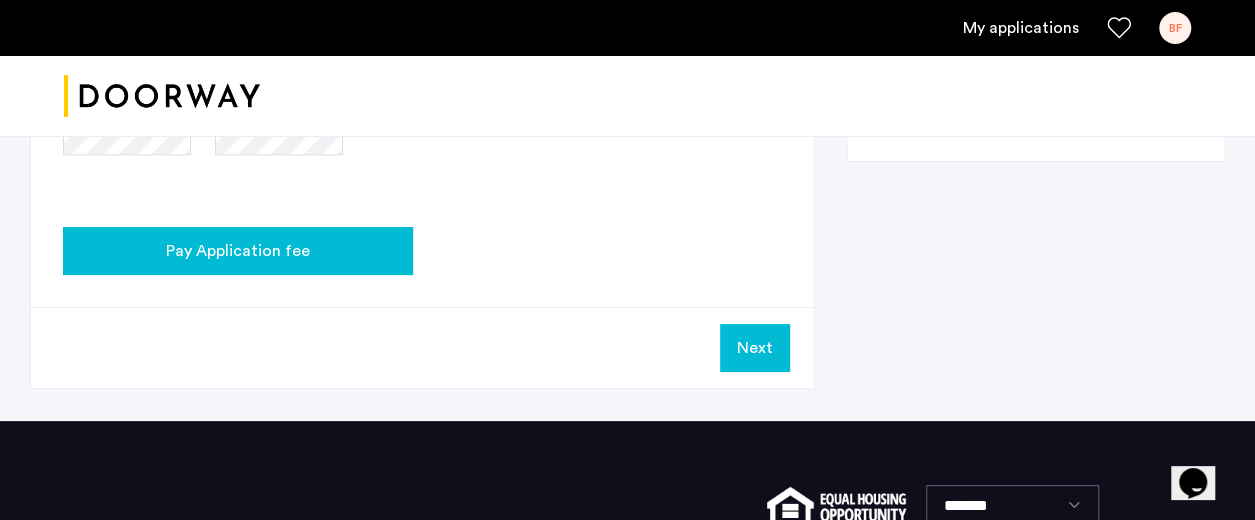 click on "Pay Application fee" 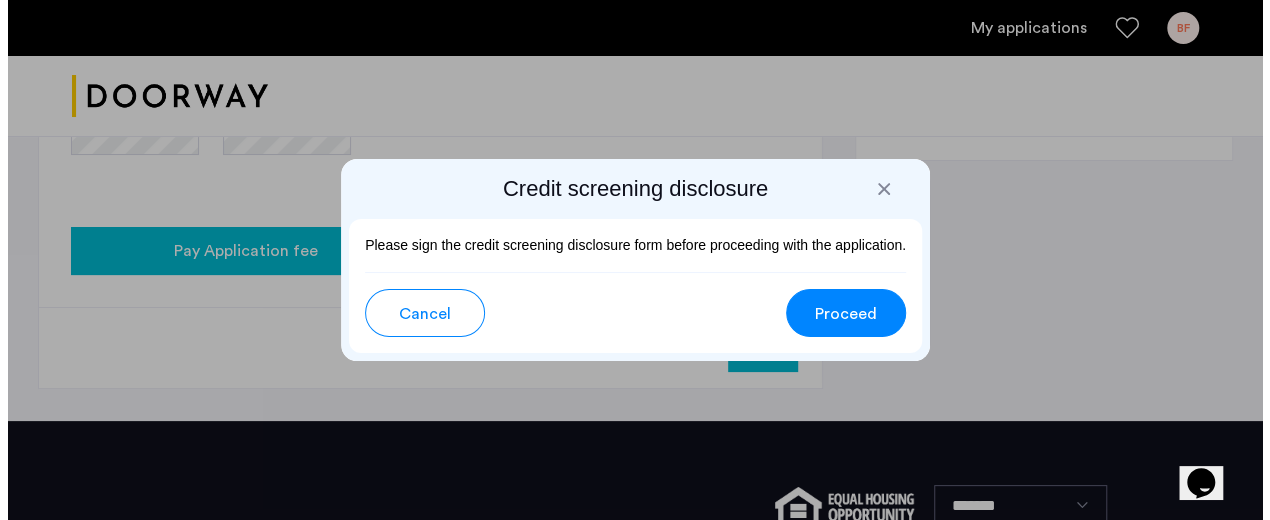 scroll, scrollTop: 0, scrollLeft: 0, axis: both 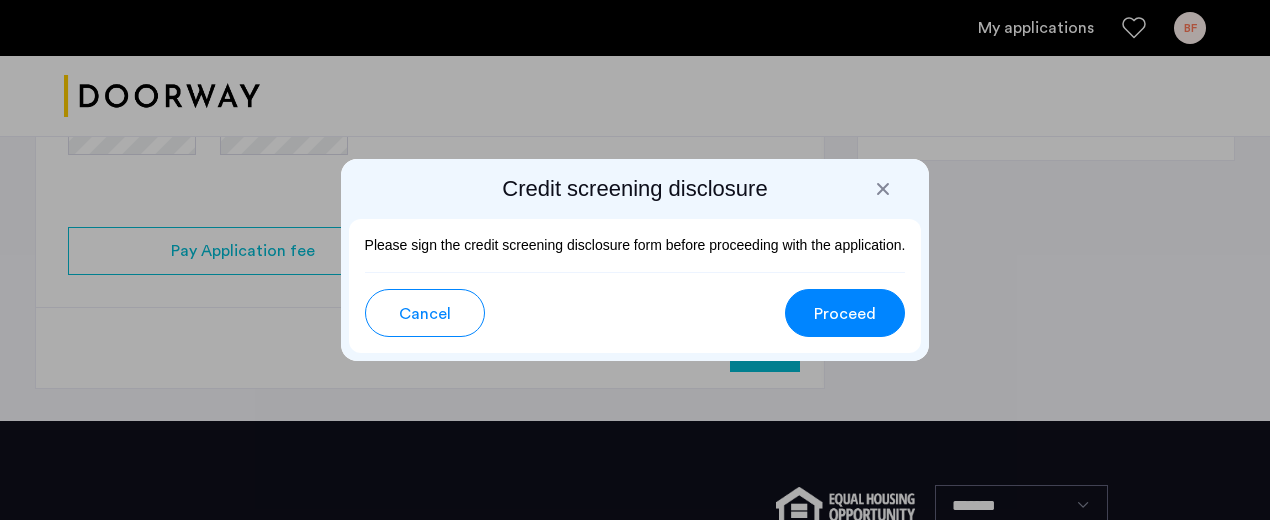click on "Proceed" at bounding box center [845, 313] 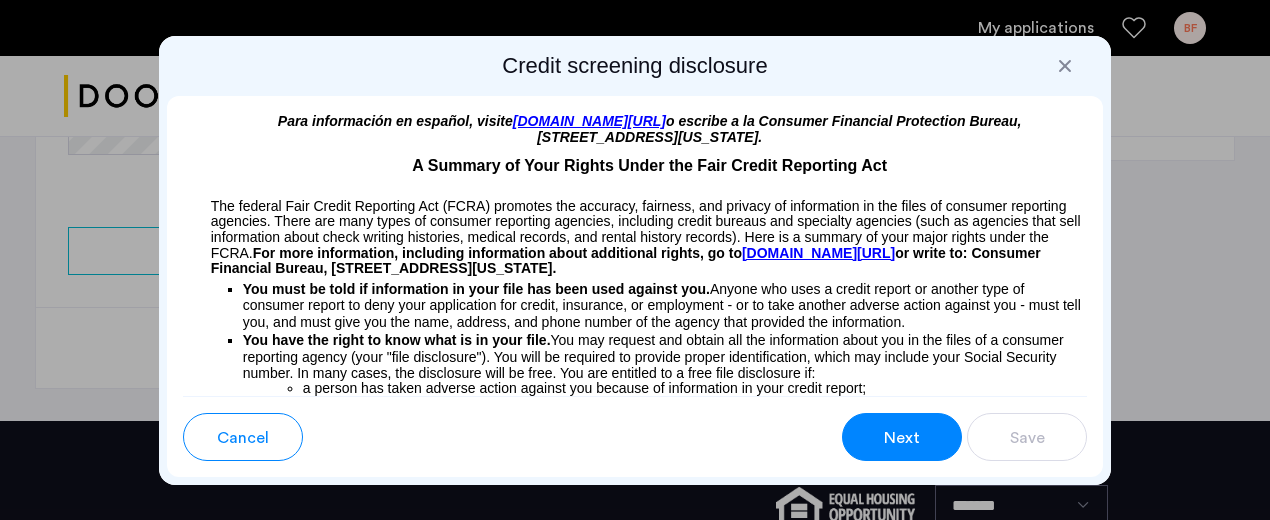 click on "Next" at bounding box center [902, 438] 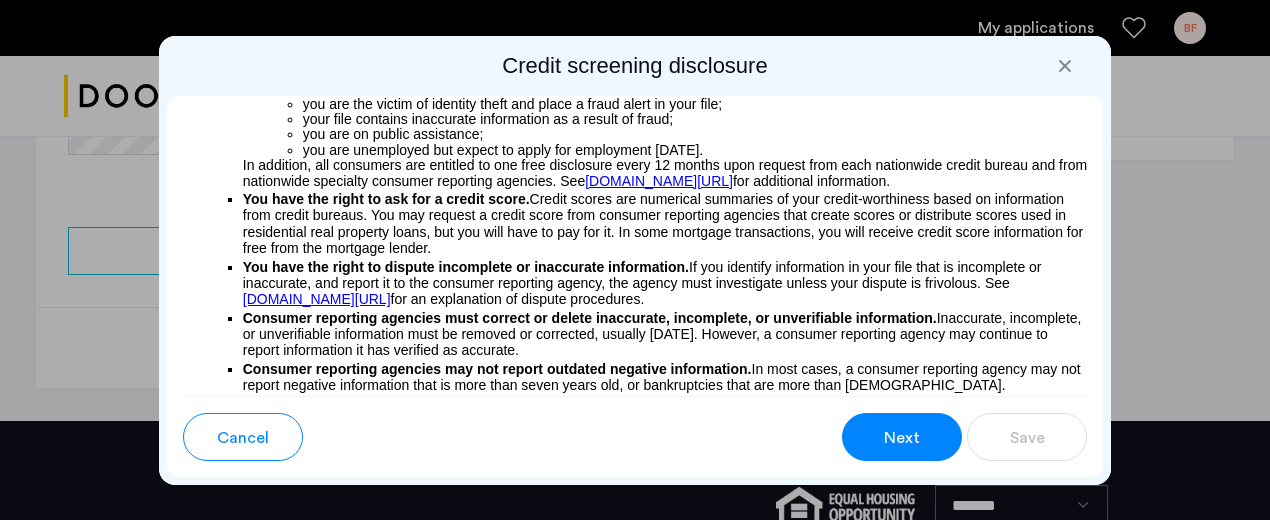click on "Next" at bounding box center [902, 438] 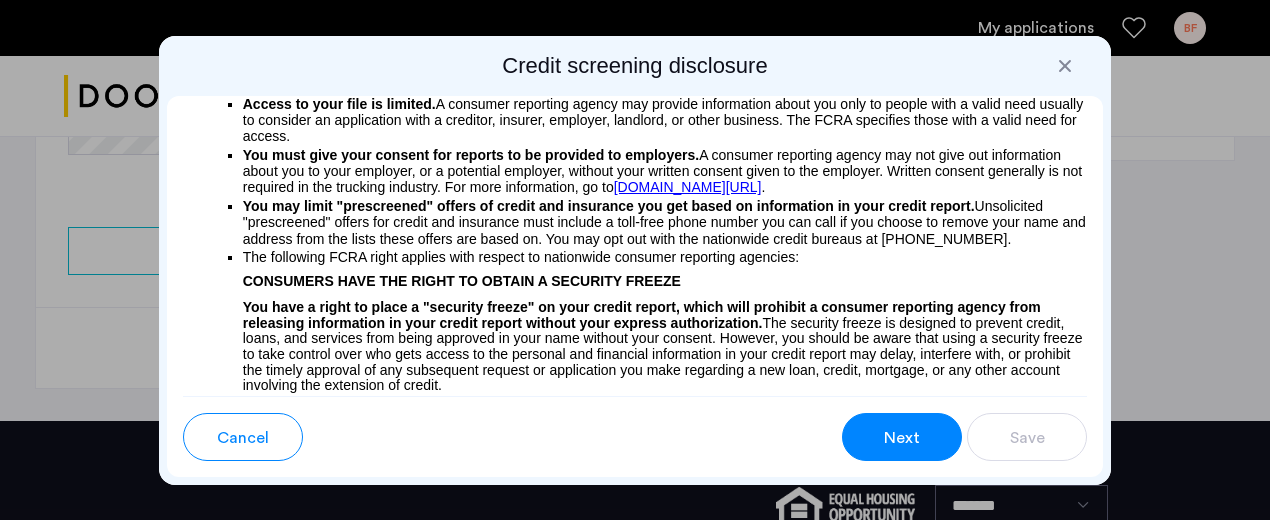 click on "Next" at bounding box center (902, 438) 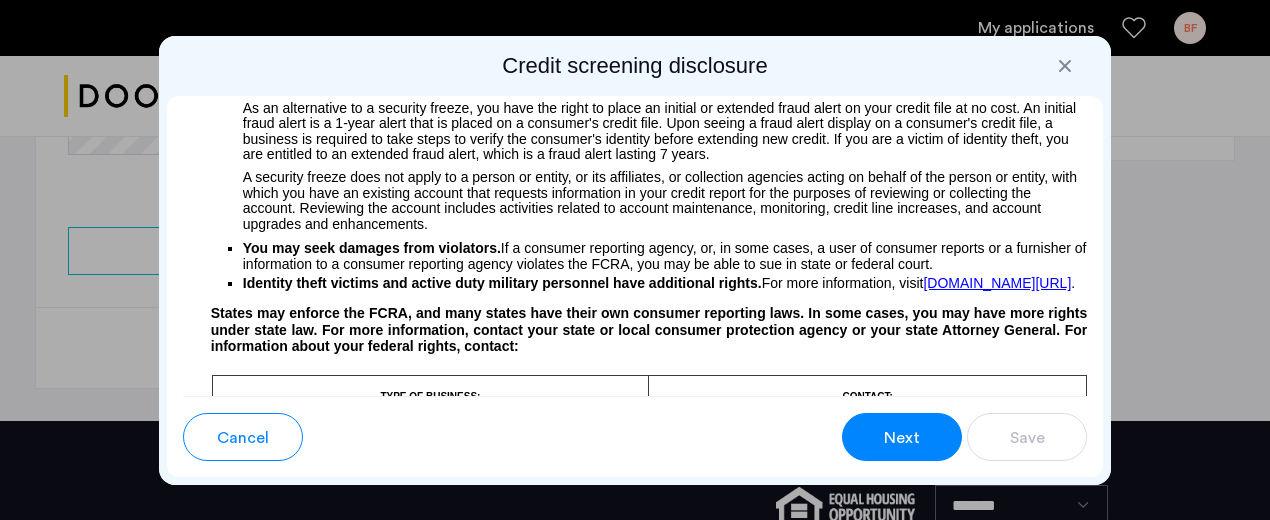 click on "Next" at bounding box center [902, 438] 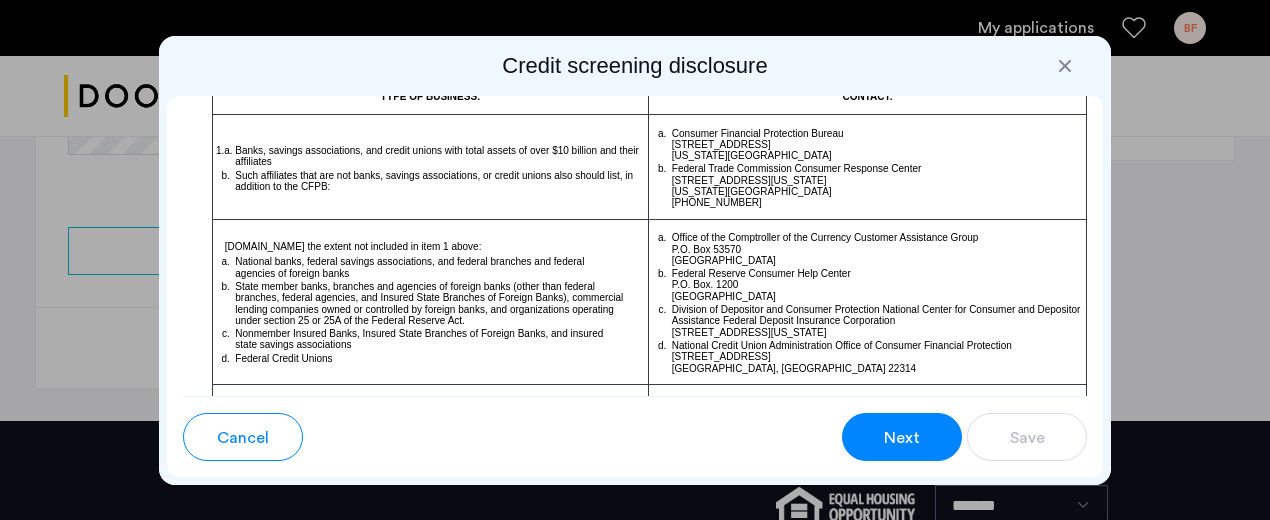 click on "Next" at bounding box center [902, 438] 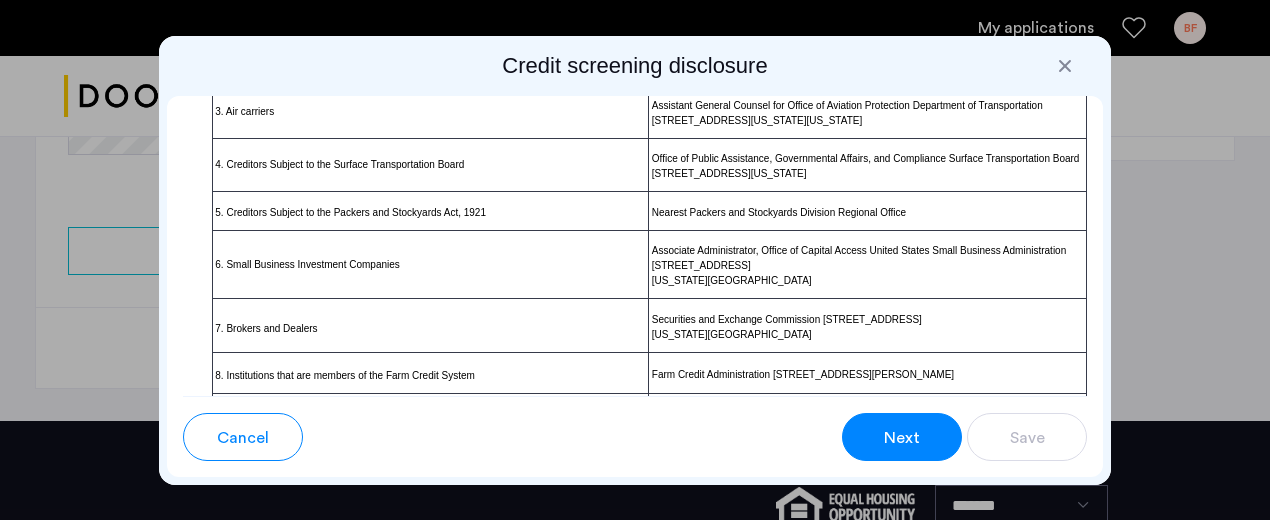 click on "Next" at bounding box center [902, 438] 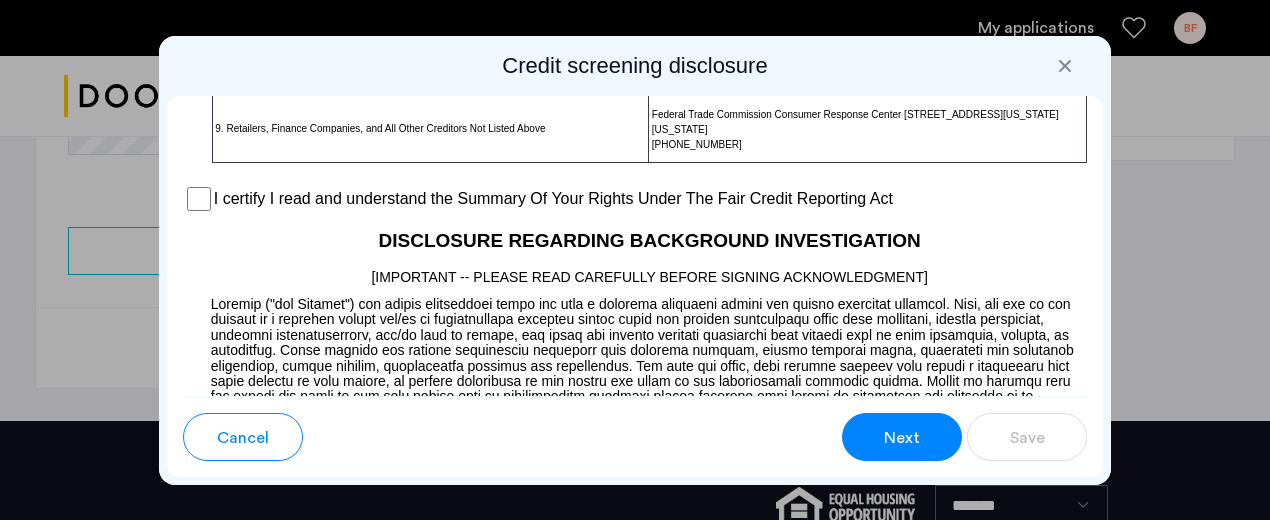 click on "Next" at bounding box center (902, 438) 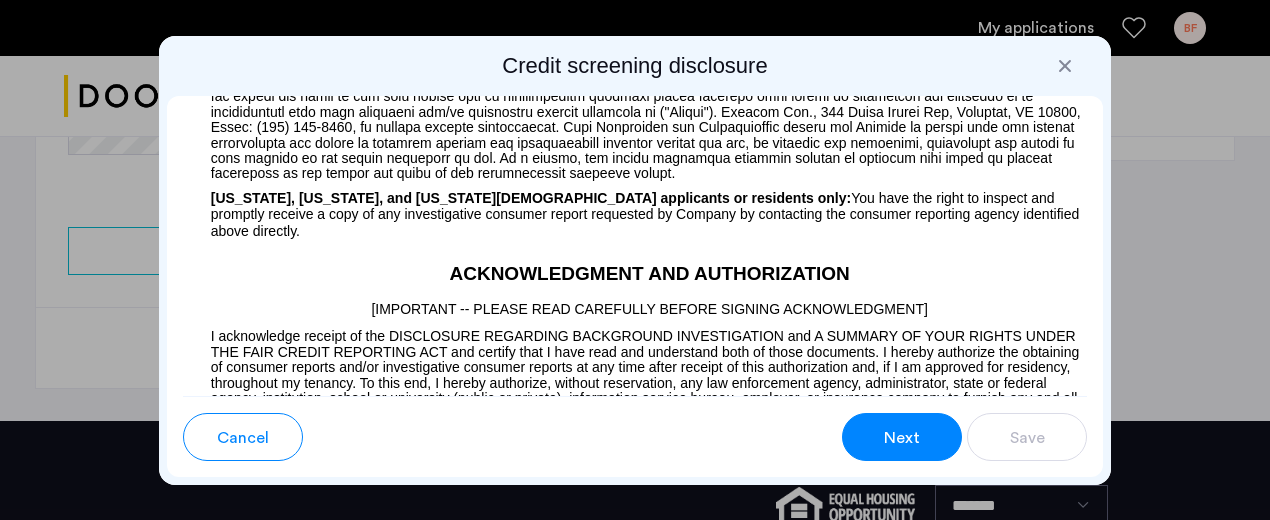 click on "Next" at bounding box center (902, 438) 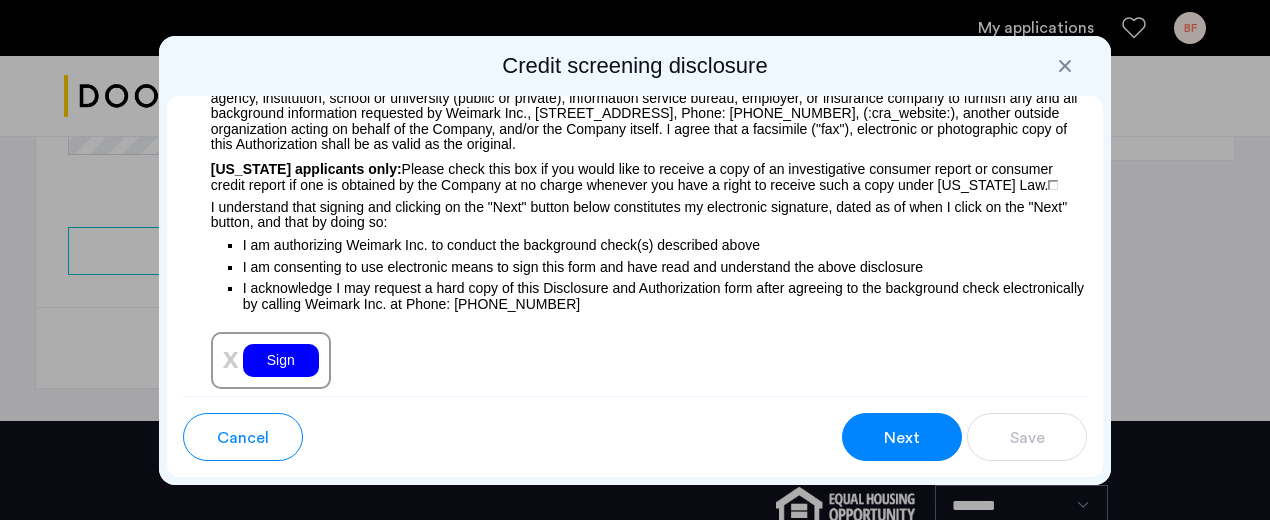 click on "Next" at bounding box center (902, 438) 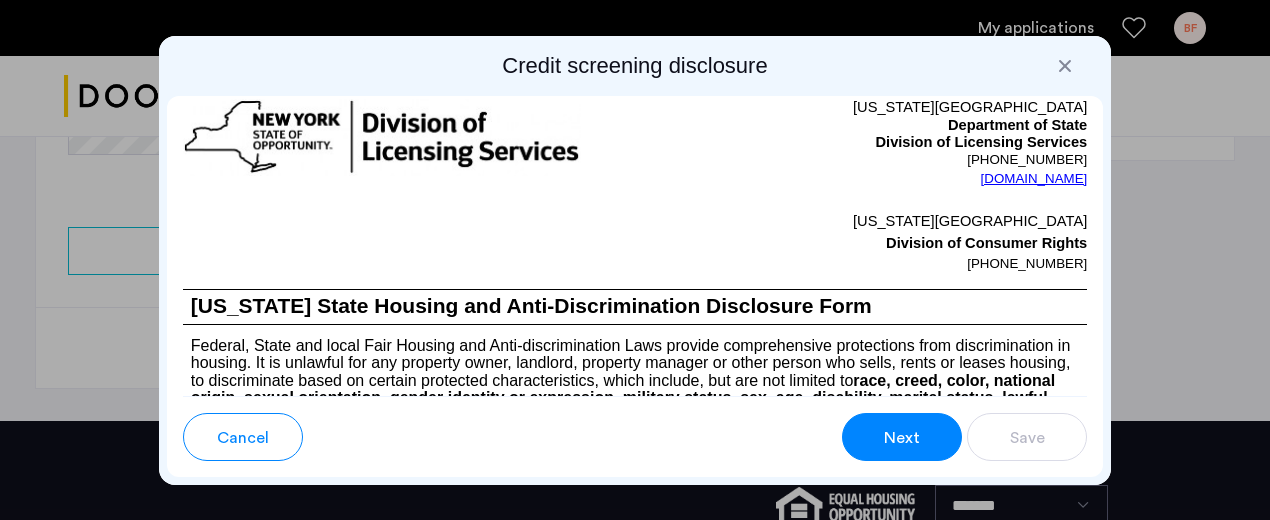click on "Next" at bounding box center [902, 438] 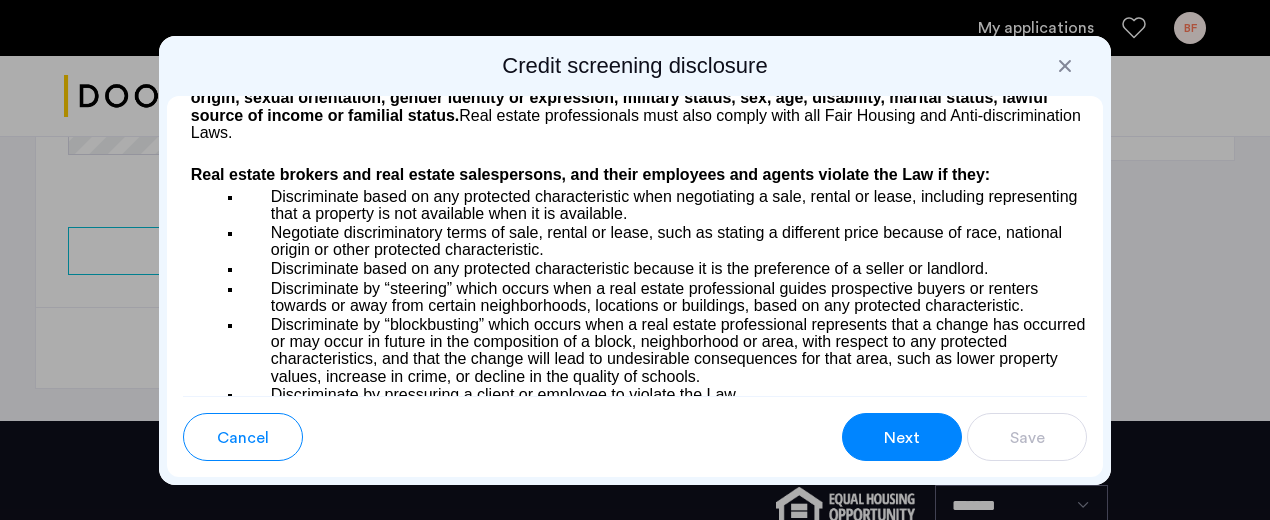 click on "Next" at bounding box center (902, 438) 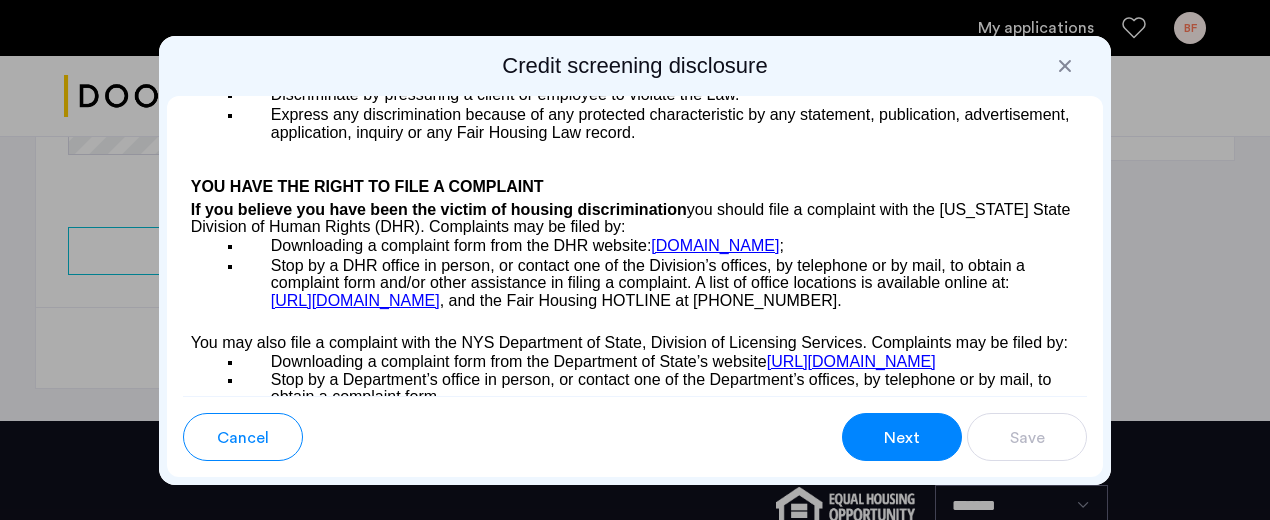click on "Next" at bounding box center (902, 438) 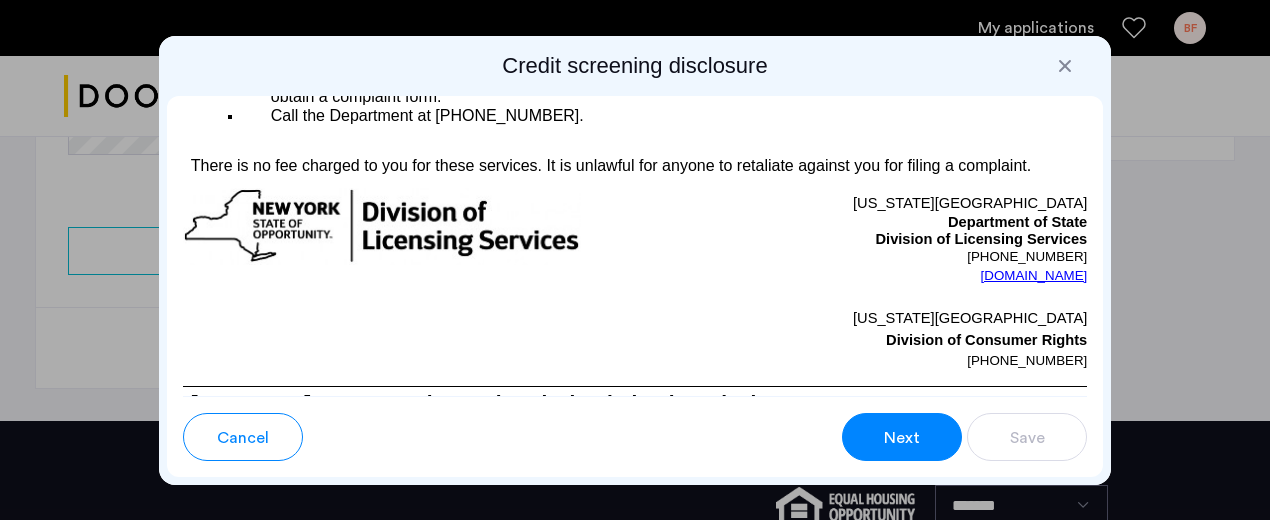 click on "Next" at bounding box center [902, 438] 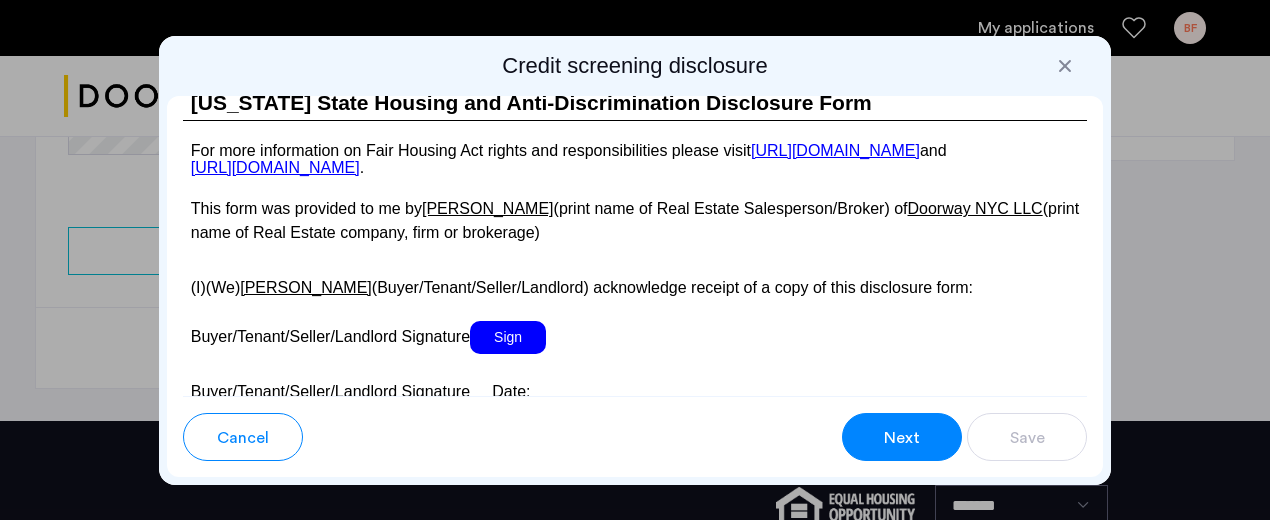 click on "Next" at bounding box center (902, 438) 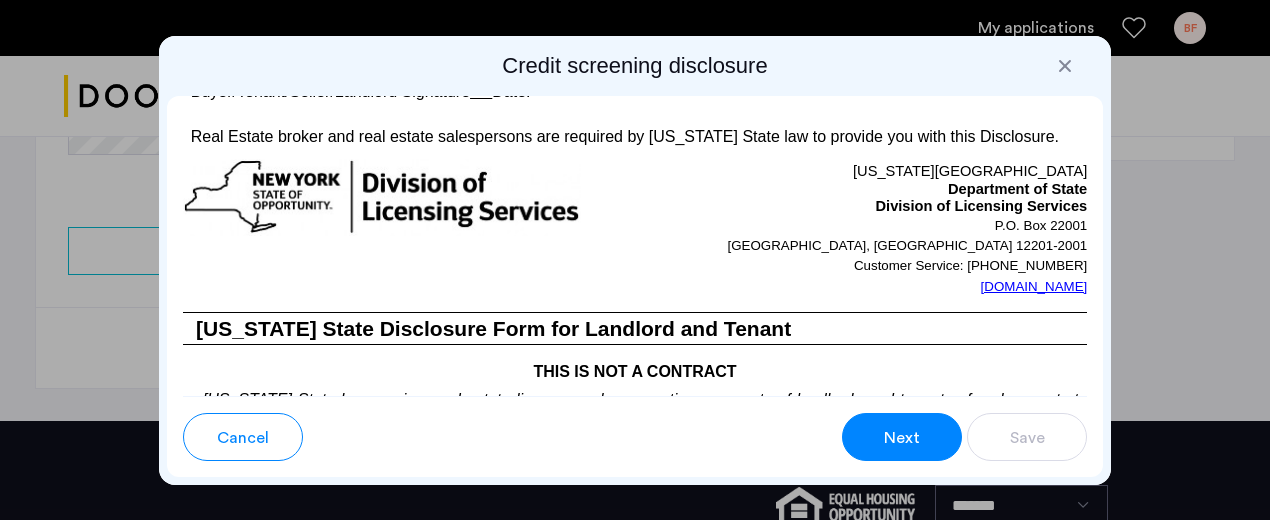 click on "Next" at bounding box center [902, 438] 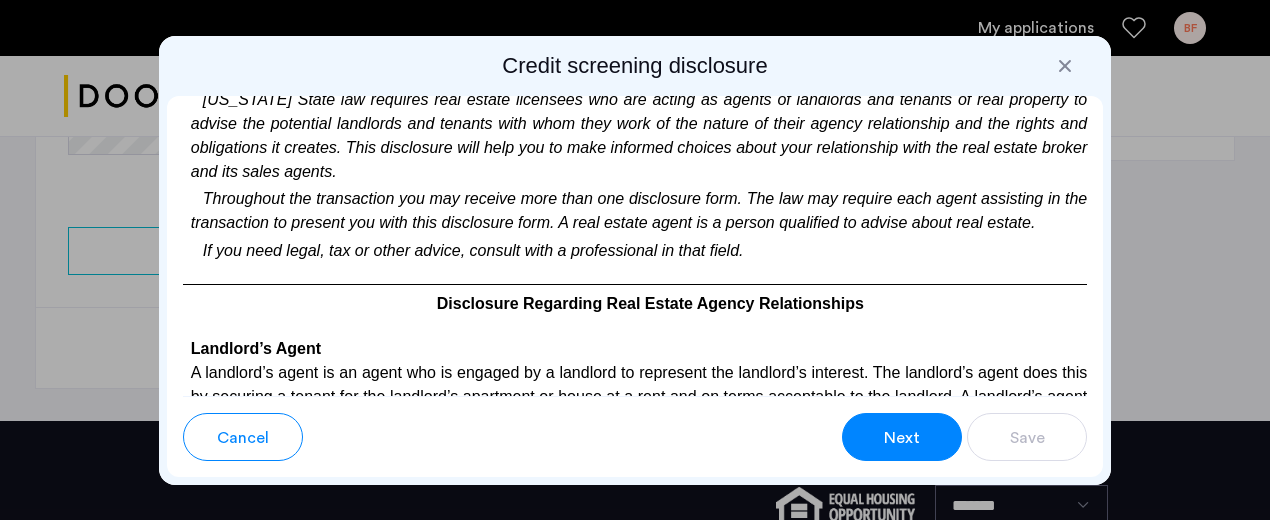 click on "Next" at bounding box center (902, 438) 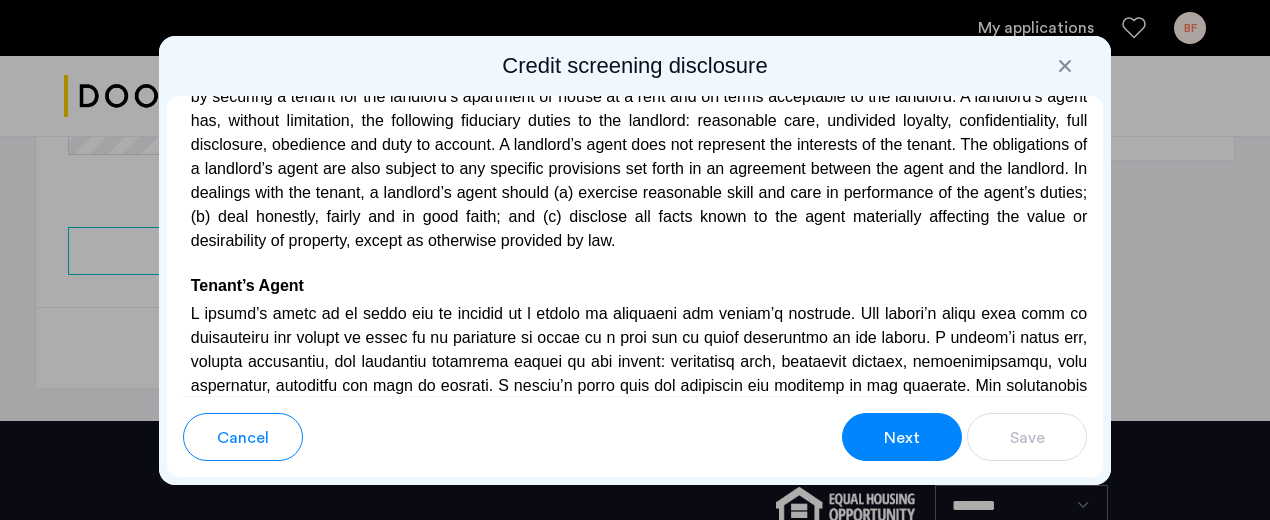 click on "Next" at bounding box center (902, 438) 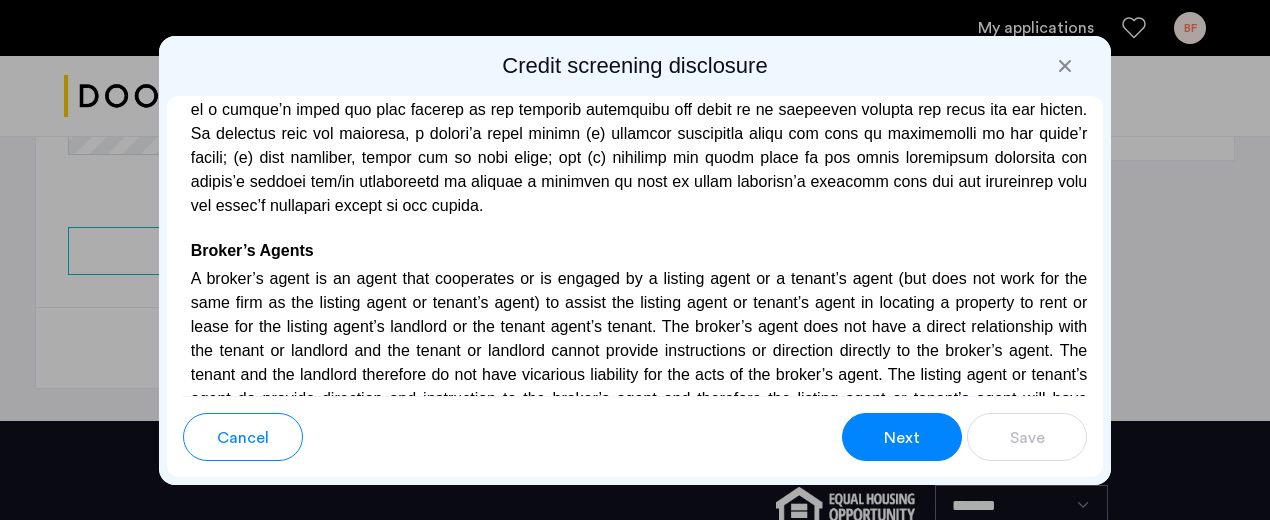 click on "Next" at bounding box center [902, 438] 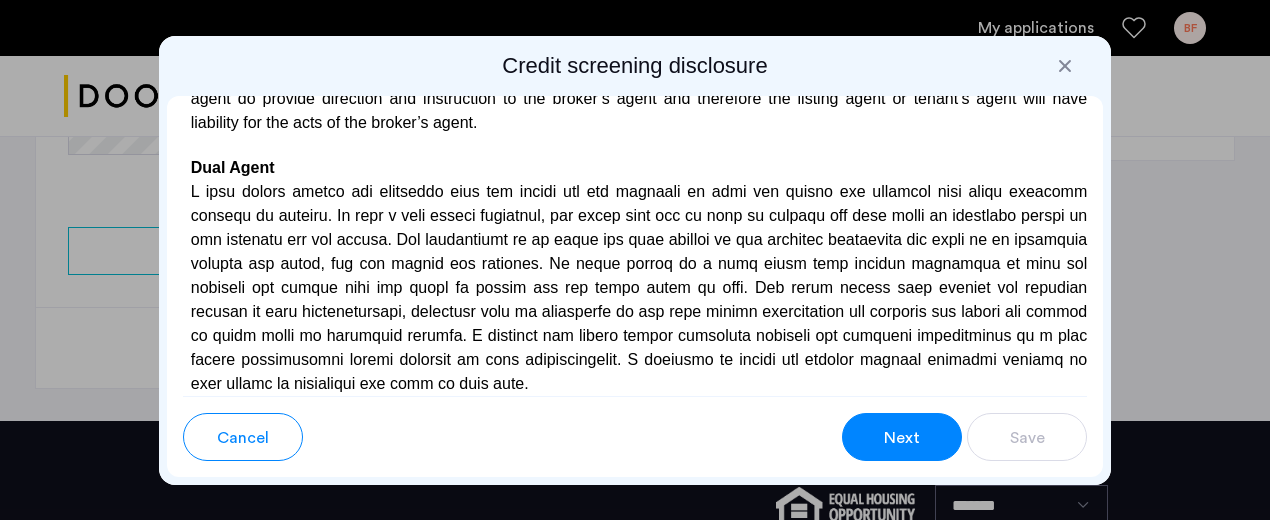 click on "Next" at bounding box center (902, 438) 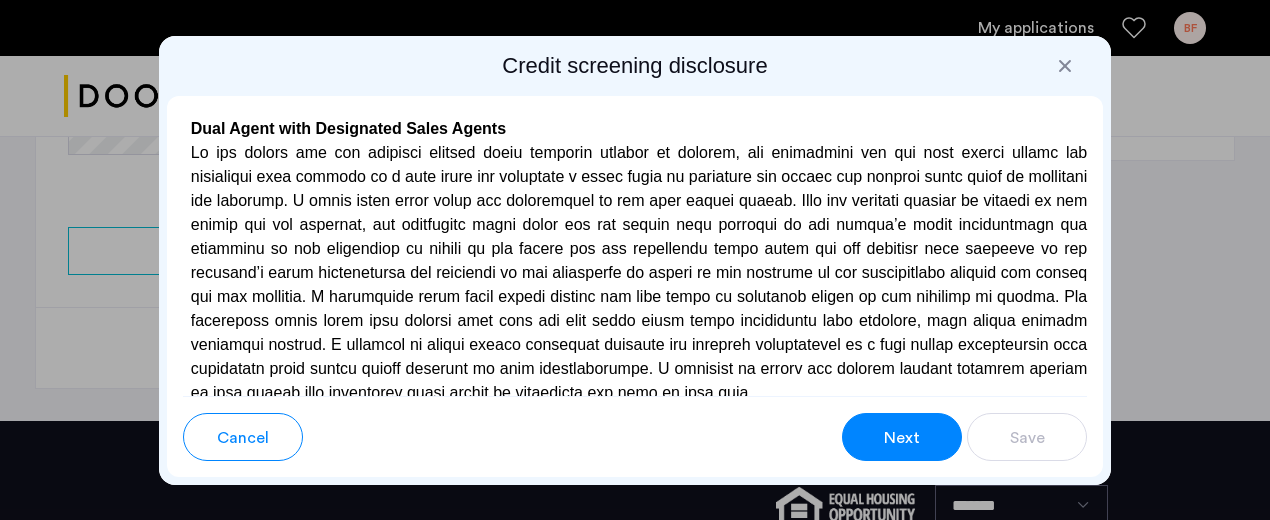 click on "Next" at bounding box center (902, 438) 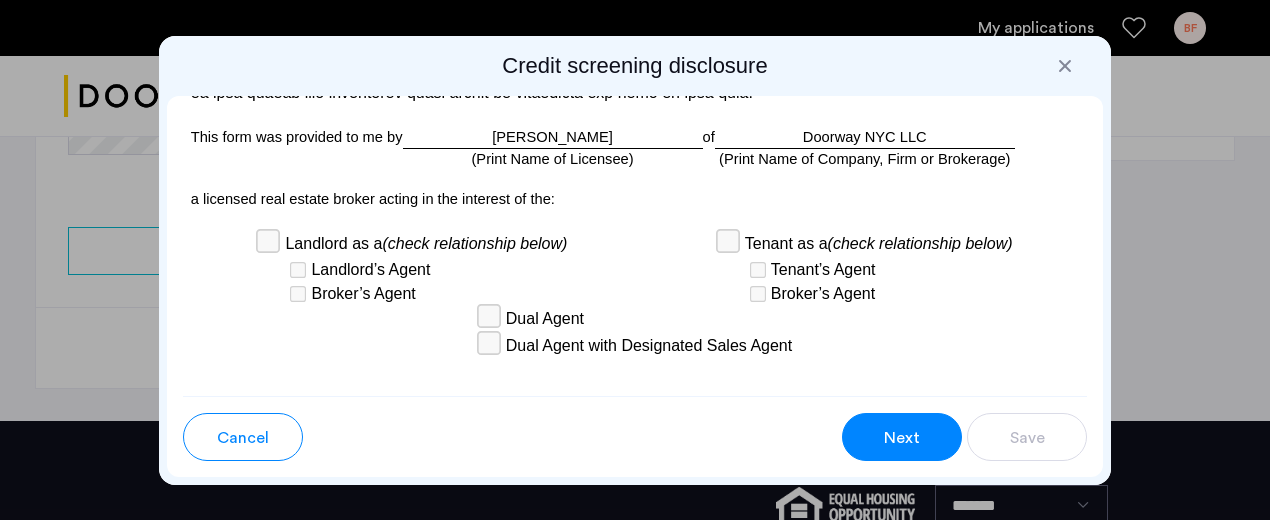 click on "Next" at bounding box center (902, 438) 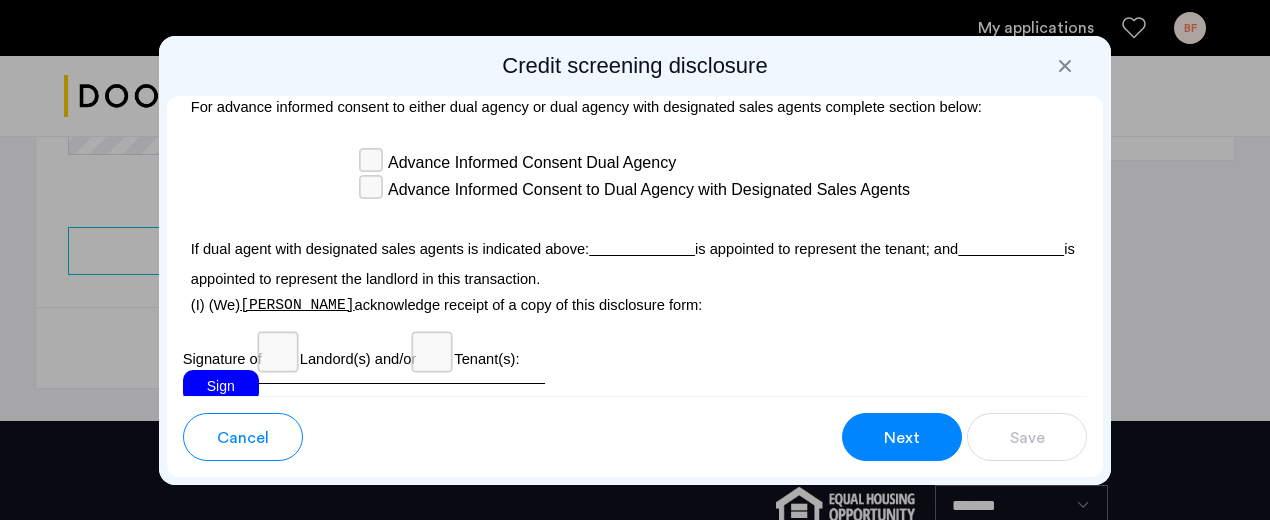 click on "Next" at bounding box center [902, 438] 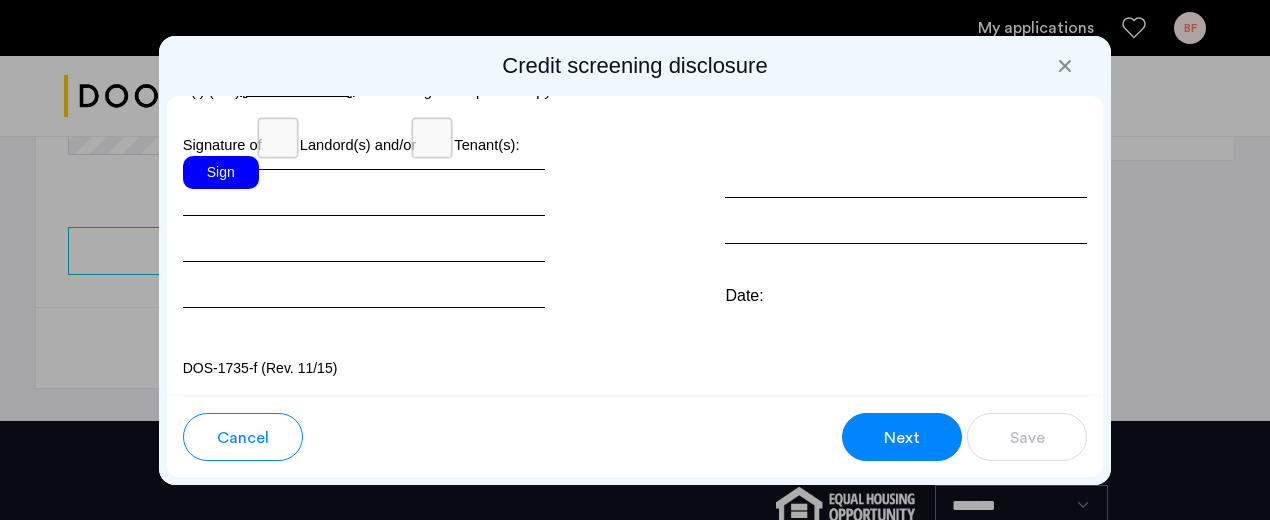 click on "Sign" at bounding box center [221, 172] 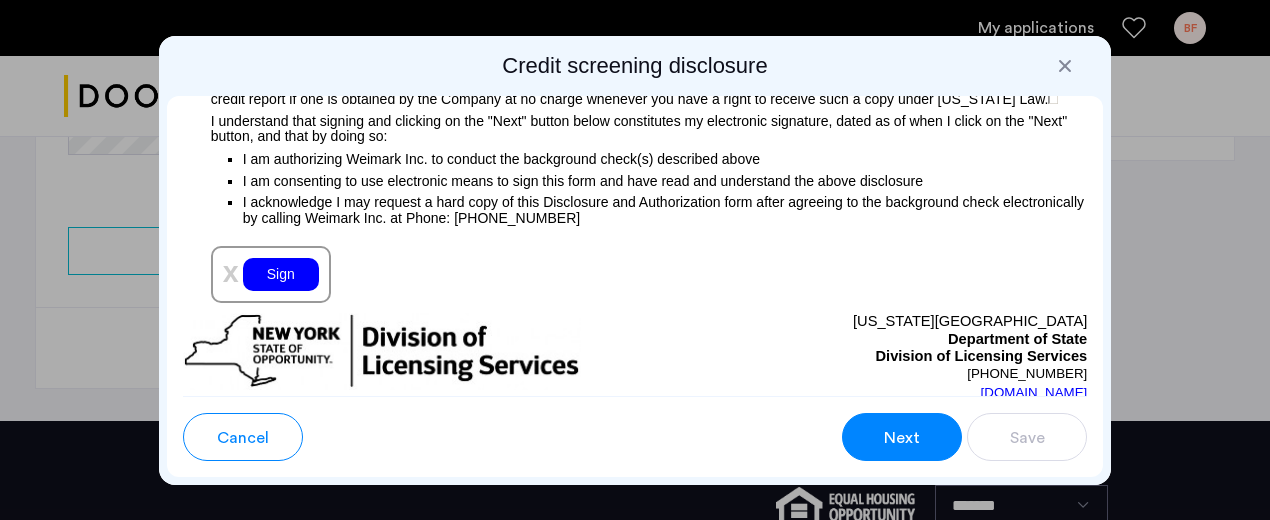 scroll, scrollTop: 2538, scrollLeft: 0, axis: vertical 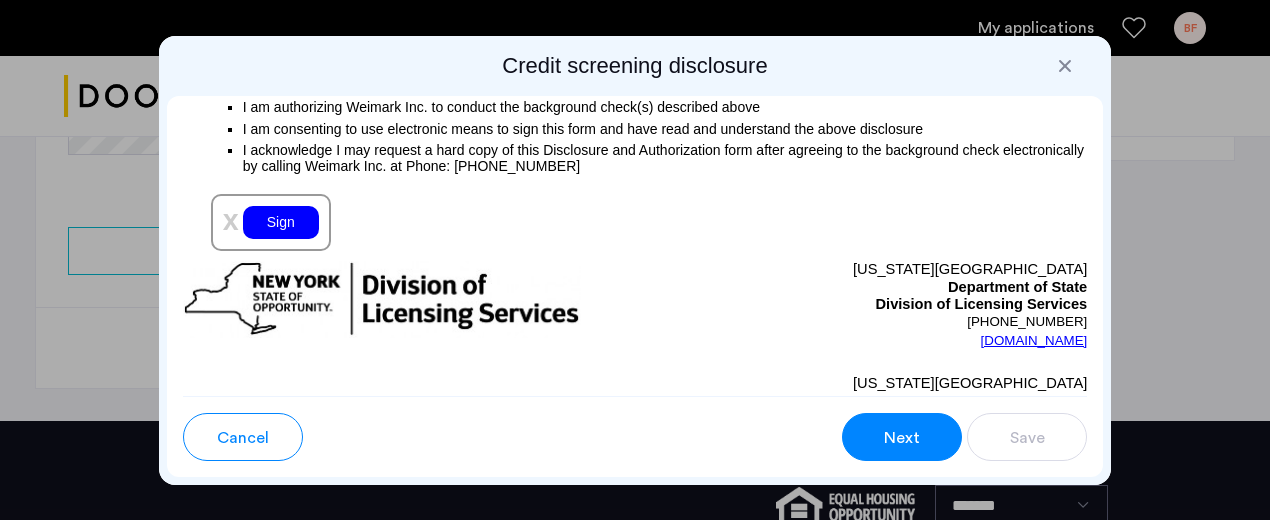 click on "x Sign" at bounding box center (271, 222) 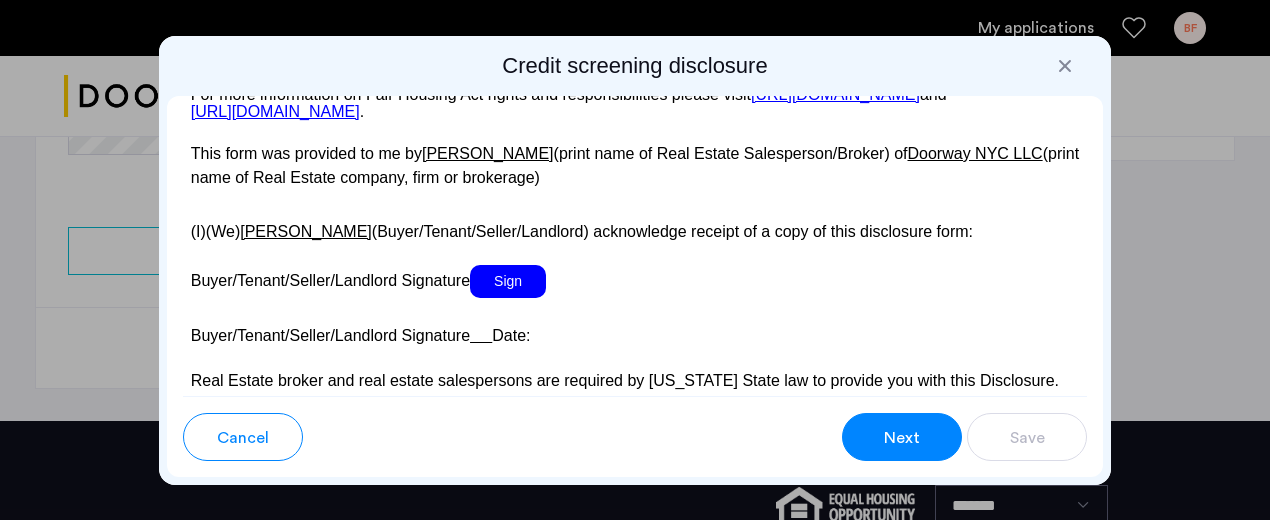 scroll, scrollTop: 3913, scrollLeft: 0, axis: vertical 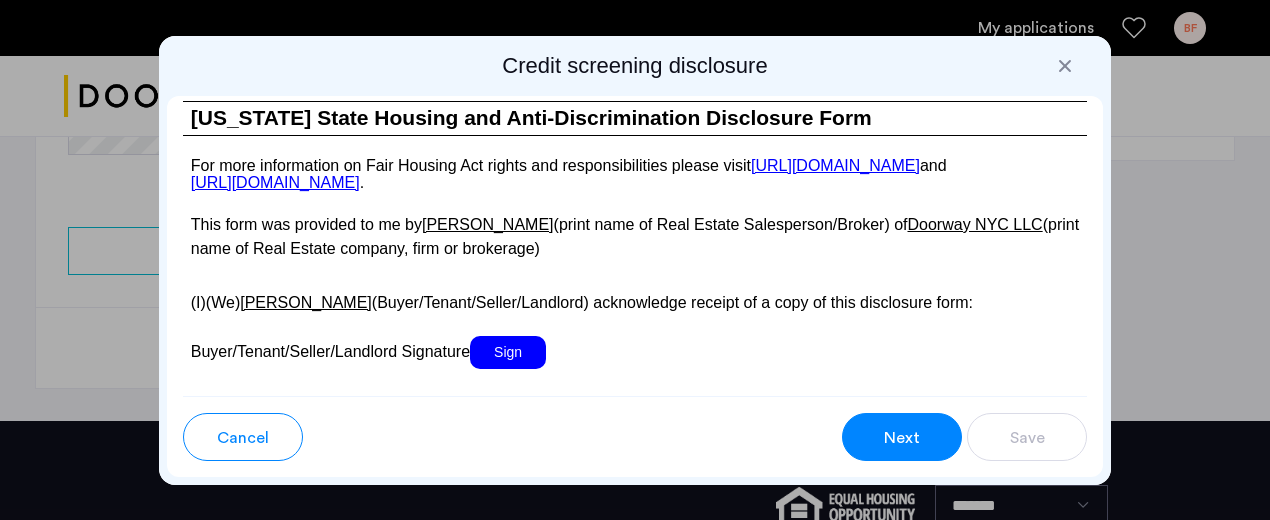 click on "Sign" at bounding box center [508, 352] 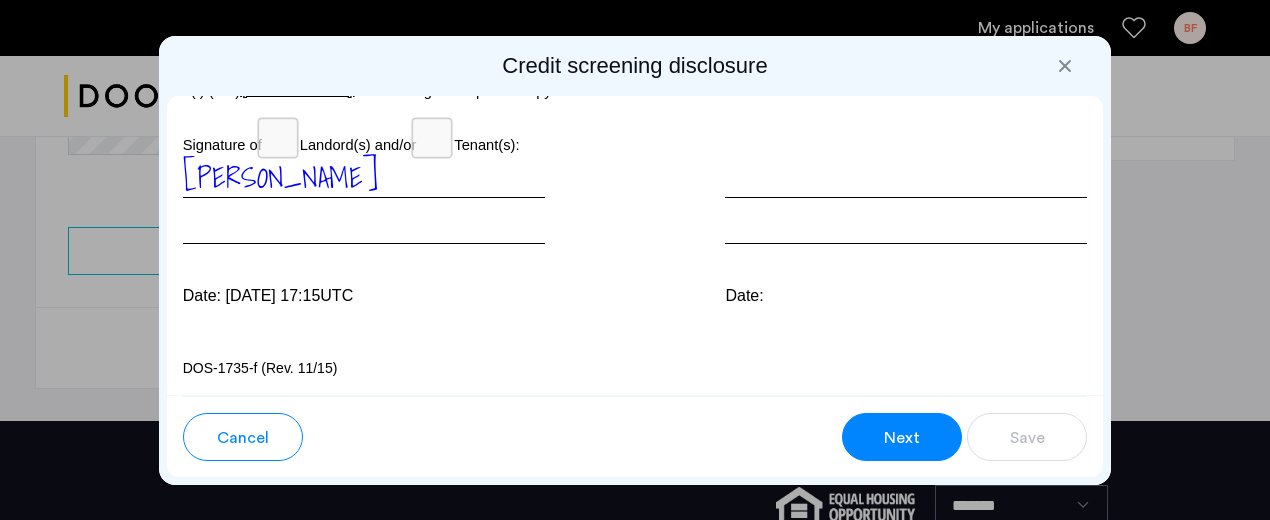 scroll, scrollTop: 6572, scrollLeft: 0, axis: vertical 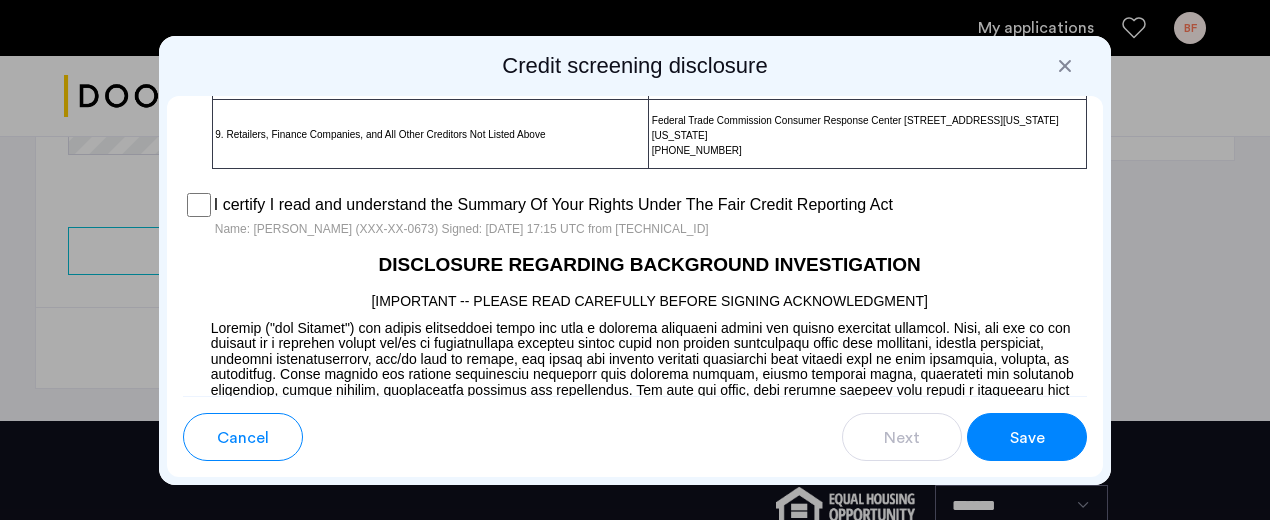 click on "Save" at bounding box center (1027, 437) 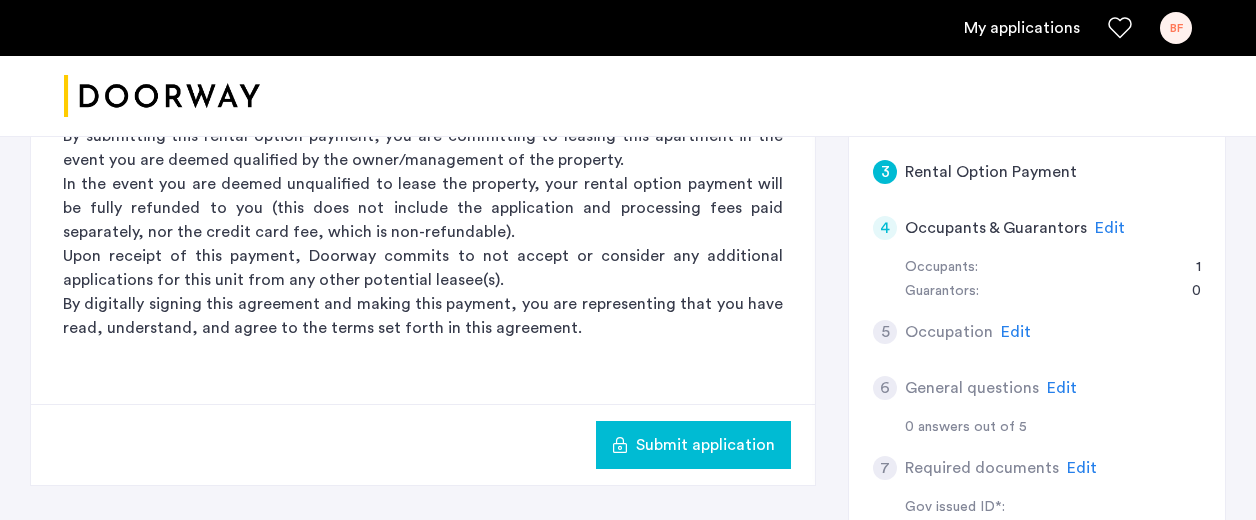 scroll, scrollTop: 528, scrollLeft: 0, axis: vertical 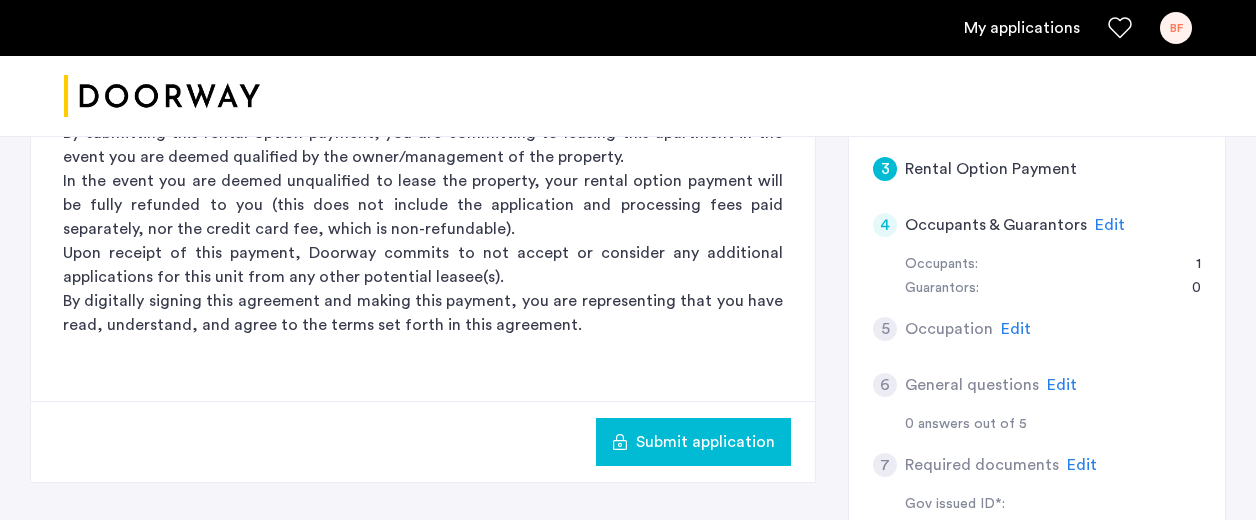 click on "Submit application" 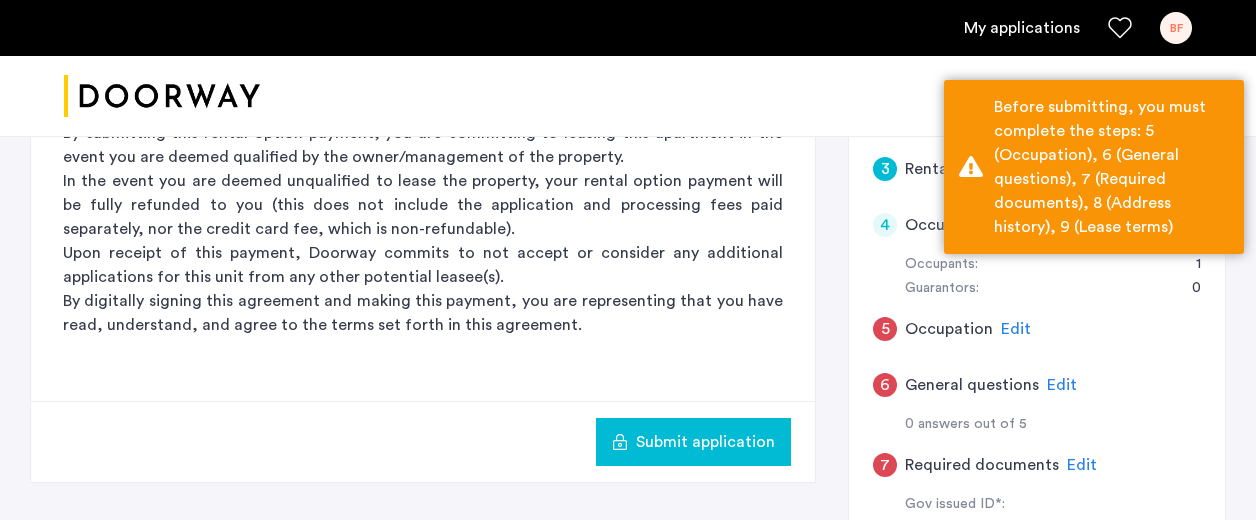 click on "6 General questions Edit" 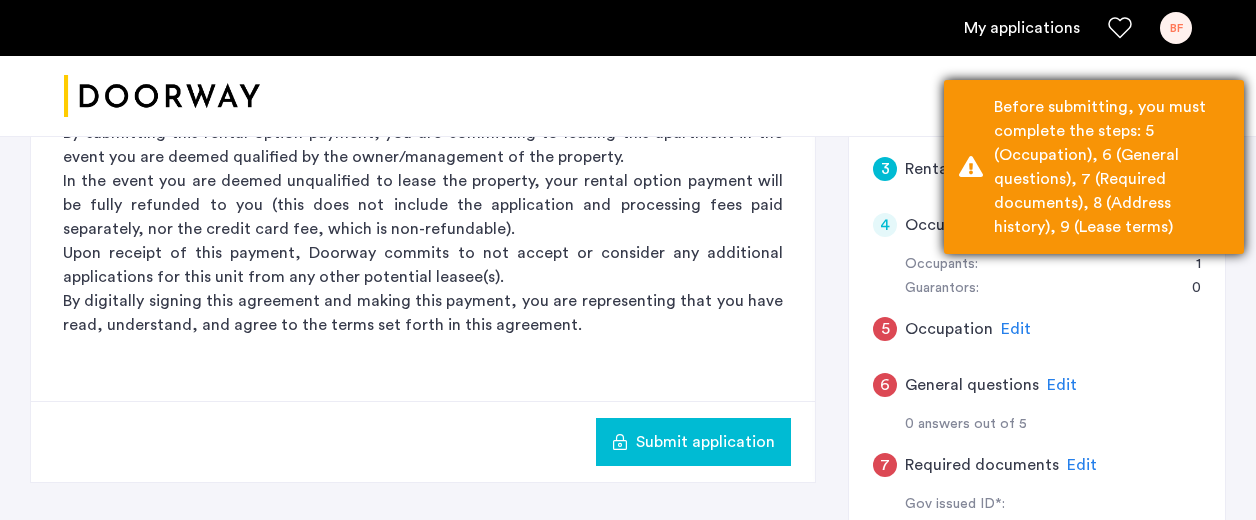click on "Before submitting, you must complete the steps: 5 (Occupation), 6 (General questions), 7 (Required documents), 8 (Address history), 9 (Lease terms)" at bounding box center [1111, 167] 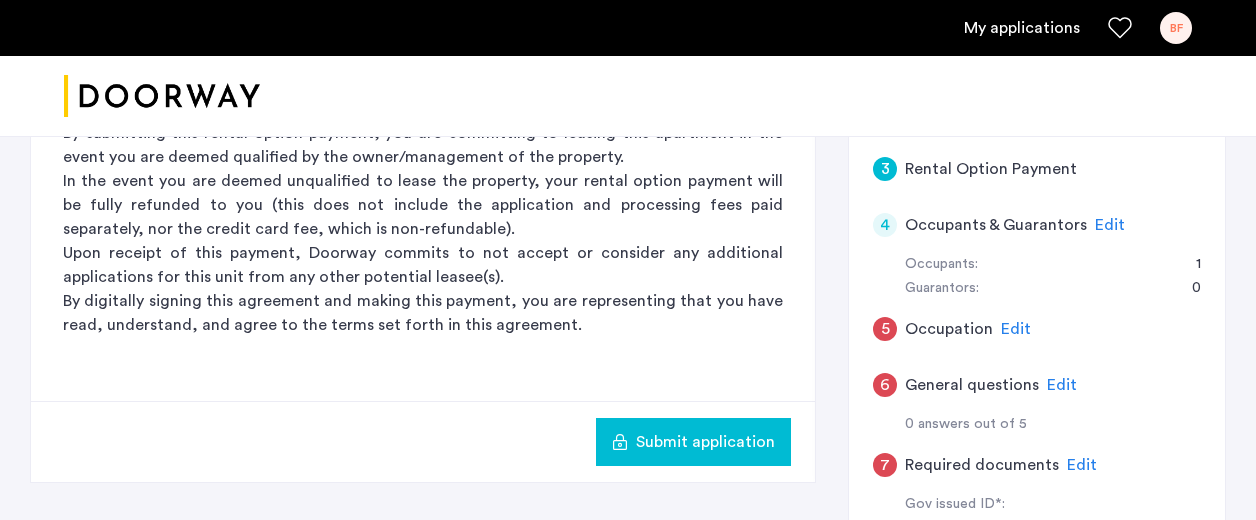 click on "Edit" 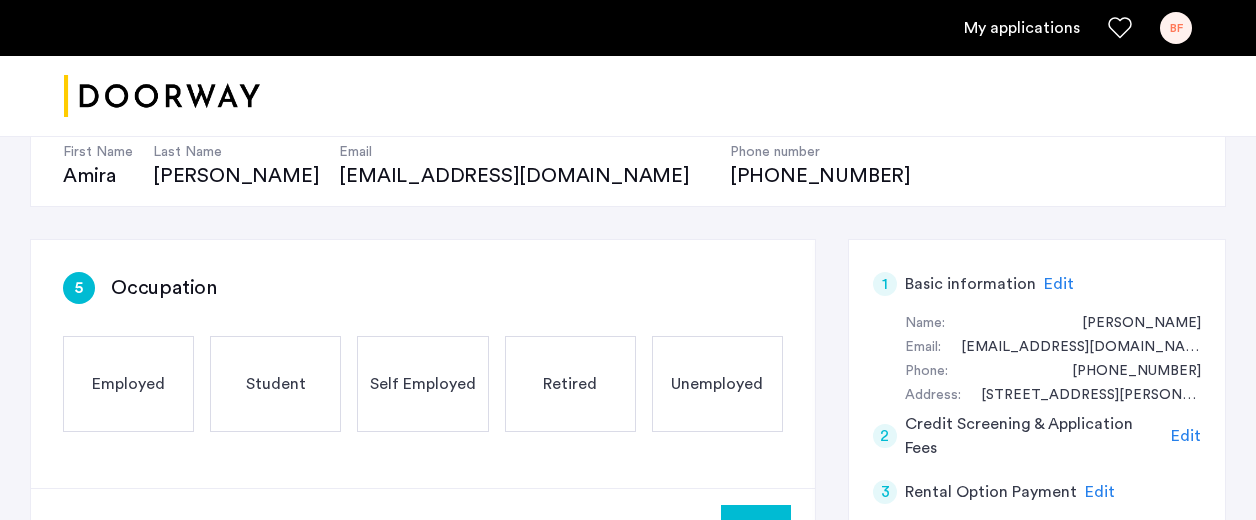 scroll, scrollTop: 262, scrollLeft: 0, axis: vertical 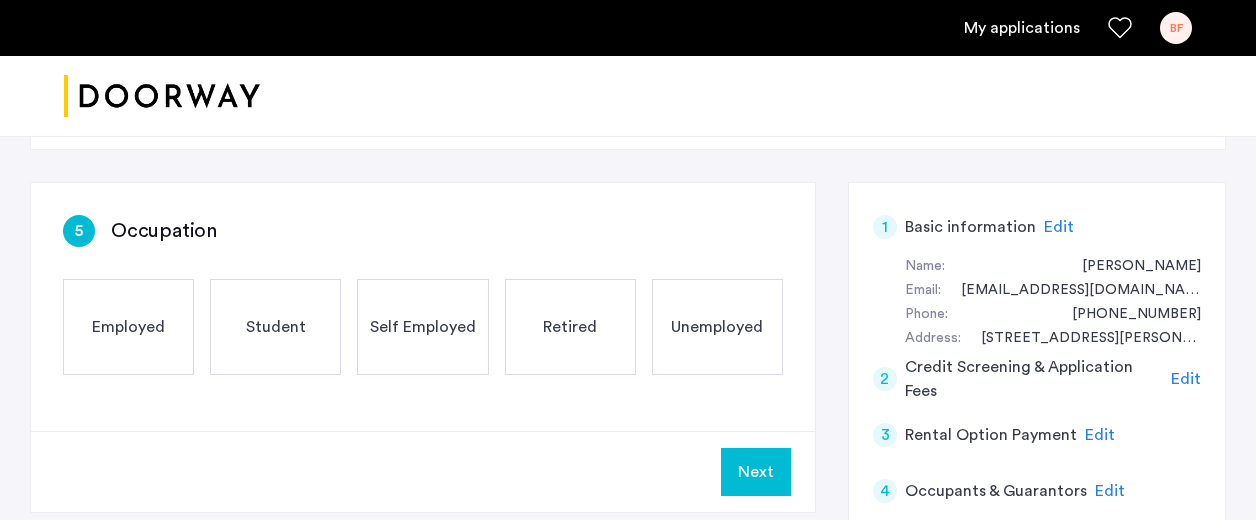 click on "Employed" 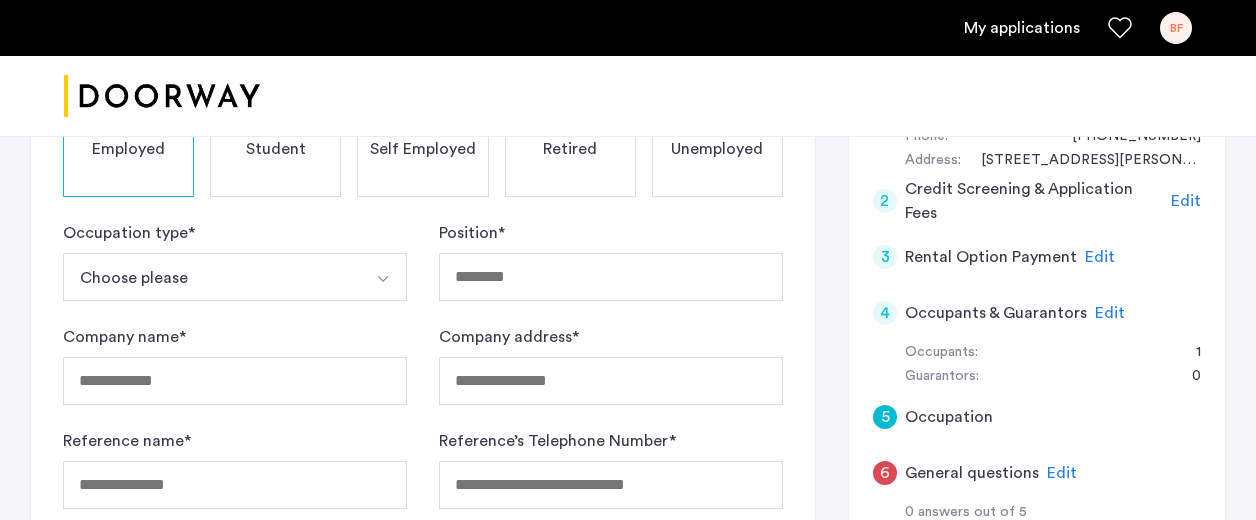 scroll, scrollTop: 460, scrollLeft: 0, axis: vertical 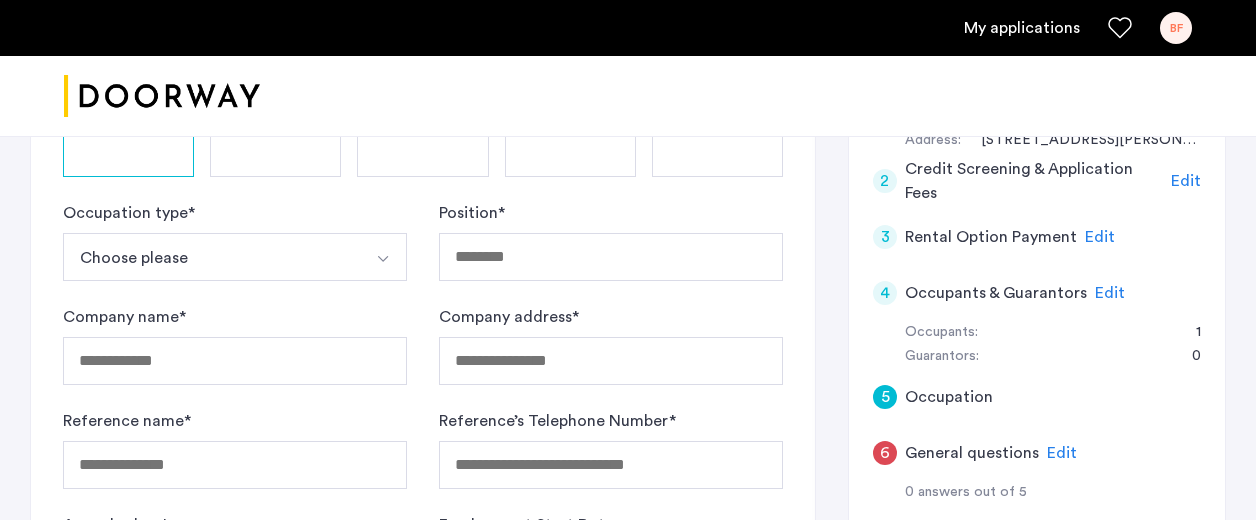 click on "Choose please" at bounding box center (211, 257) 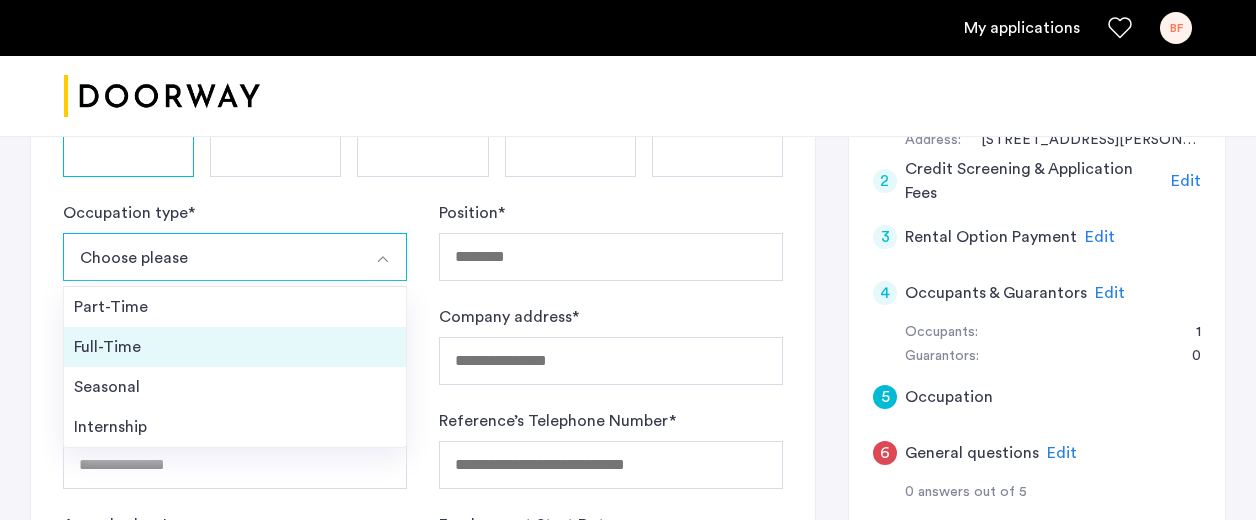 click on "Full-Time" at bounding box center (235, 347) 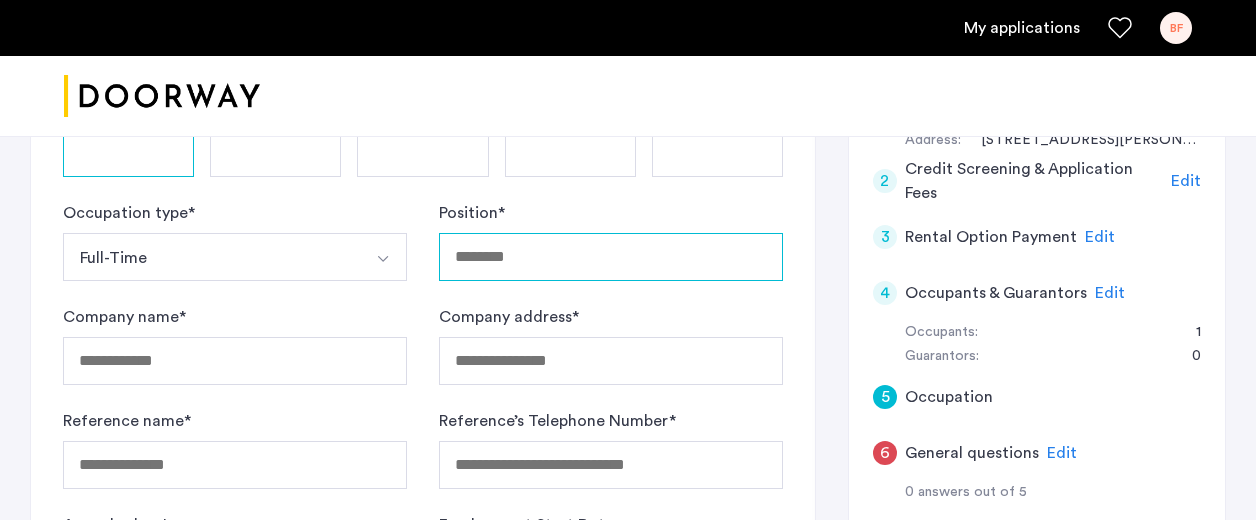click on "Position  *" at bounding box center [611, 257] 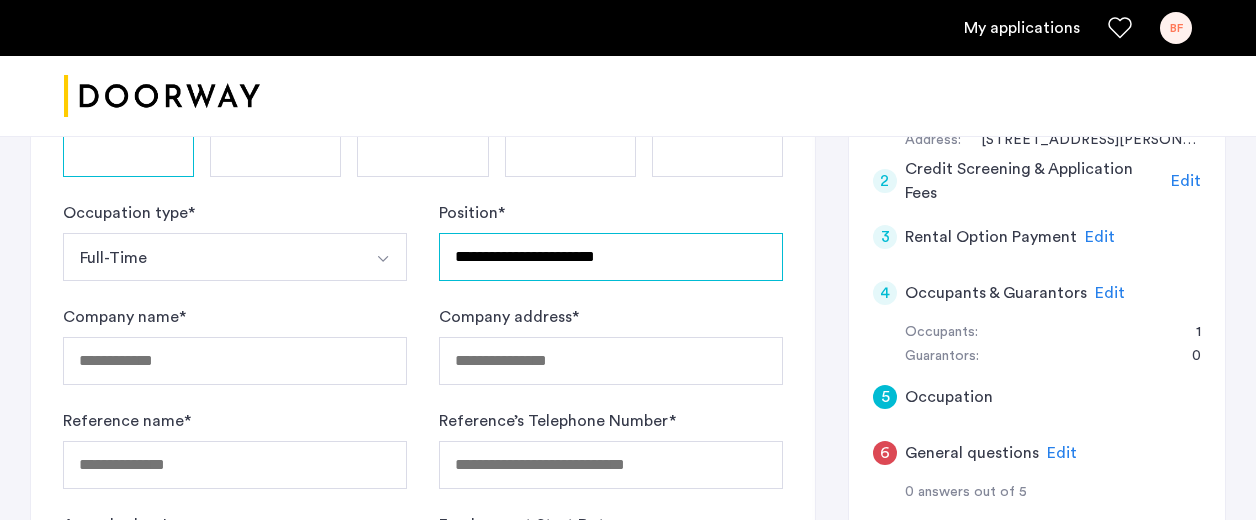 type on "**********" 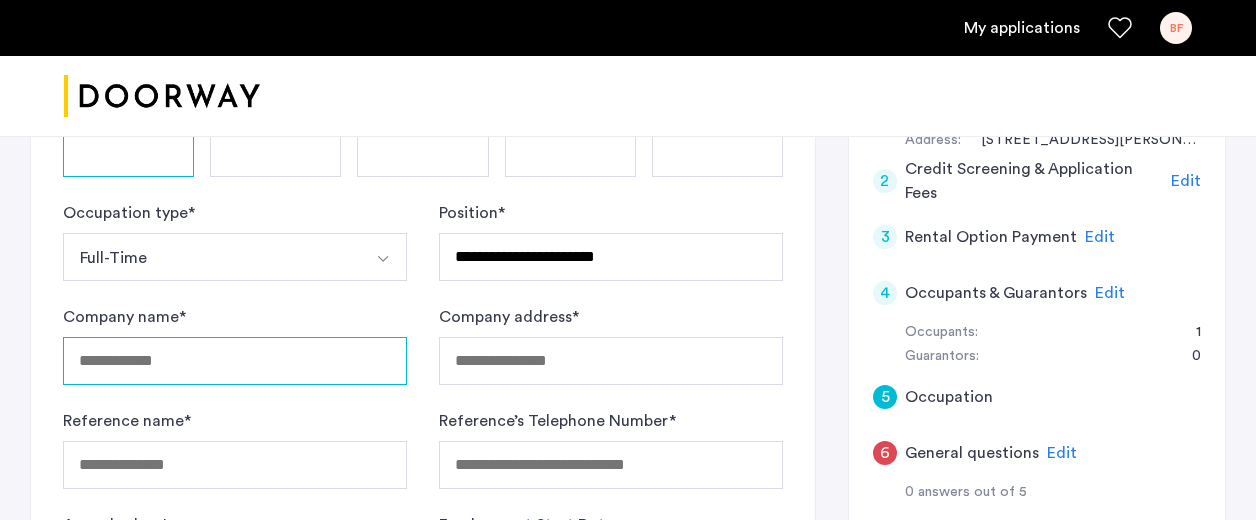 click on "Company name  *" at bounding box center (235, 361) 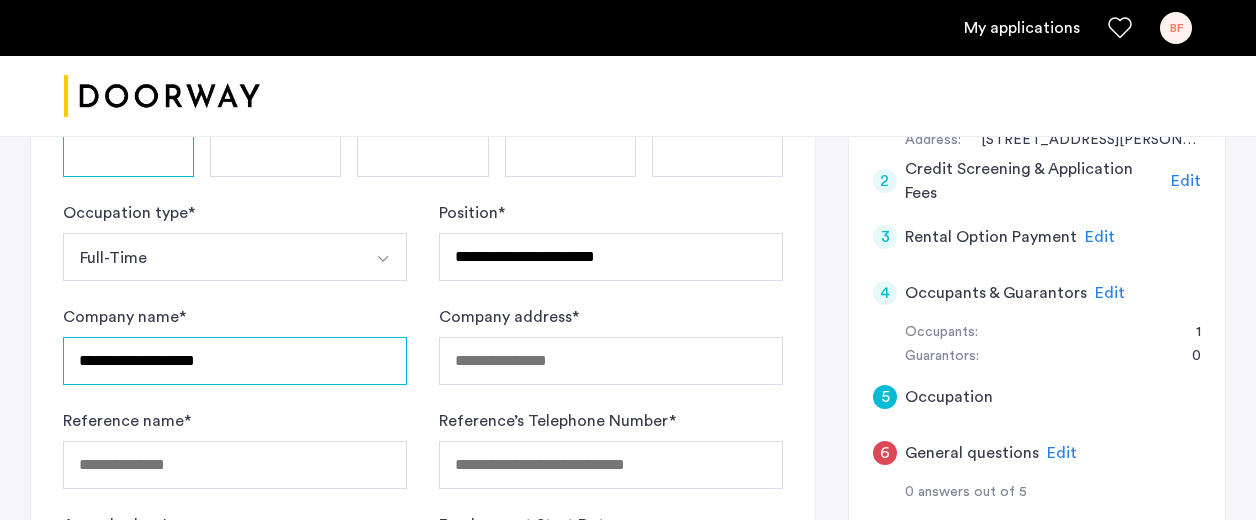 type on "**********" 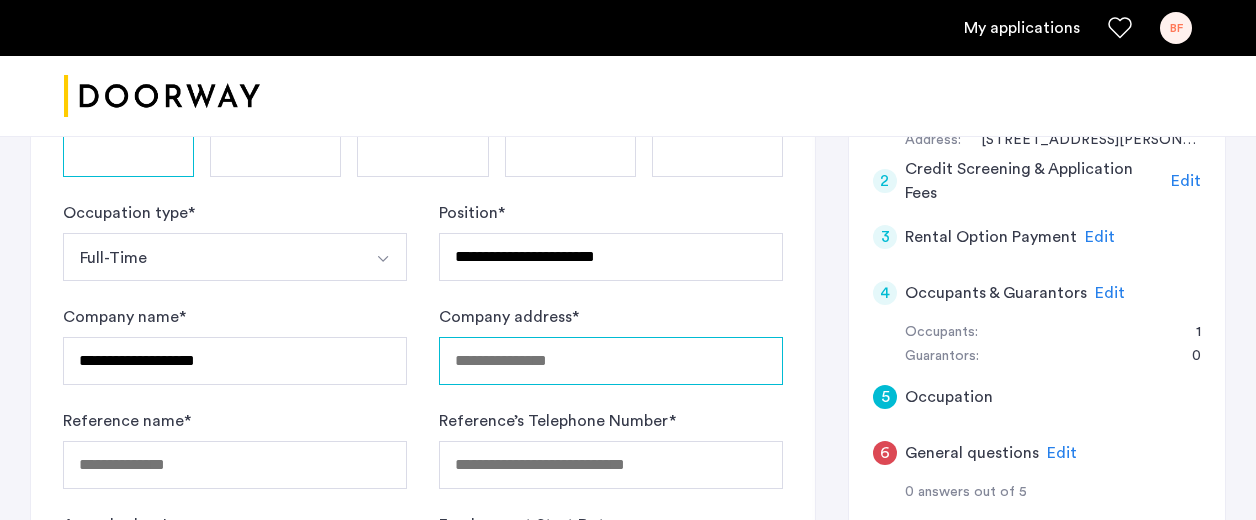 click on "Company address  *" at bounding box center (611, 361) 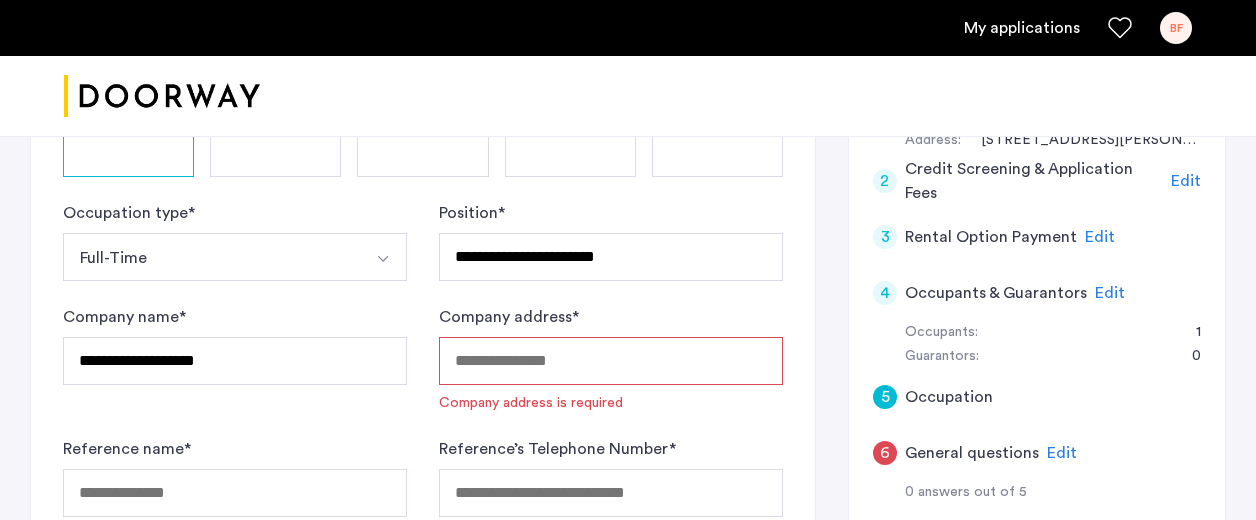 paste on "**********" 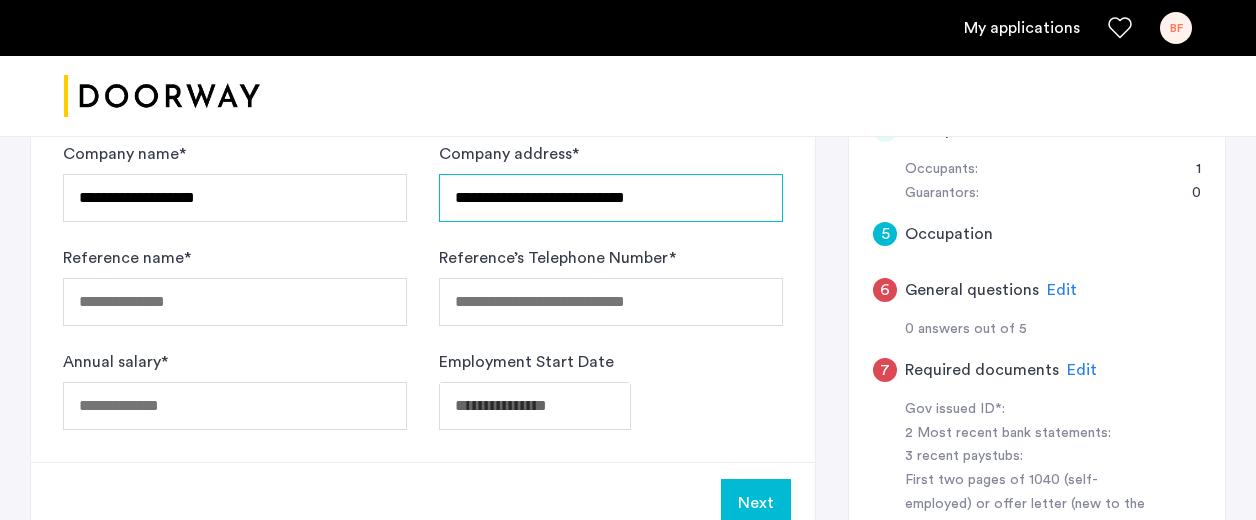 scroll, scrollTop: 638, scrollLeft: 0, axis: vertical 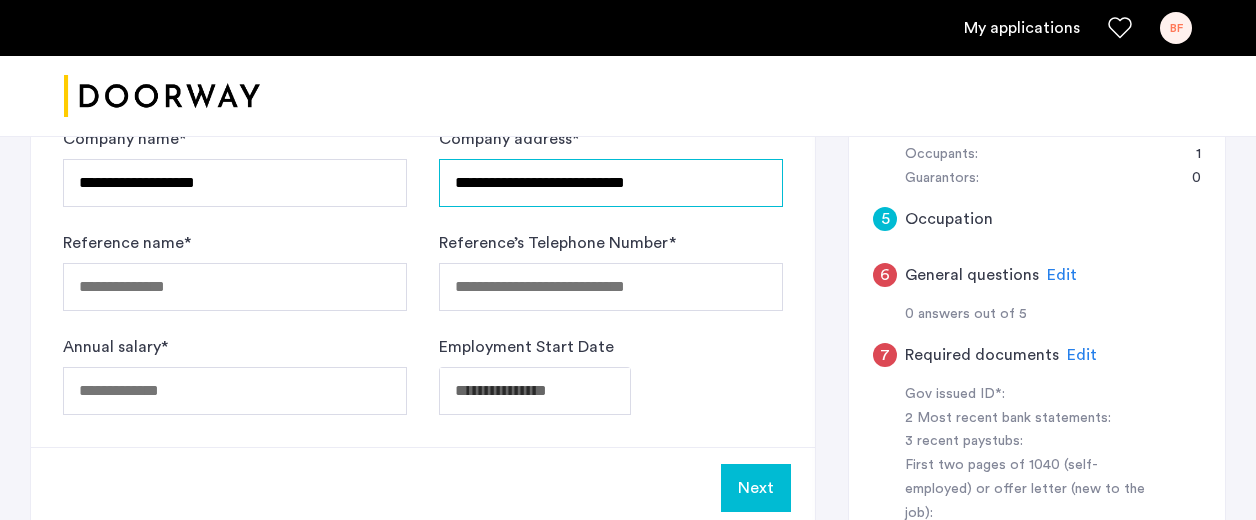 type on "**********" 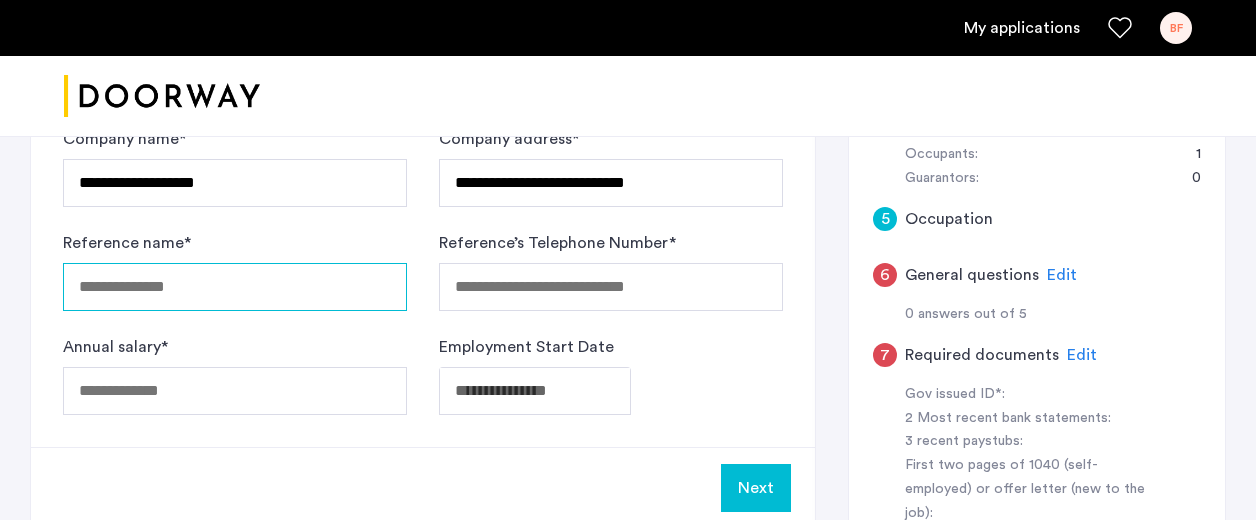 click on "Reference name  *" at bounding box center (235, 287) 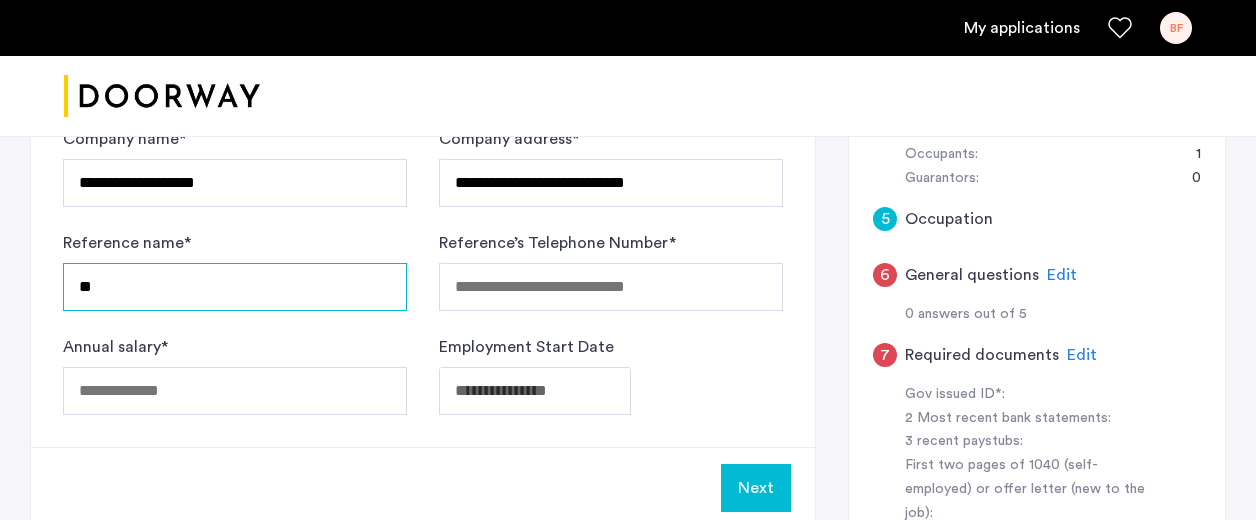type on "*" 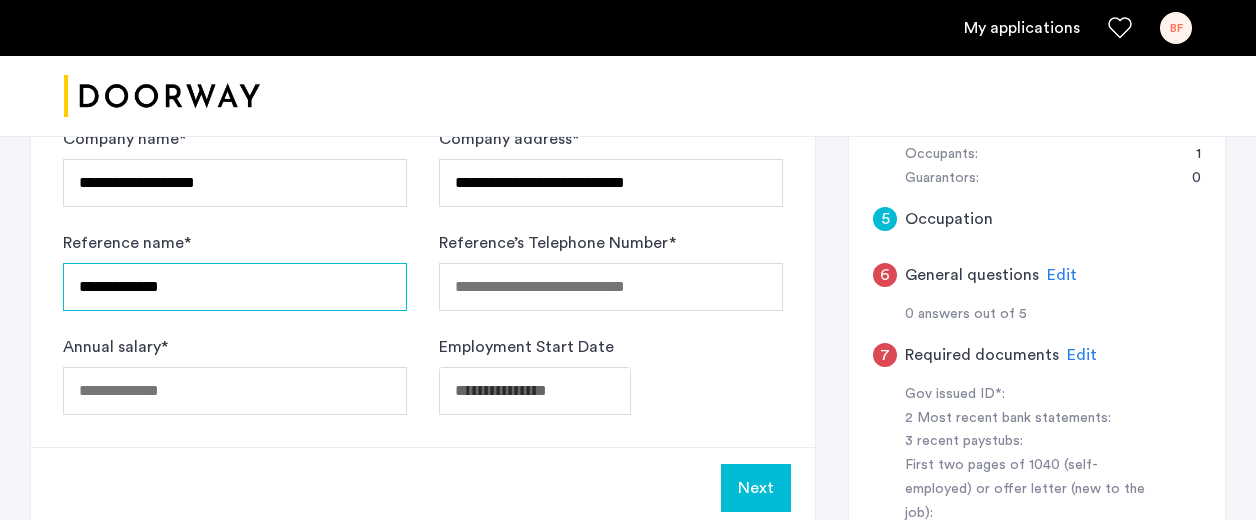 type on "**********" 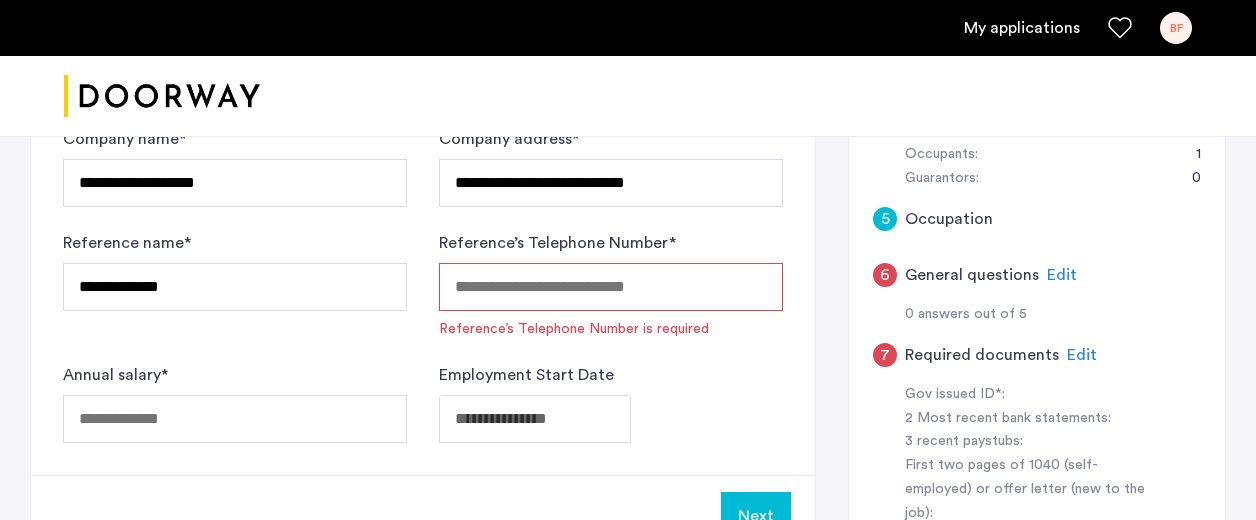 paste on "**********" 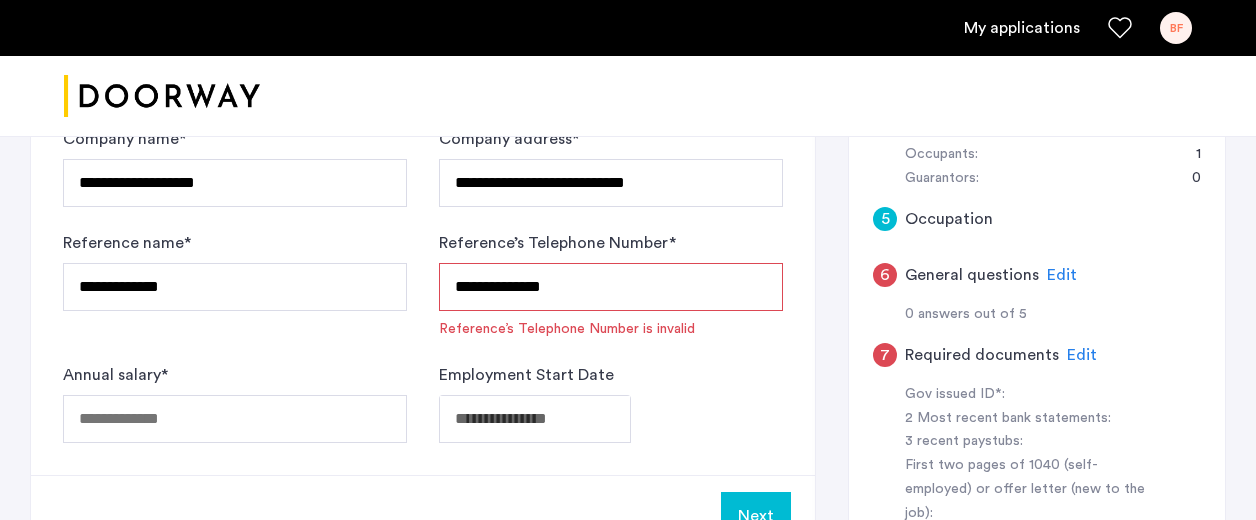 click on "**********" at bounding box center (611, 287) 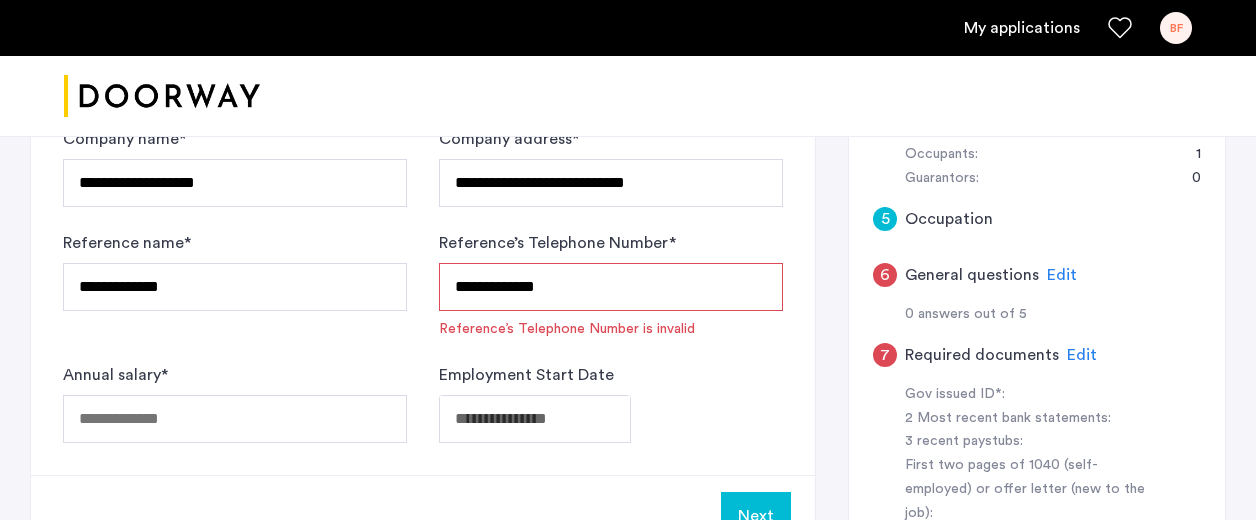 type on "**********" 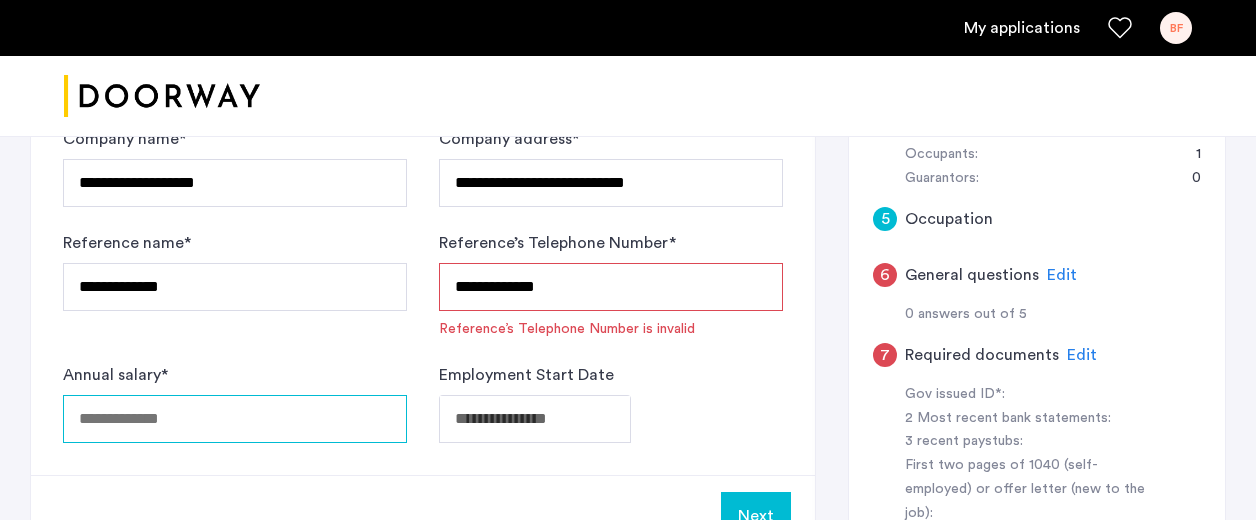 click on "Annual salary  *" at bounding box center (235, 419) 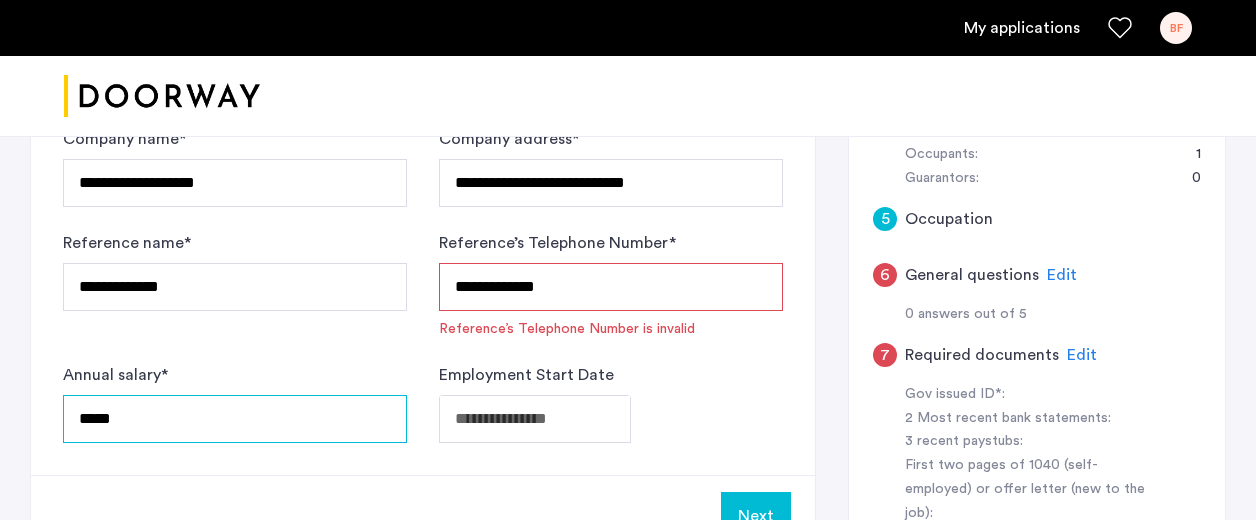 click on "*****" at bounding box center [235, 419] 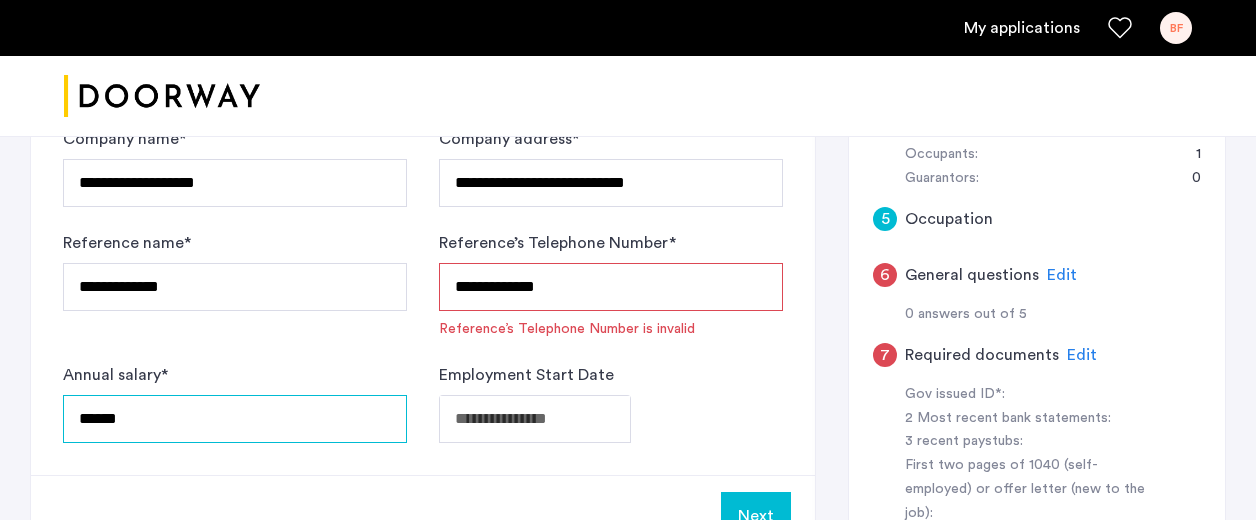 type on "******" 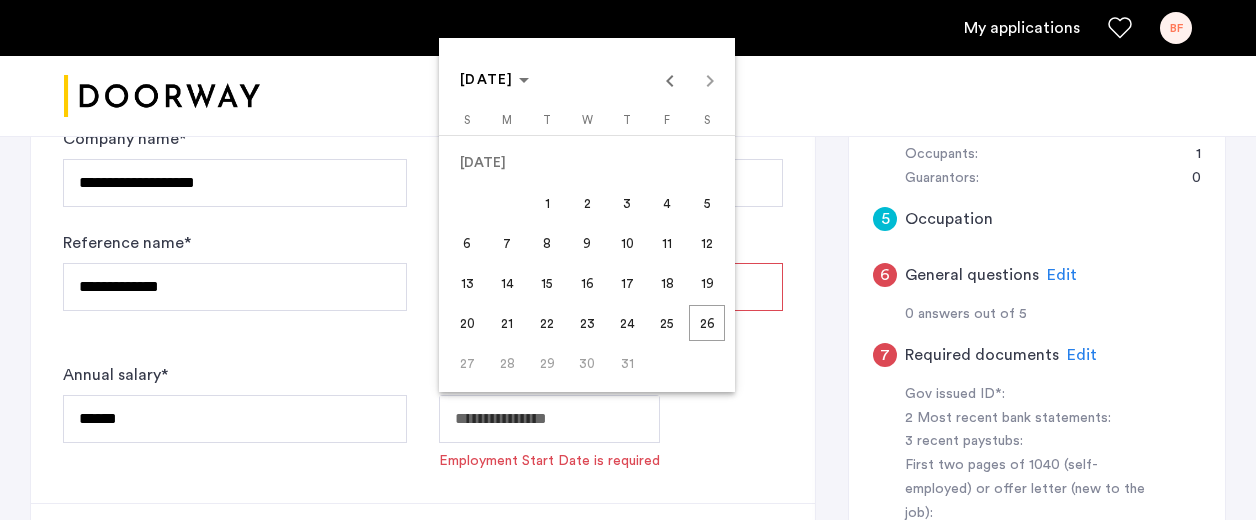 click on "**********" at bounding box center [628, -378] 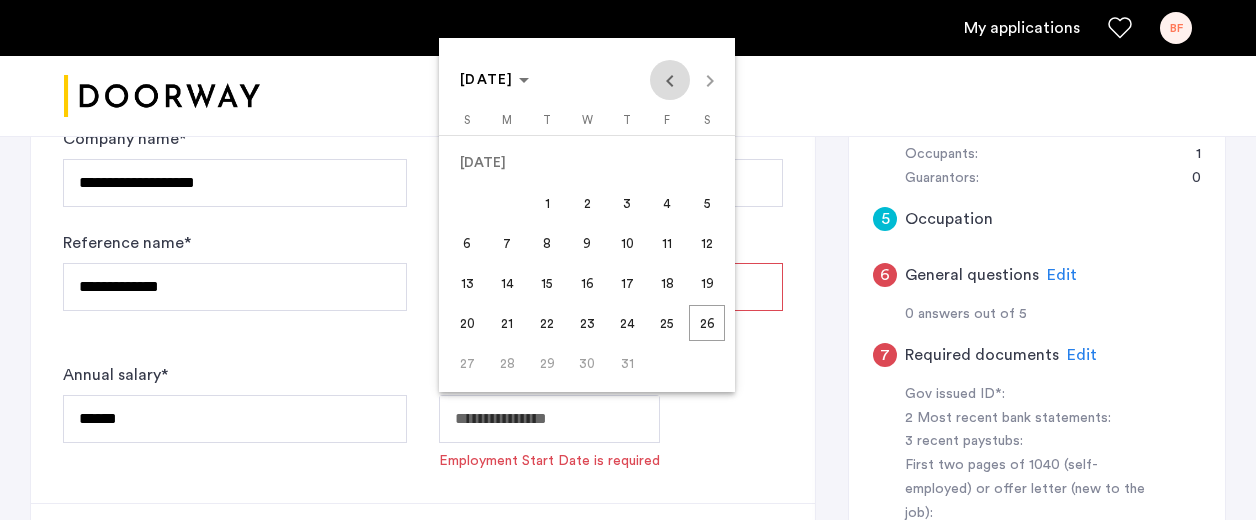 click at bounding box center [670, 80] 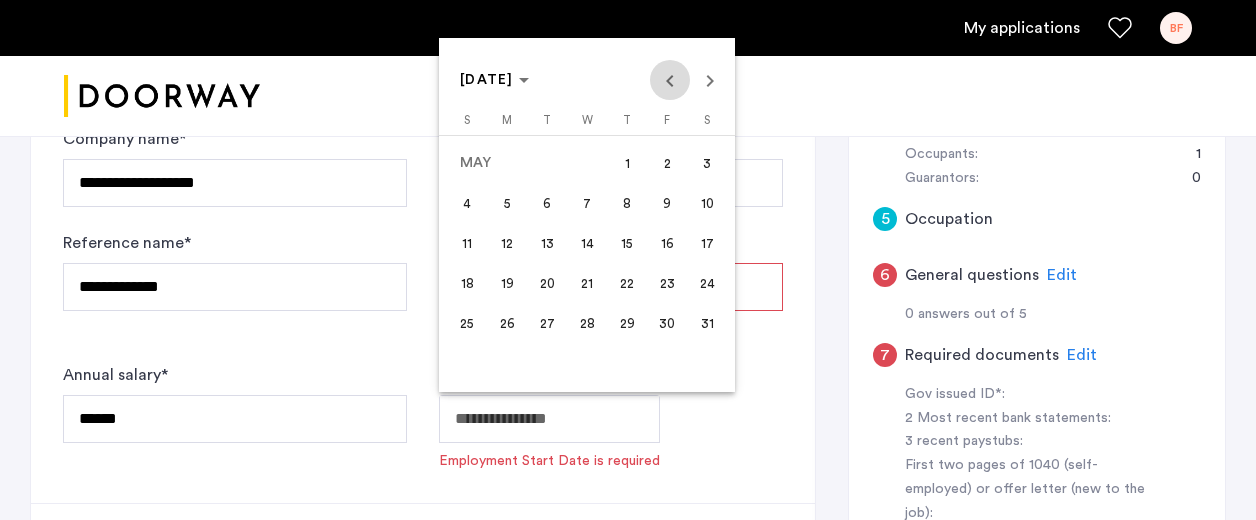 click at bounding box center (670, 80) 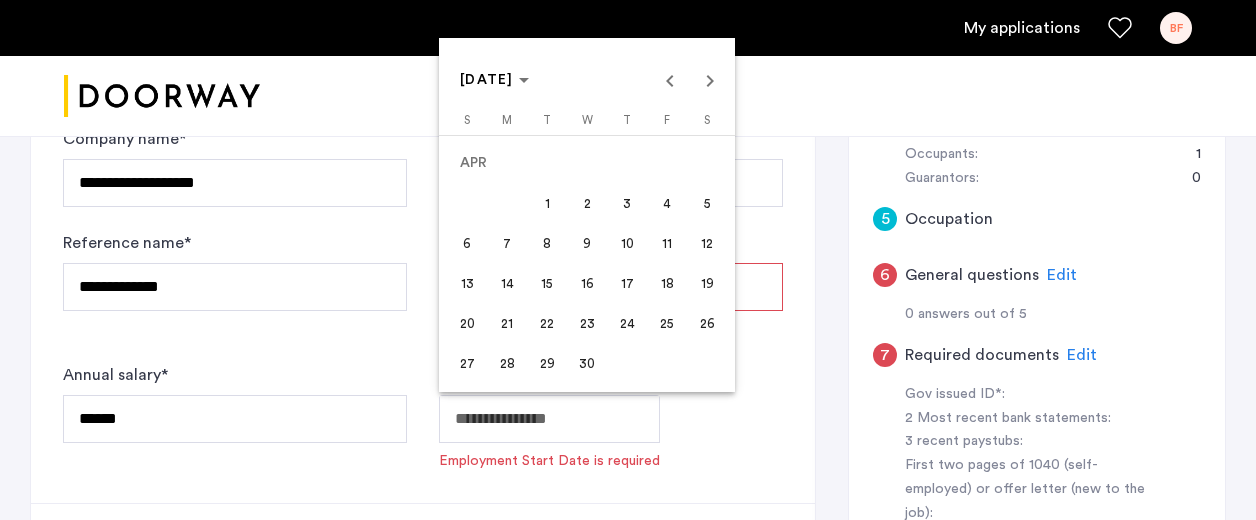 click on "1" at bounding box center (547, 203) 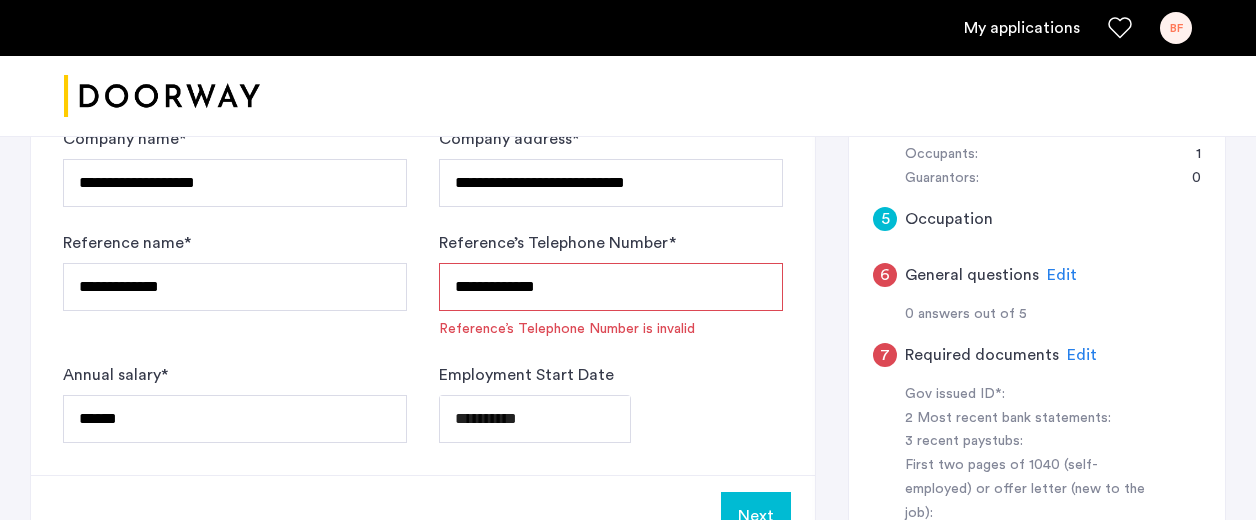 click on "**********" at bounding box center [628, -378] 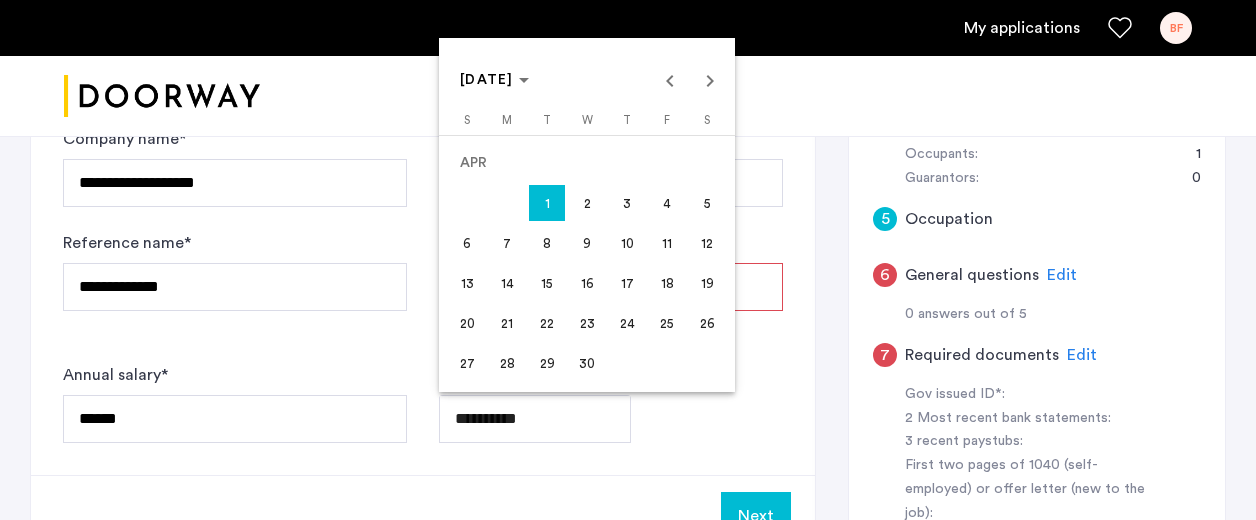 click on "28" at bounding box center [507, 363] 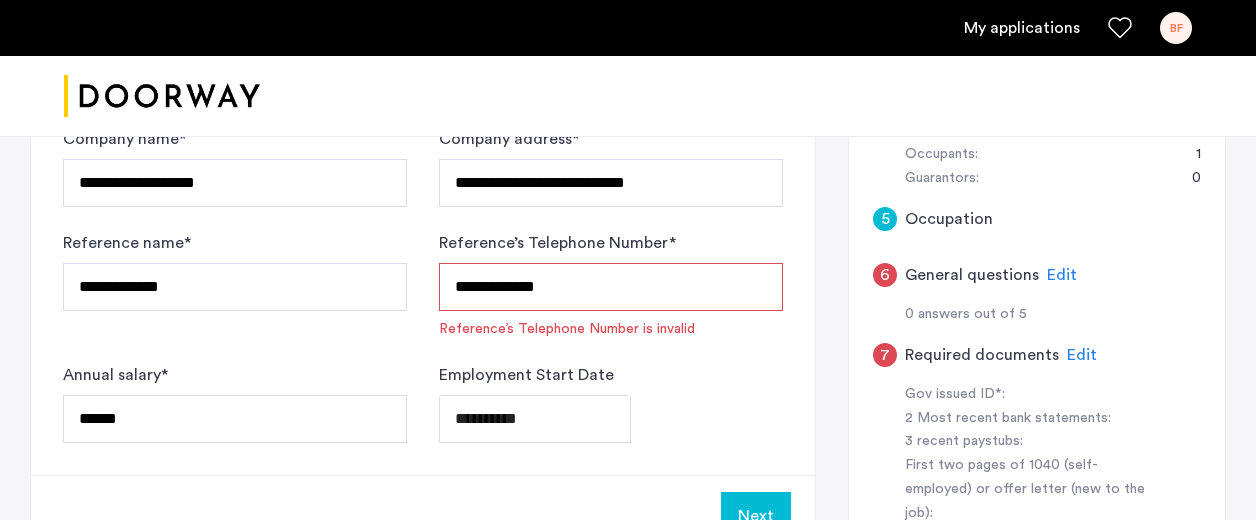 type on "**********" 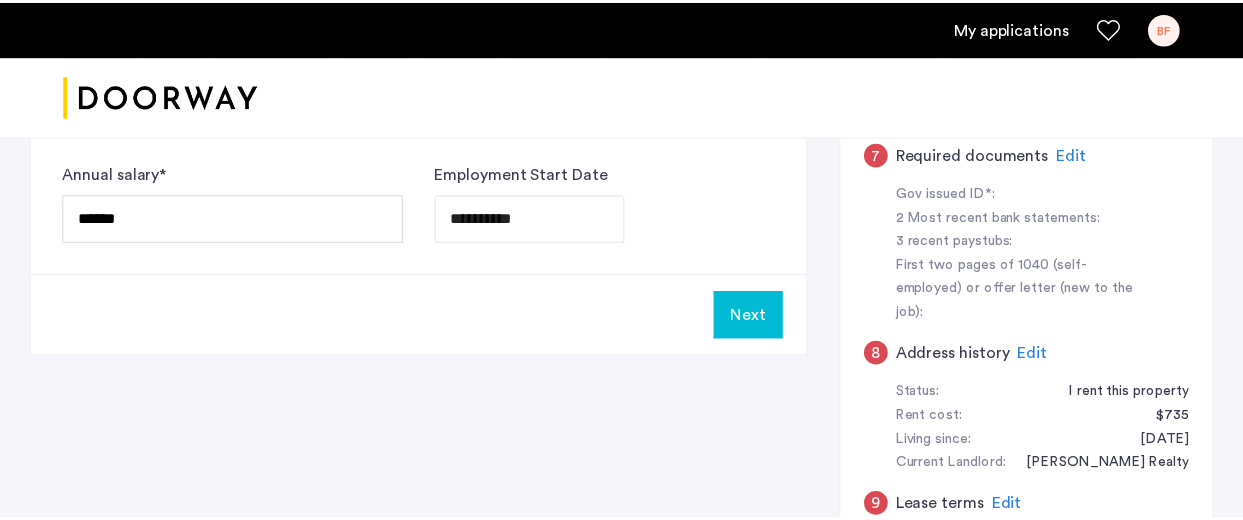 scroll, scrollTop: 849, scrollLeft: 0, axis: vertical 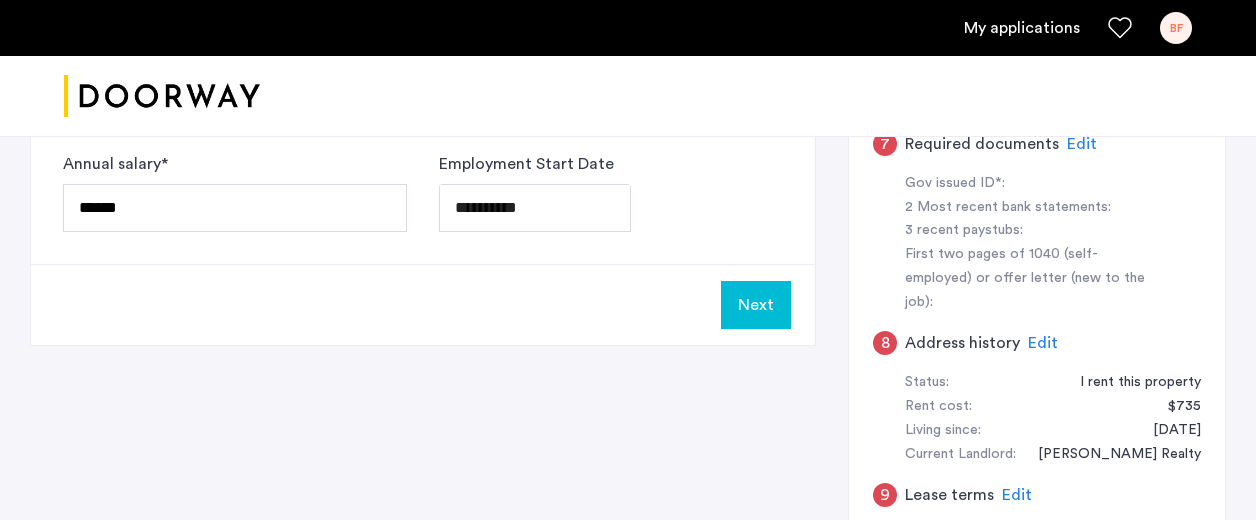 click on "Next" 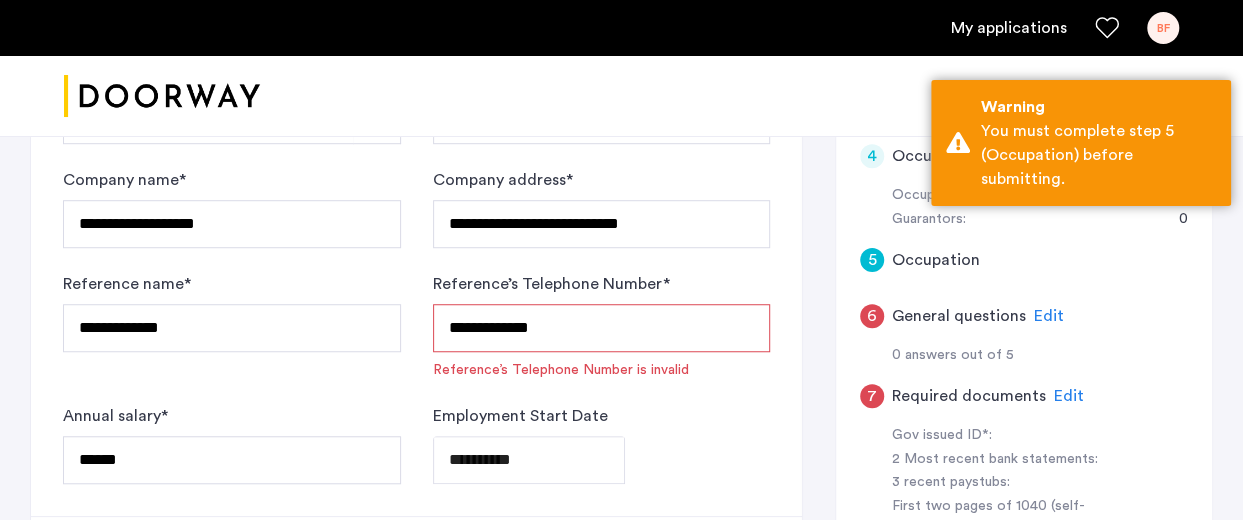 scroll, scrollTop: 604, scrollLeft: 0, axis: vertical 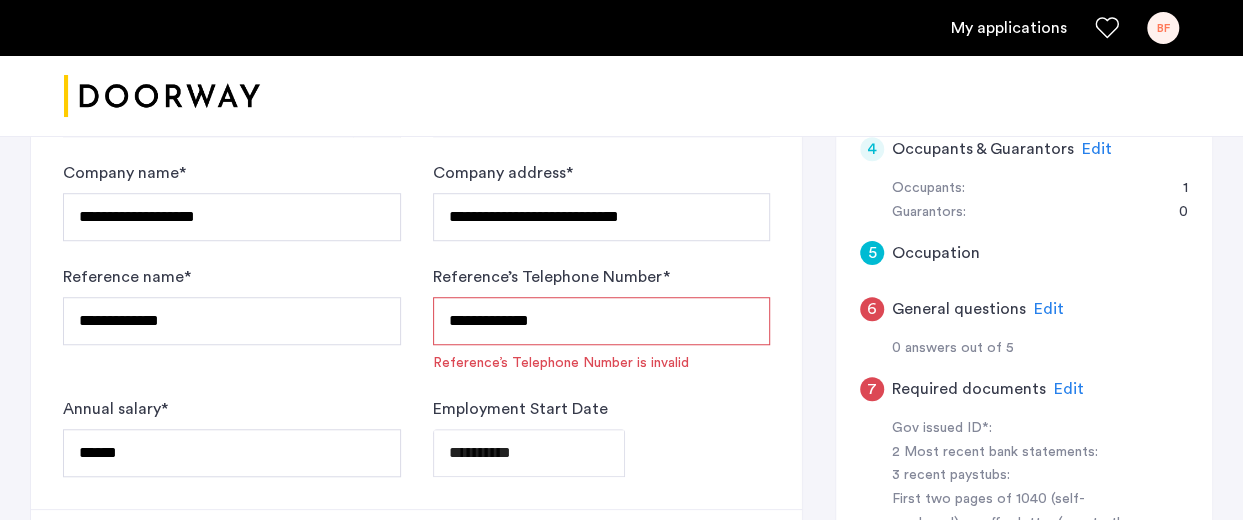 click on "**********" at bounding box center (602, 321) 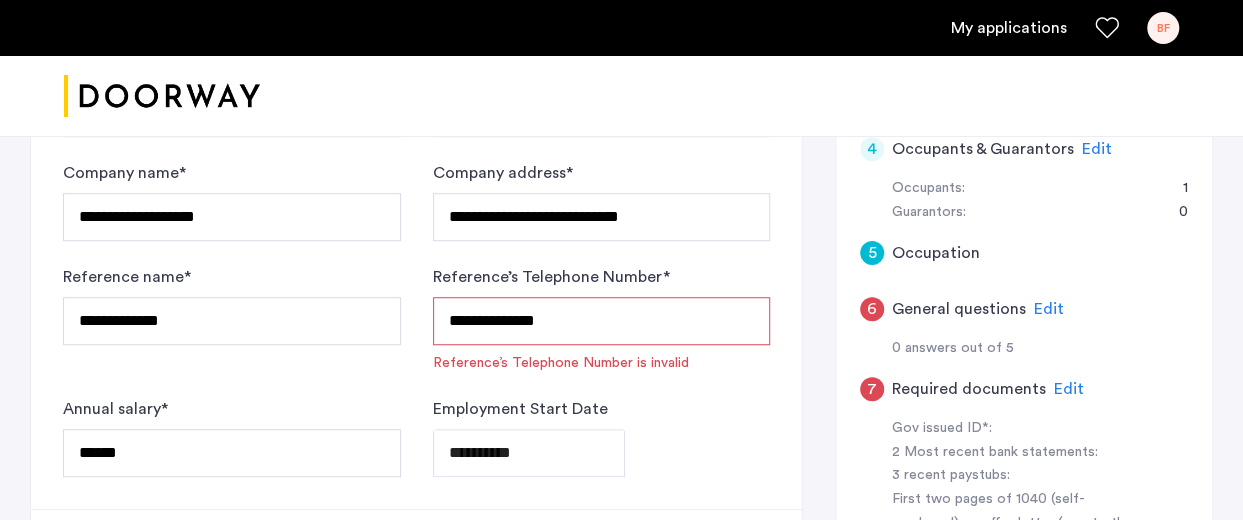 click on "**********" at bounding box center (602, 321) 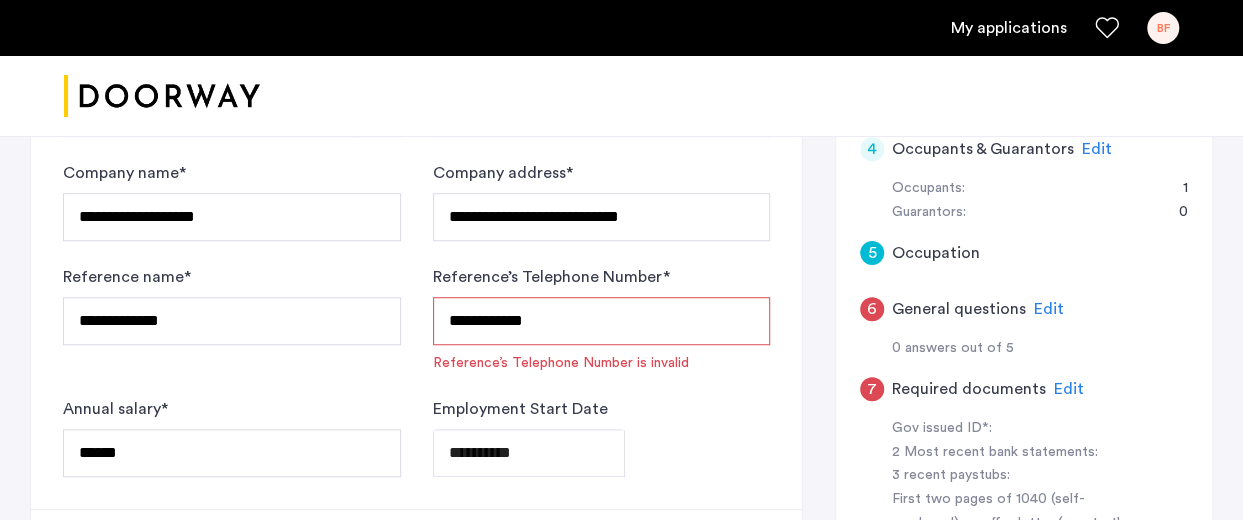 click on "**********" at bounding box center (602, 321) 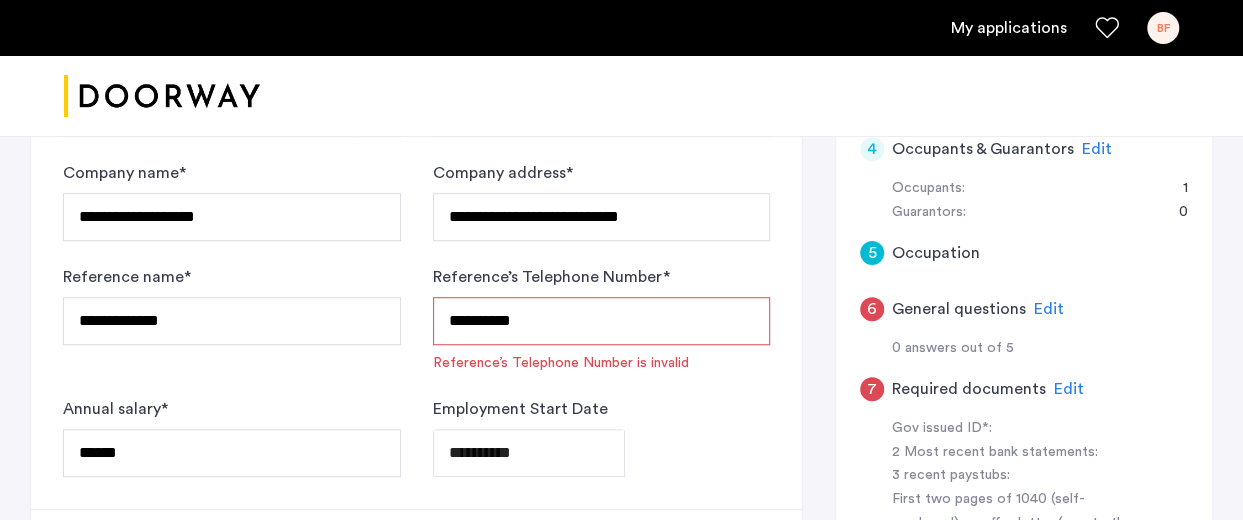 click on "**********" at bounding box center (602, 321) 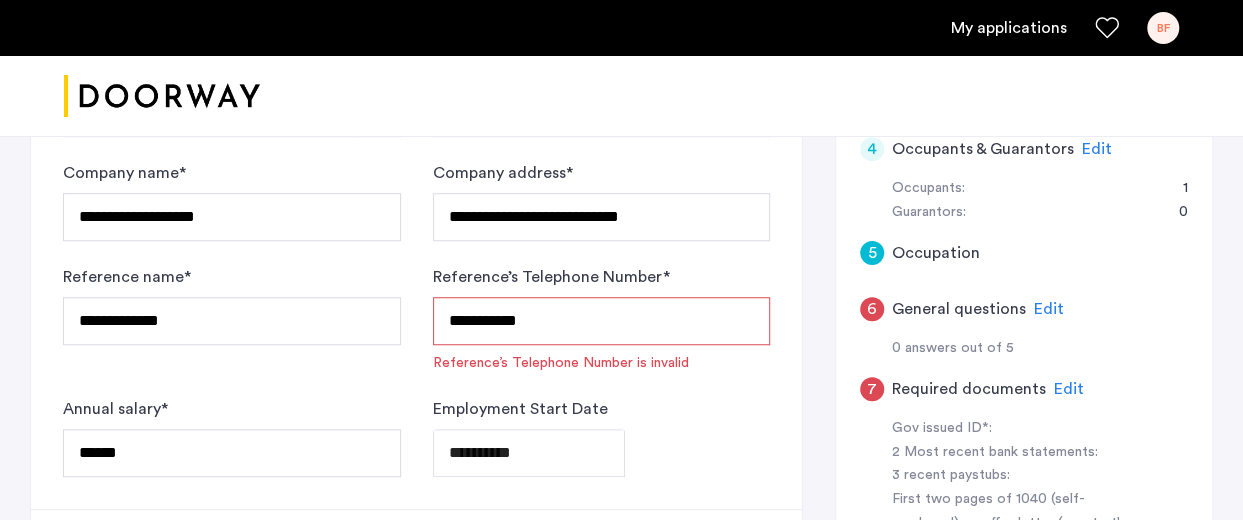 click on "**********" at bounding box center [602, 321] 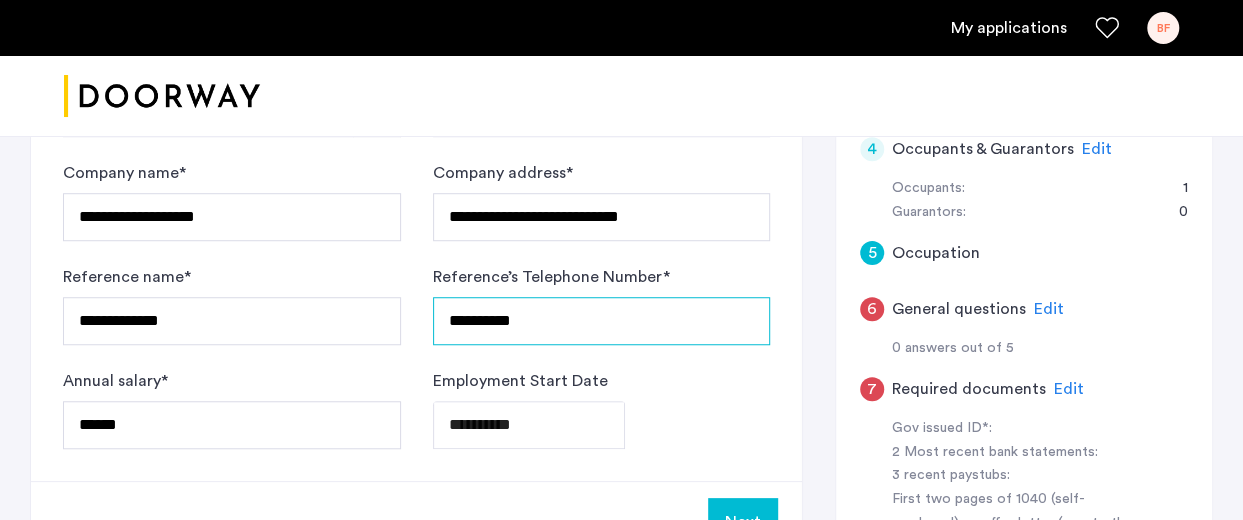type on "**********" 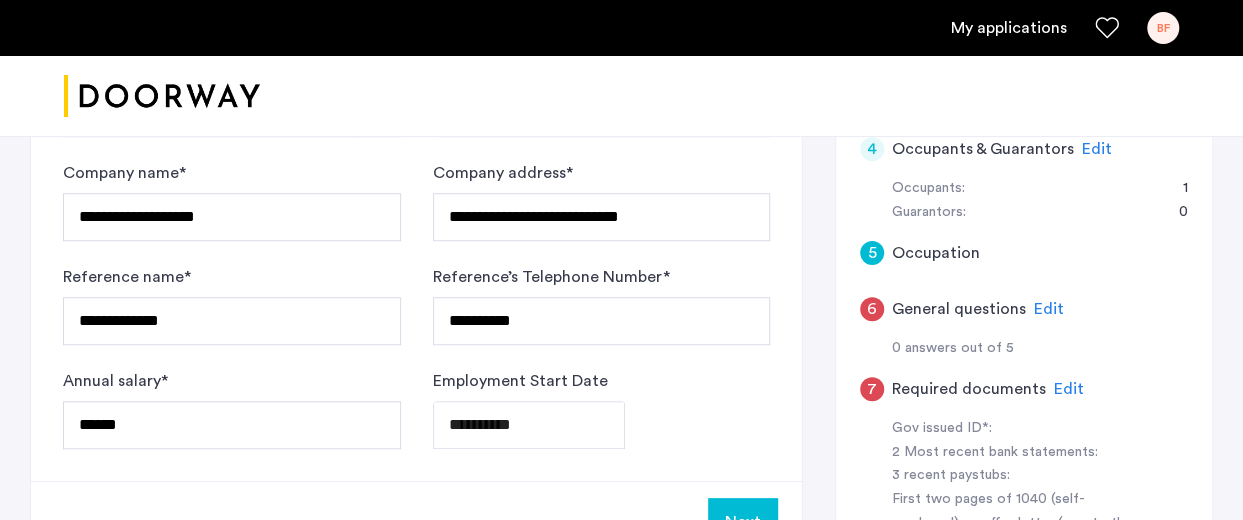 click on "Next" 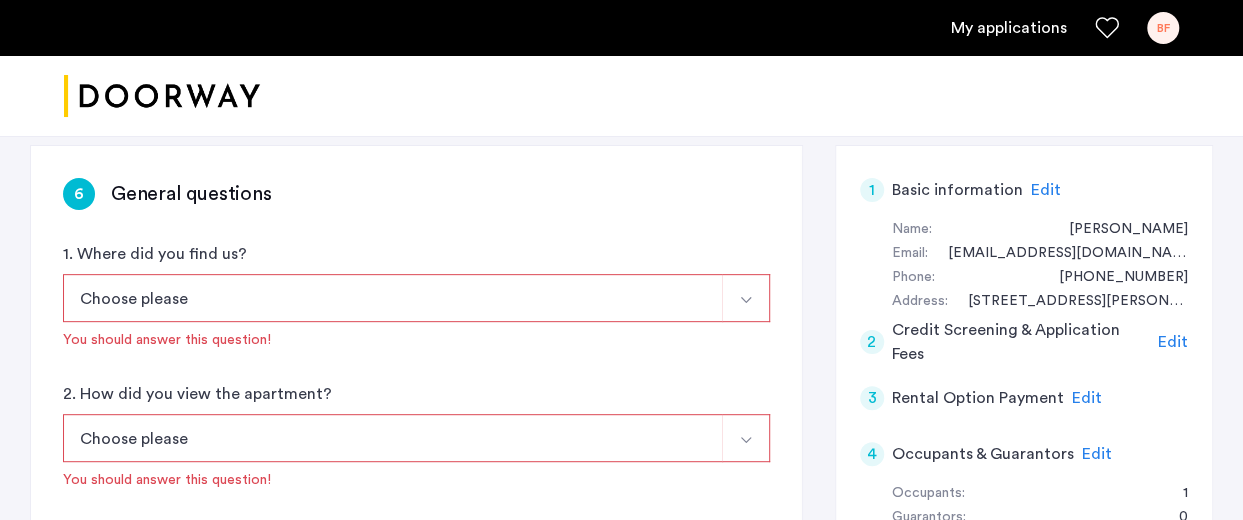 scroll, scrollTop: 302, scrollLeft: 0, axis: vertical 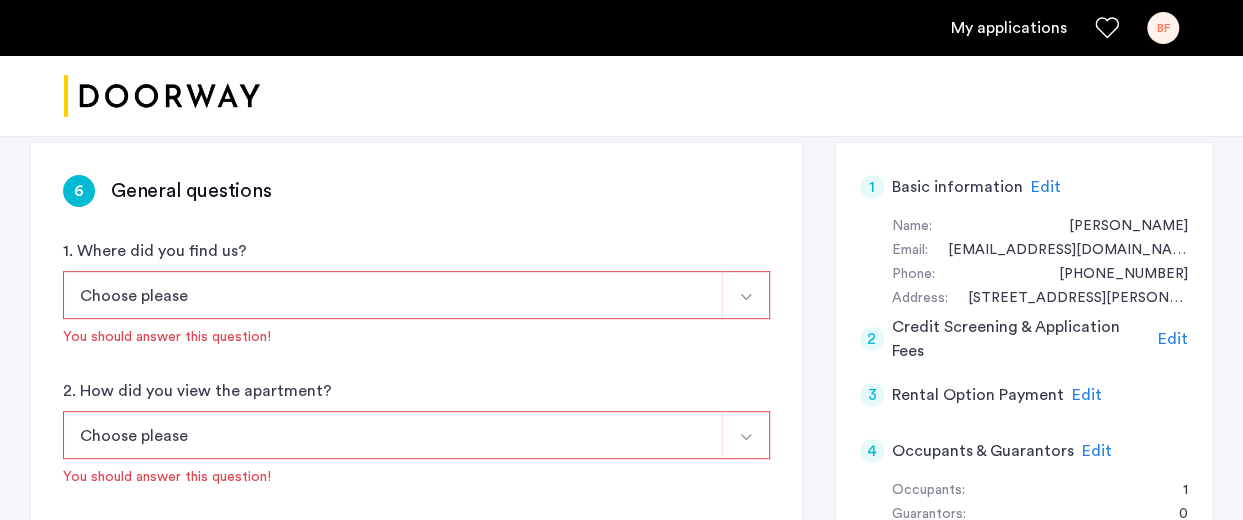 click on "Choose please" at bounding box center (393, 295) 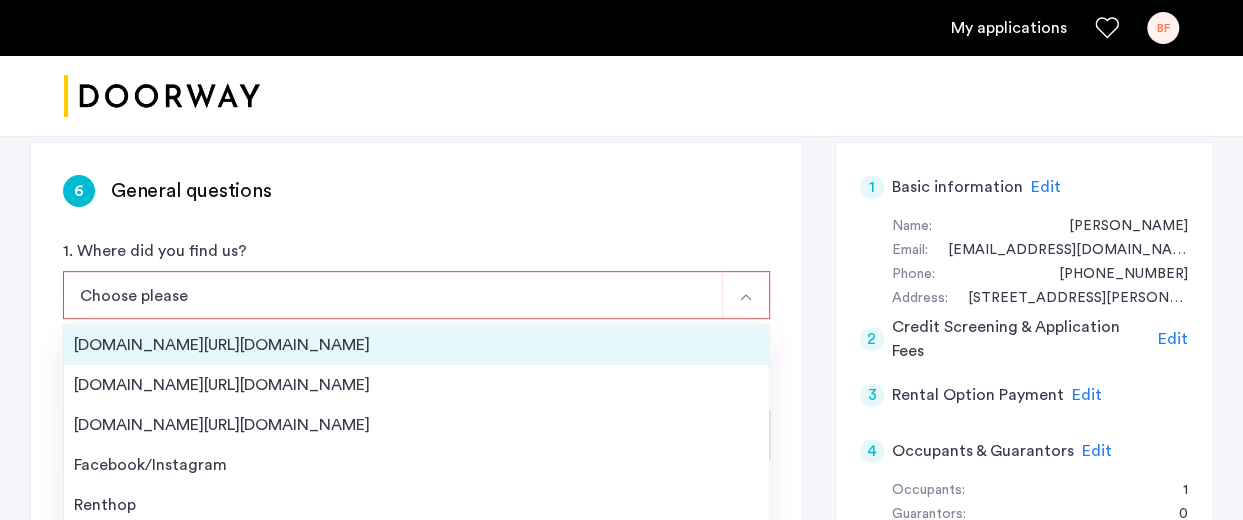 click on "Streeteasy.com/Zillow.com" at bounding box center (416, 345) 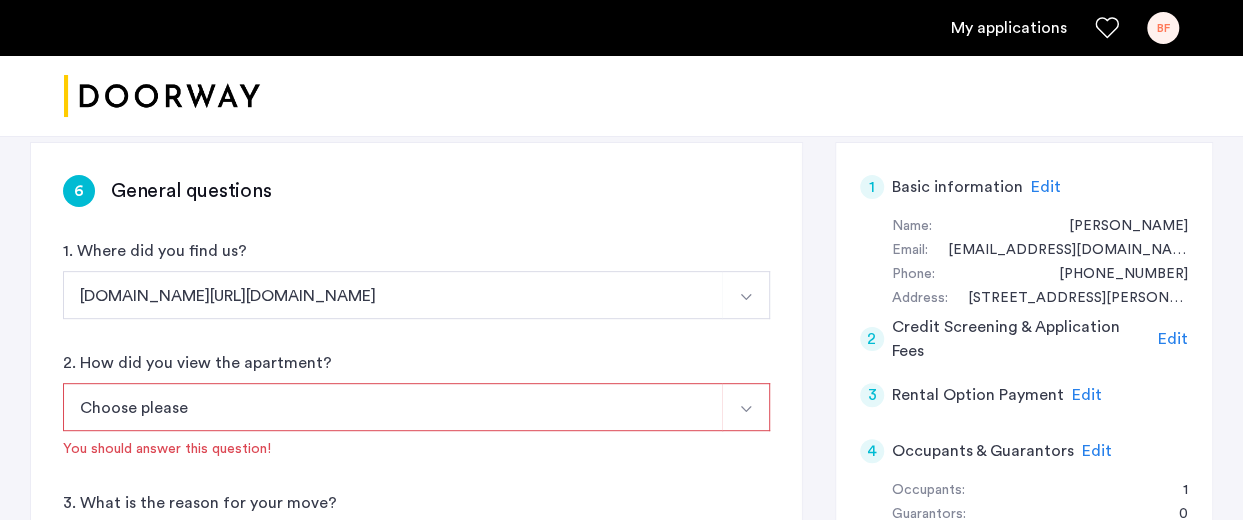 click on "Choose please" at bounding box center [393, 407] 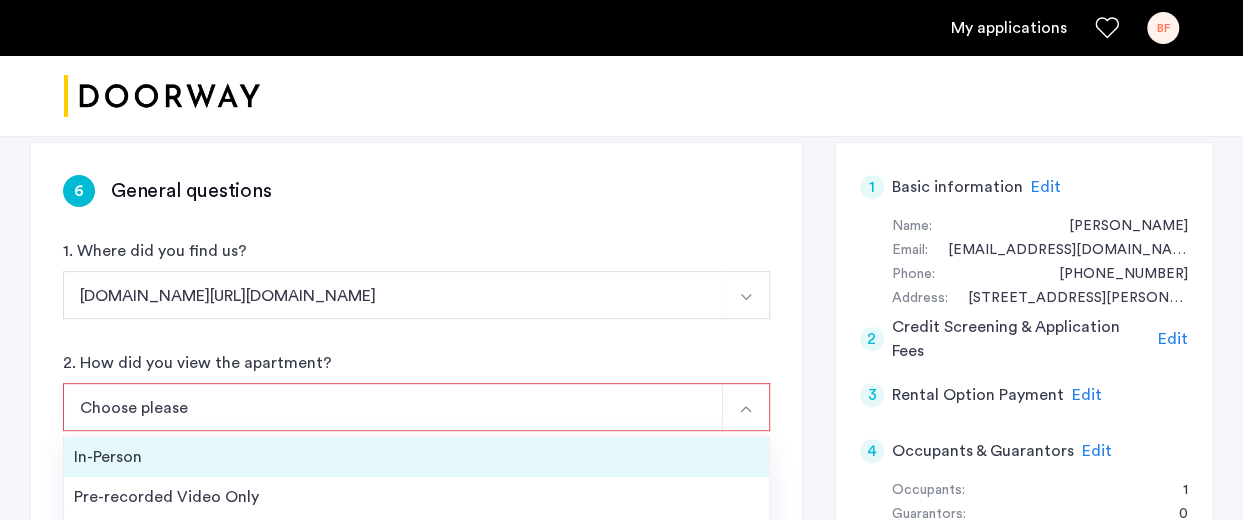 click on "In-Person" at bounding box center [416, 457] 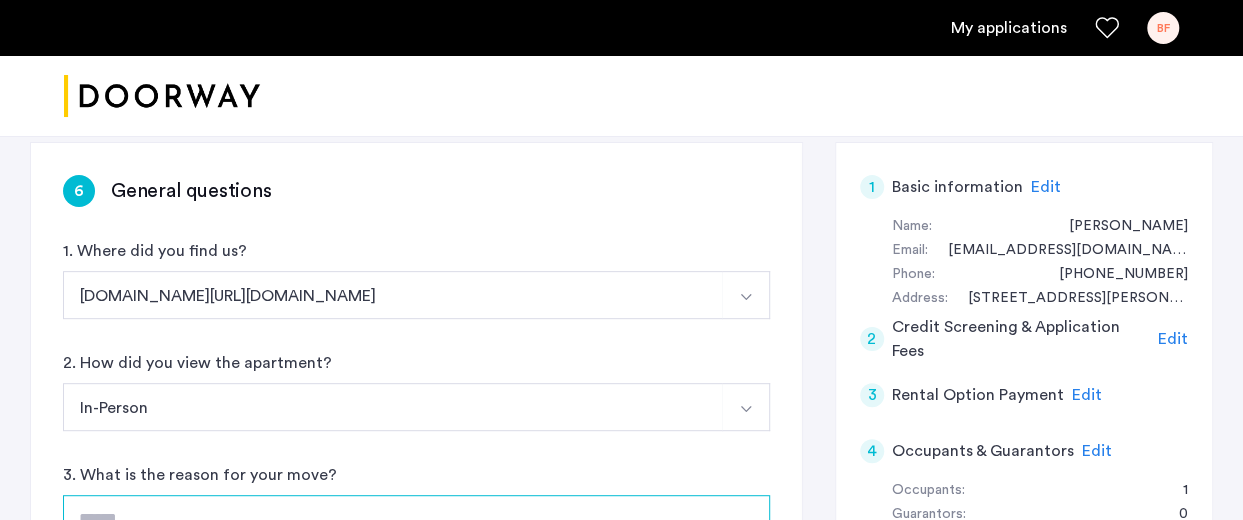 click 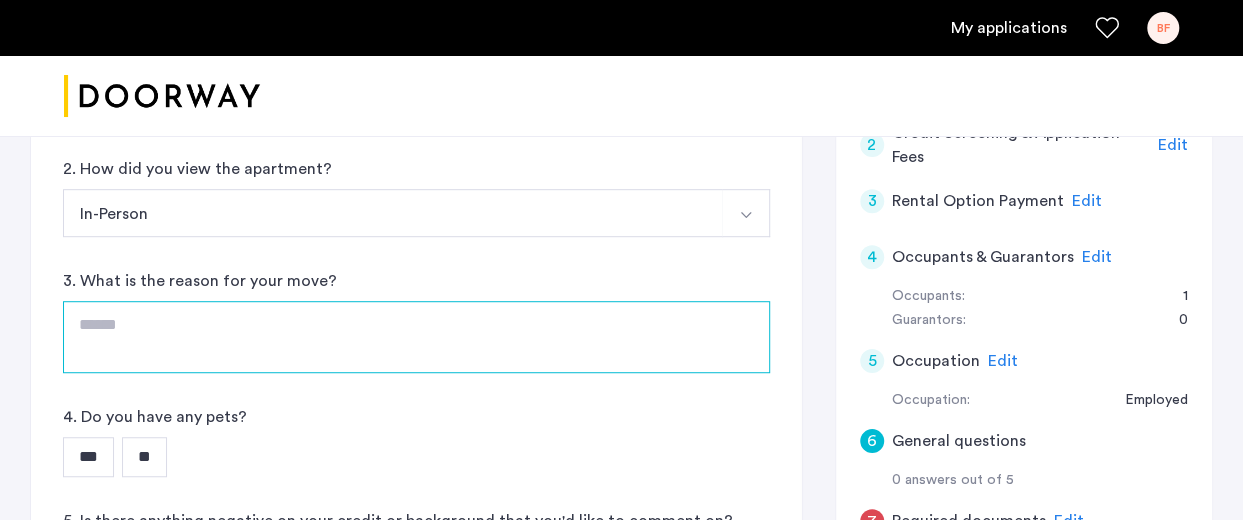 scroll, scrollTop: 530, scrollLeft: 0, axis: vertical 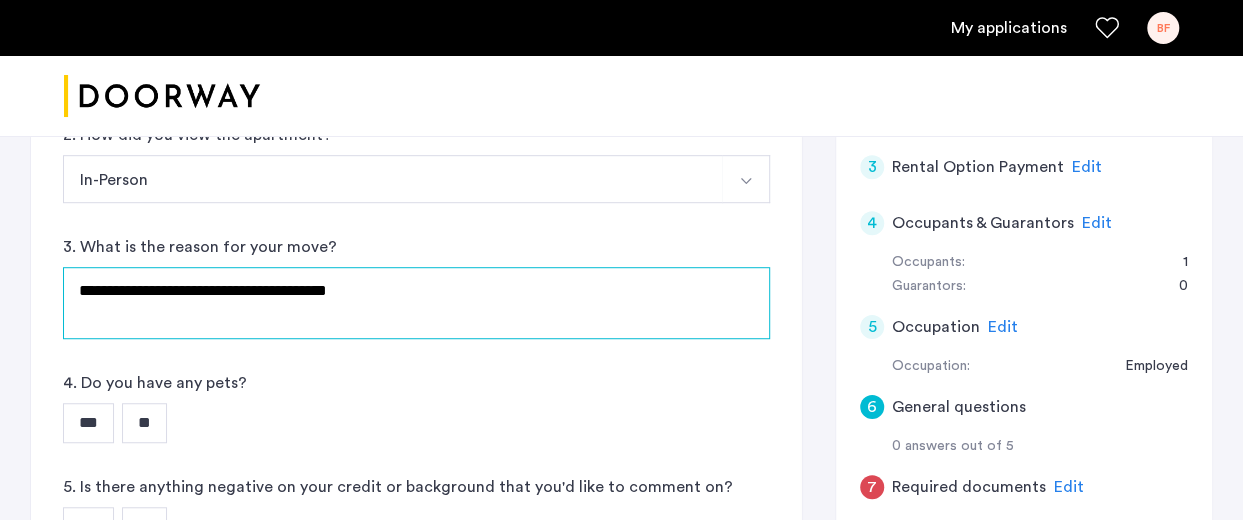 type on "**********" 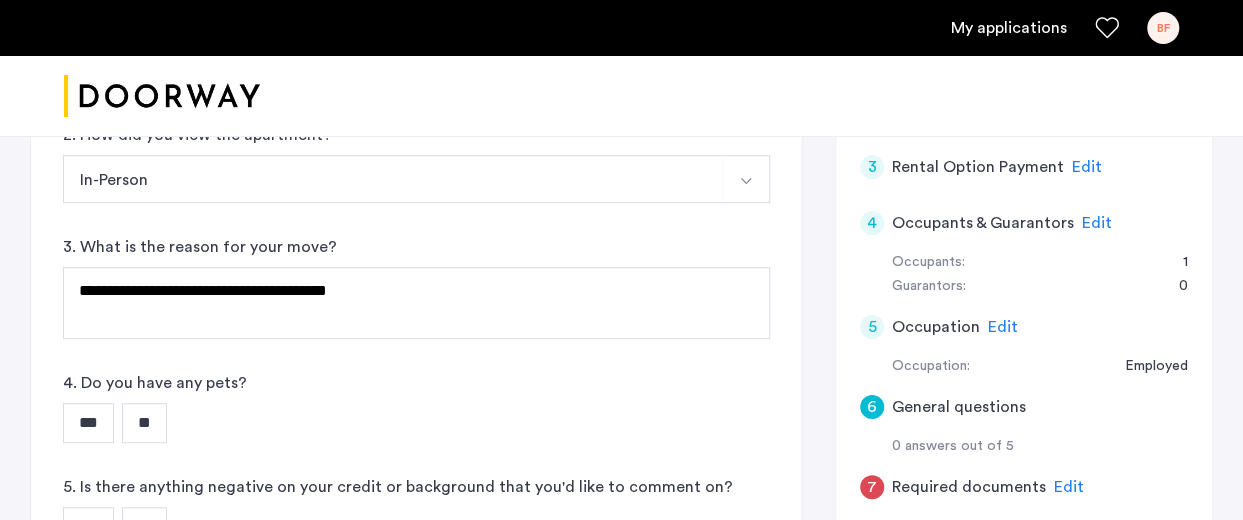 click on "**" at bounding box center [144, 423] 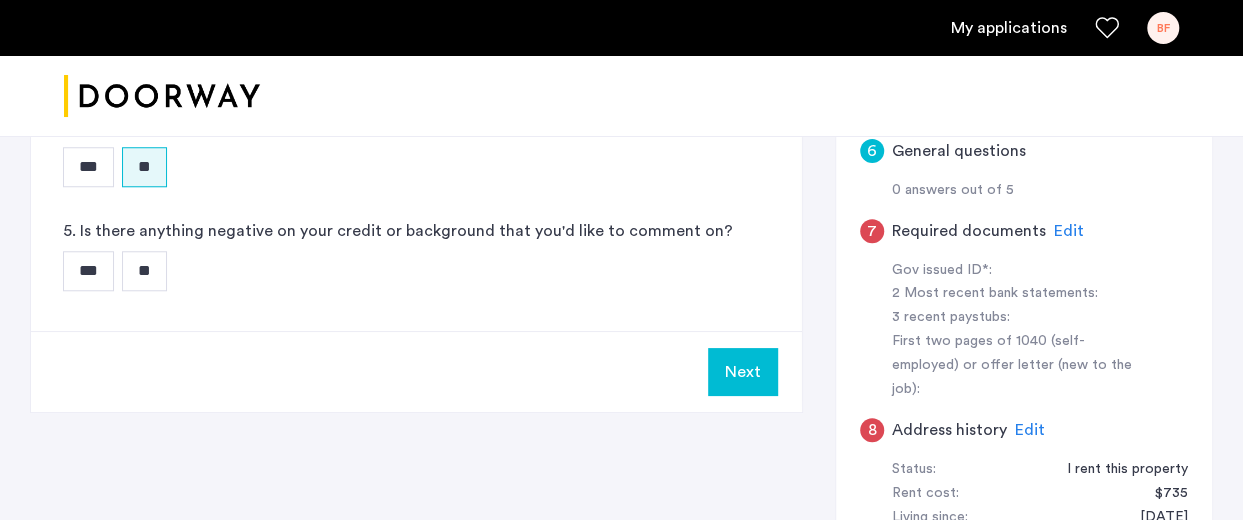 scroll, scrollTop: 788, scrollLeft: 0, axis: vertical 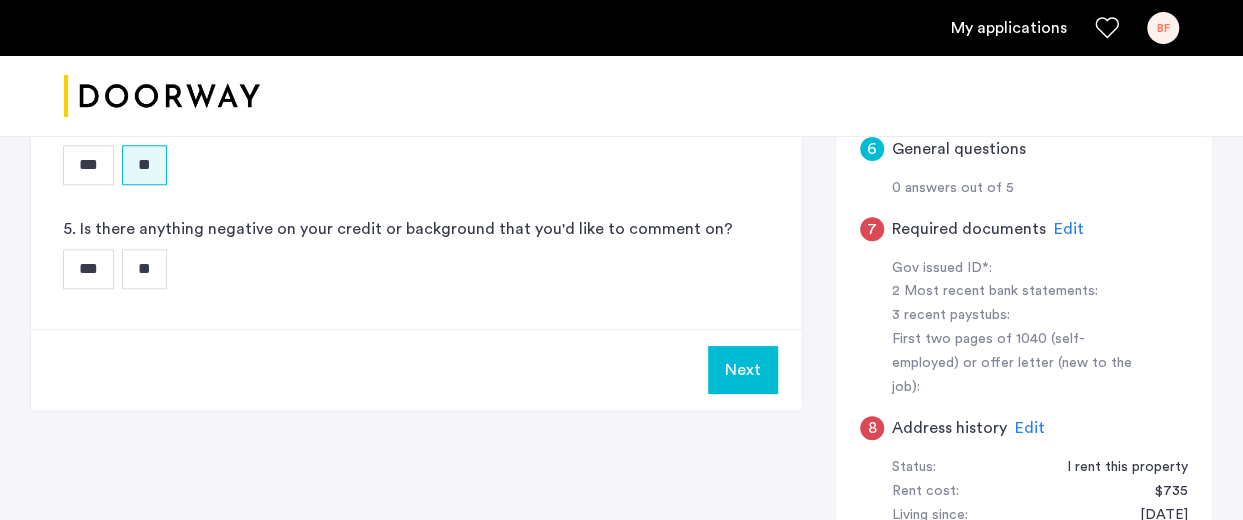 click on "***" at bounding box center (88, 269) 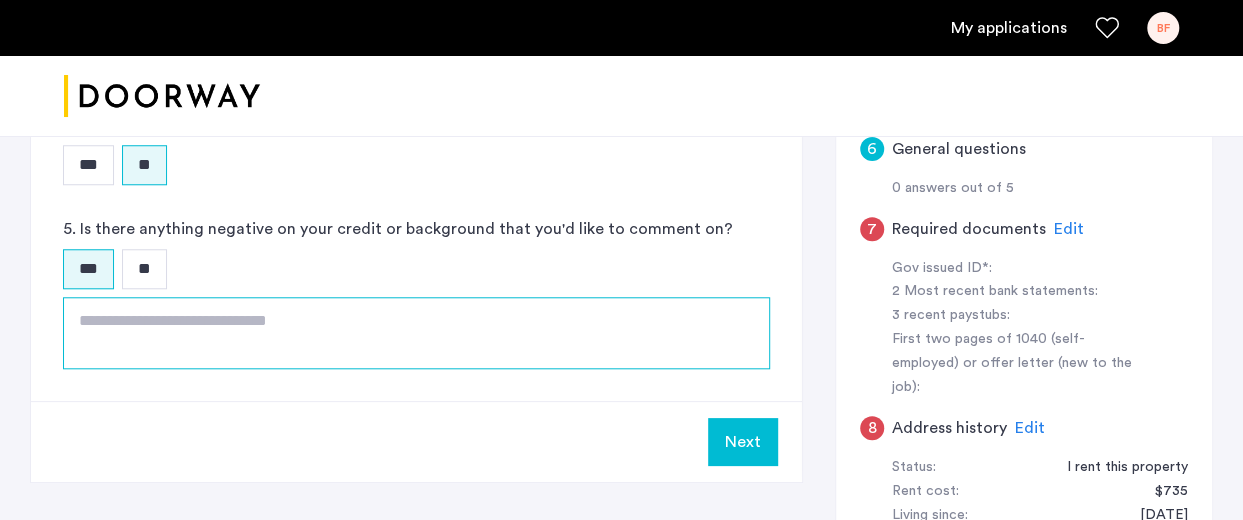 click 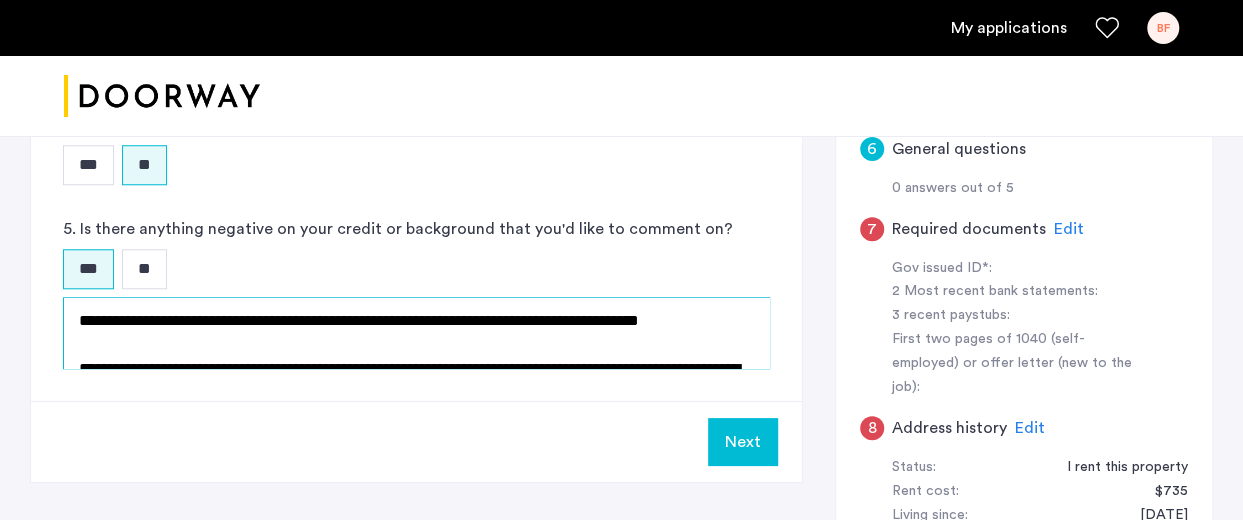 scroll, scrollTop: 56, scrollLeft: 0, axis: vertical 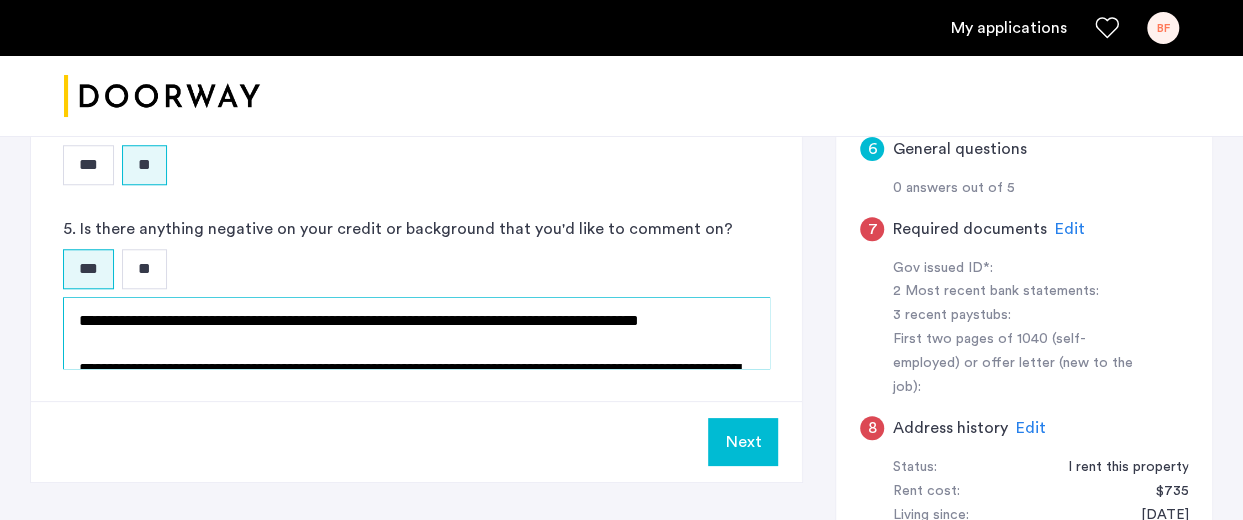 click on "**********" 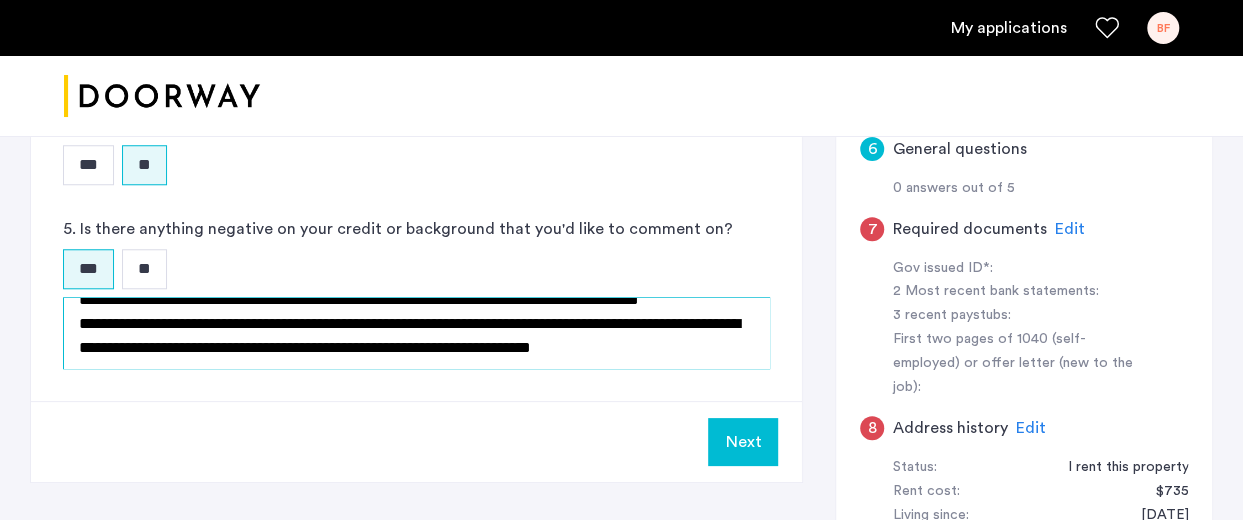 scroll, scrollTop: 40, scrollLeft: 0, axis: vertical 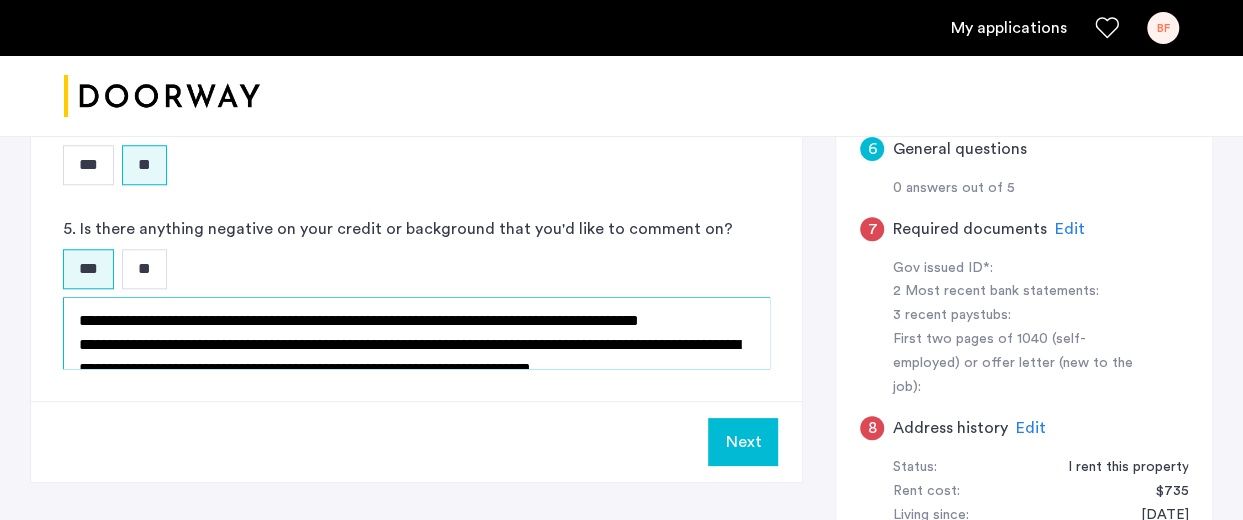 drag, startPoint x: 728, startPoint y: 317, endPoint x: 201, endPoint y: 308, distance: 527.07684 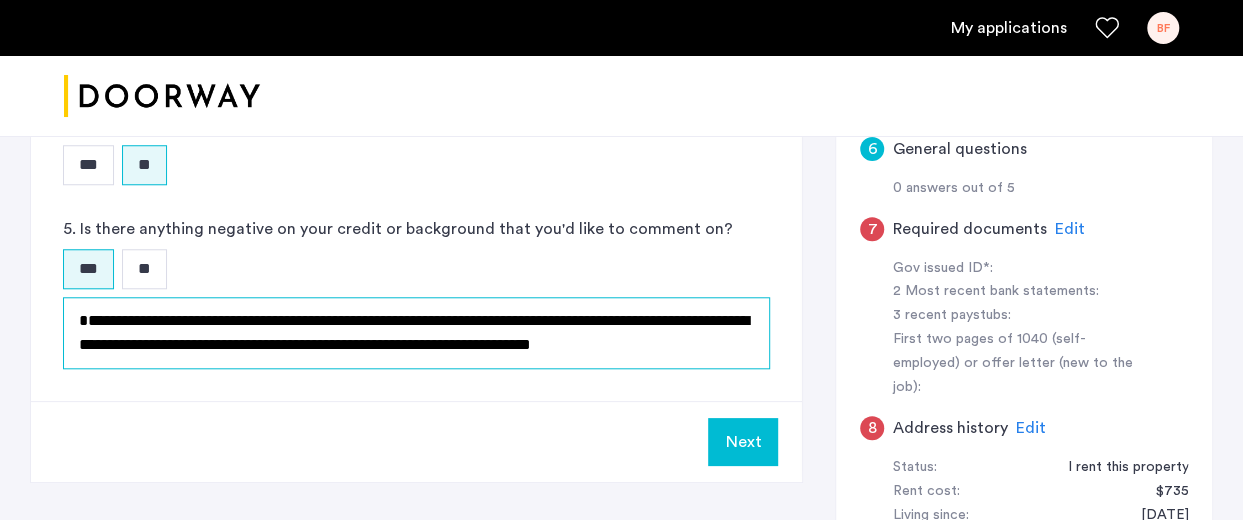 click on "**********" 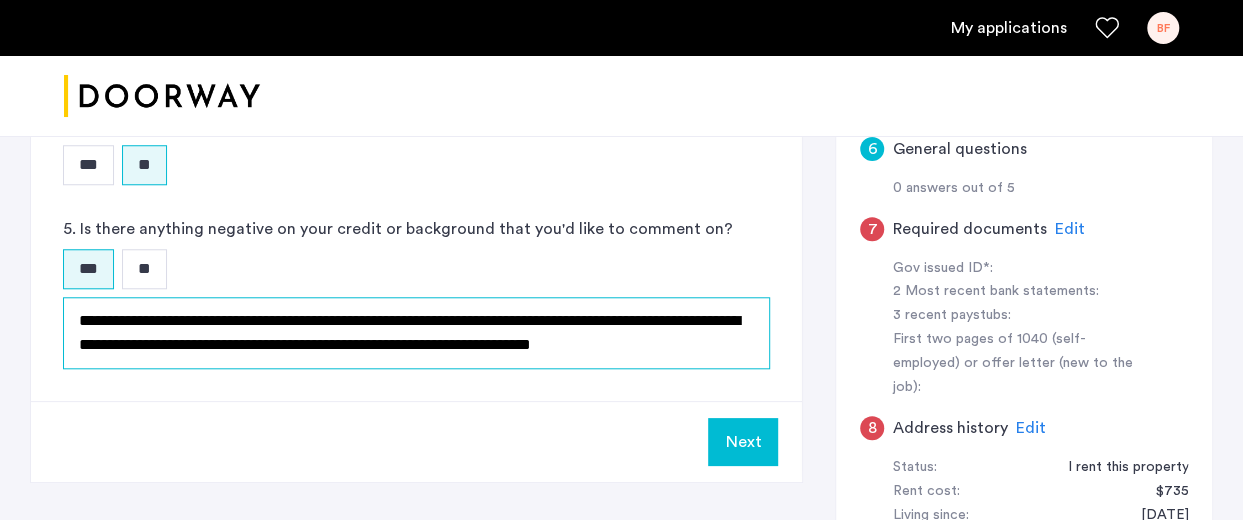 scroll, scrollTop: 23, scrollLeft: 0, axis: vertical 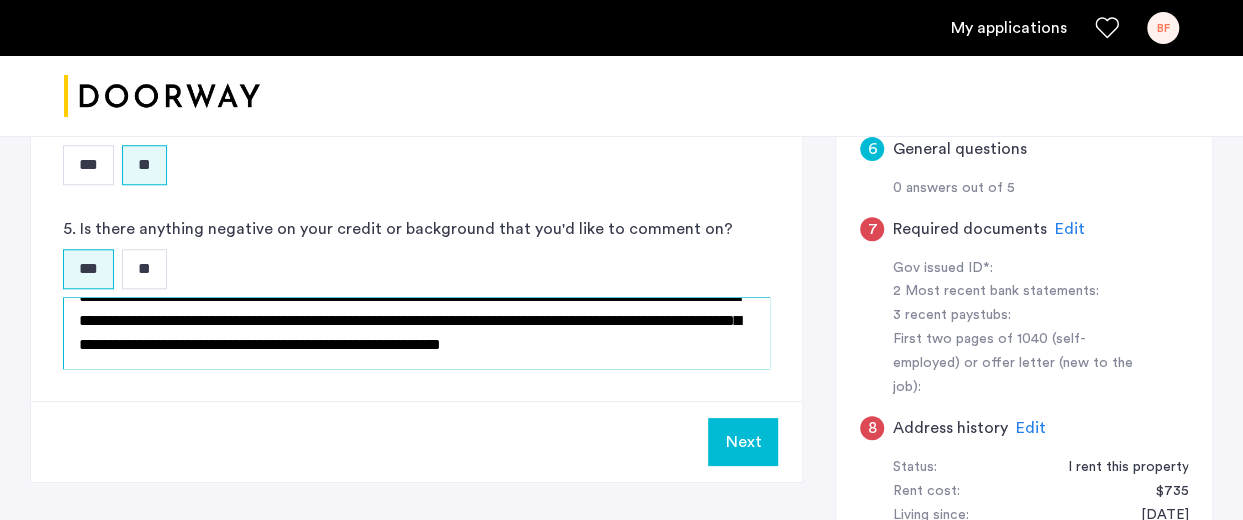 click on "**********" 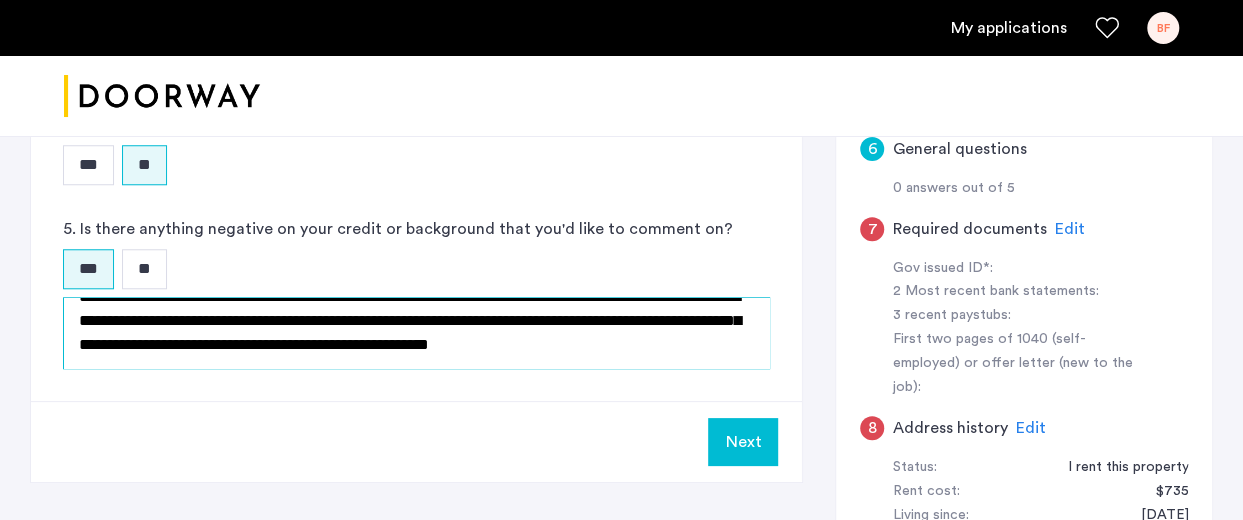 scroll, scrollTop: 47, scrollLeft: 0, axis: vertical 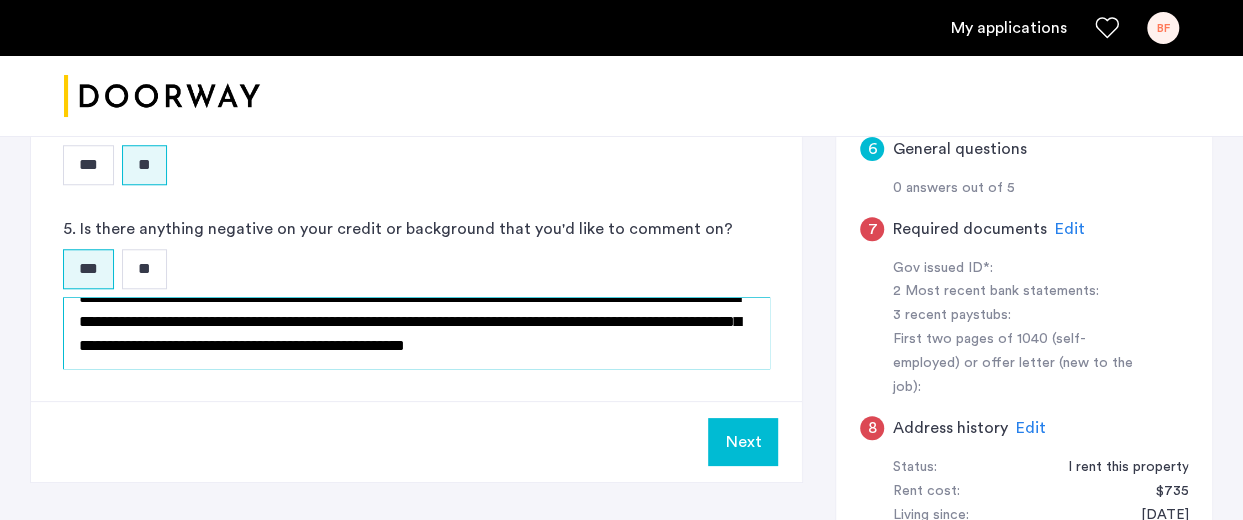 click on "**********" 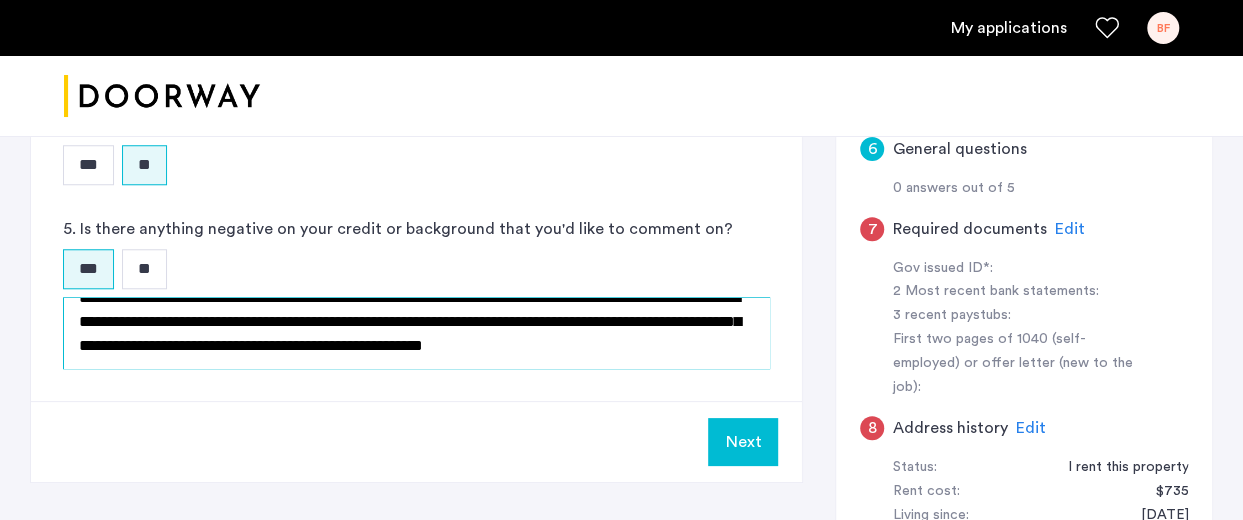 scroll, scrollTop: 34, scrollLeft: 0, axis: vertical 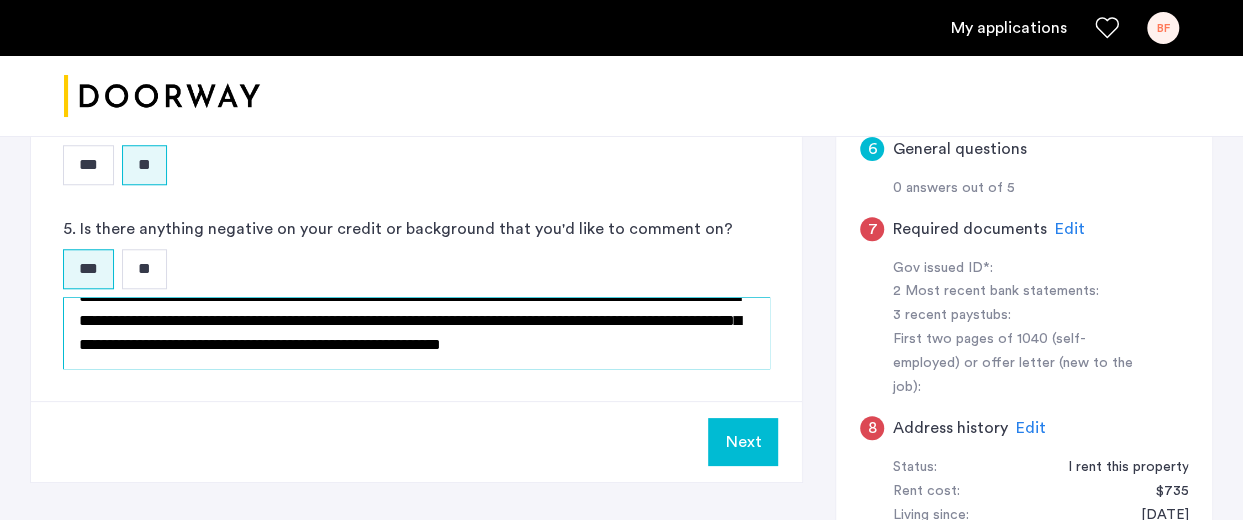 click on "**********" 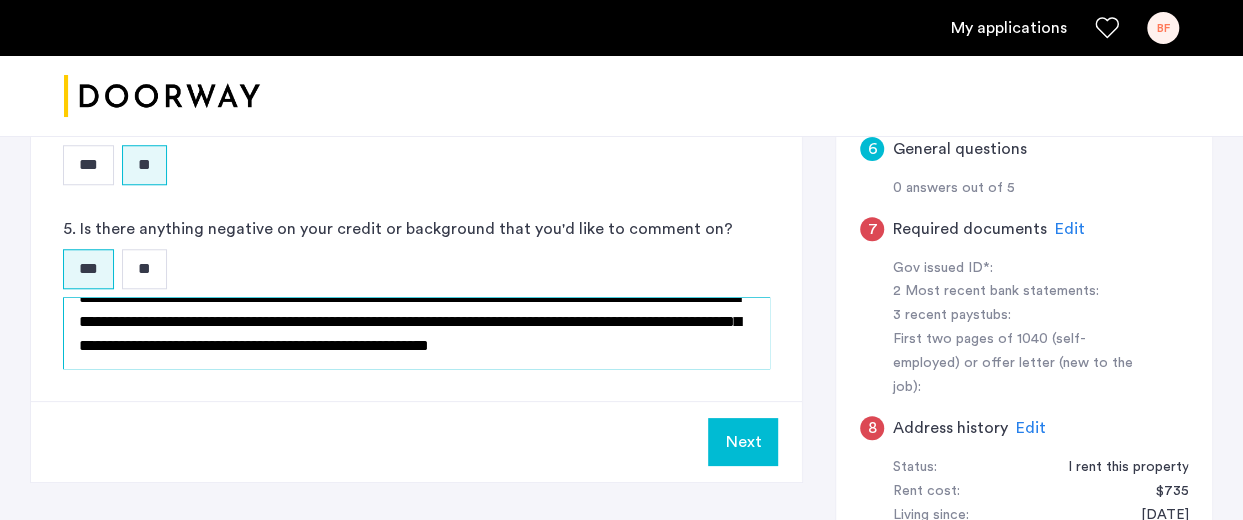 scroll, scrollTop: 34, scrollLeft: 0, axis: vertical 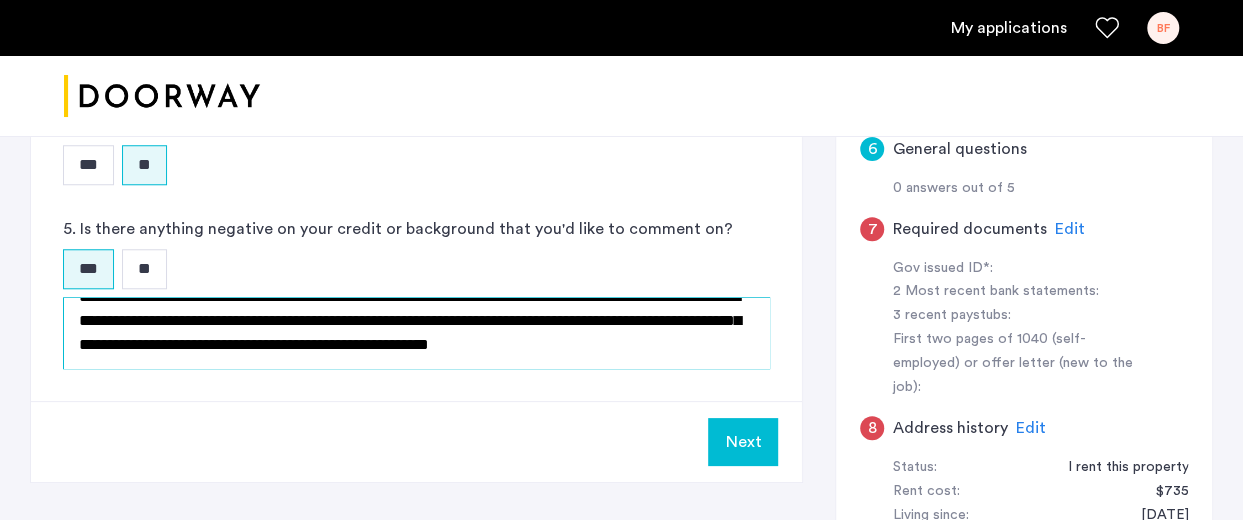 click on "**********" 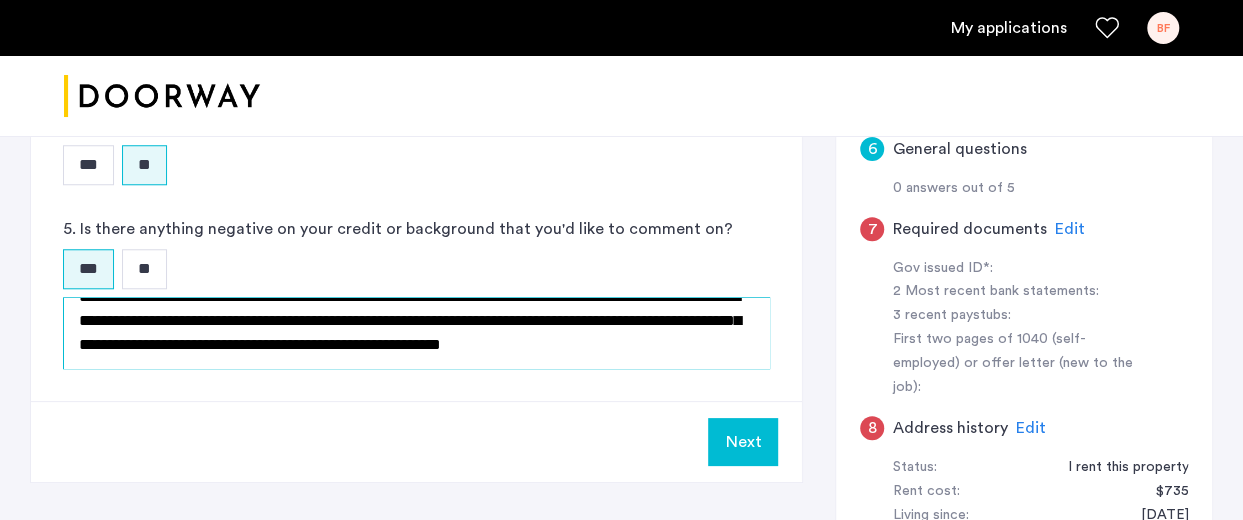click on "**********" 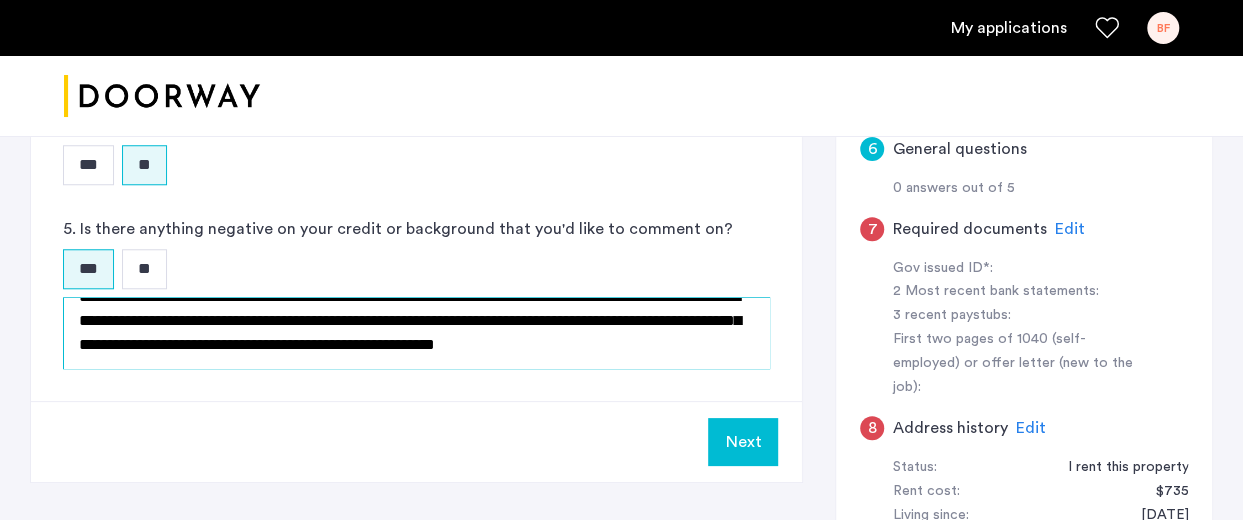 click on "**********" 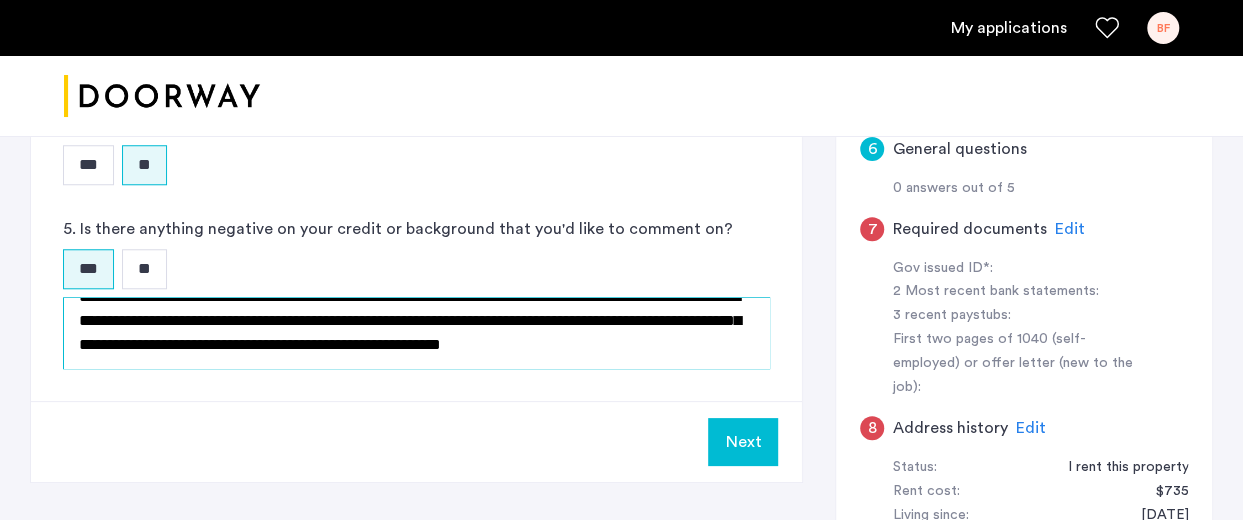 scroll, scrollTop: 0, scrollLeft: 0, axis: both 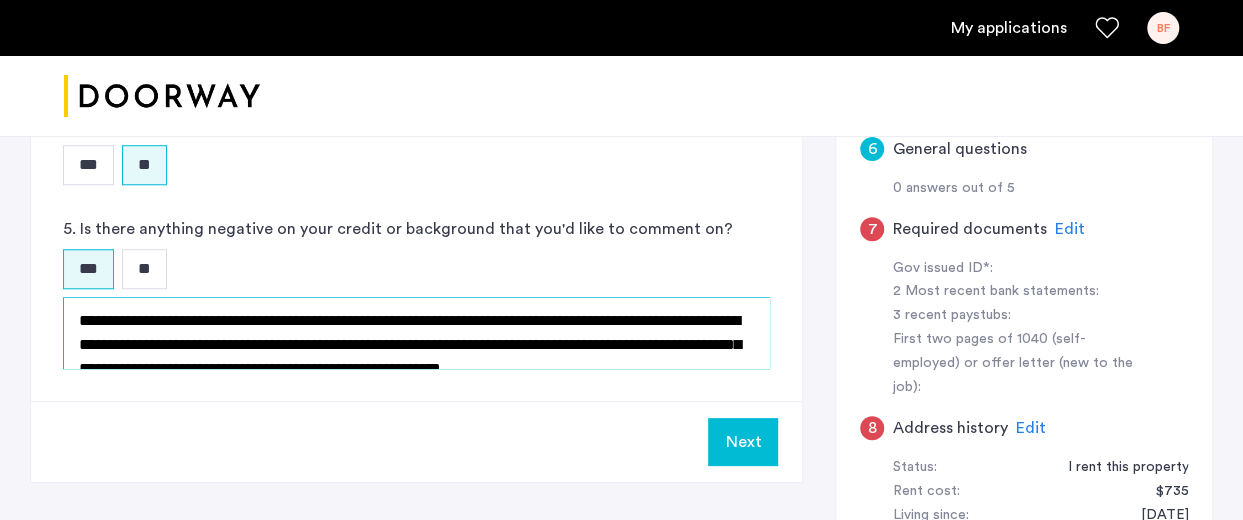 drag, startPoint x: 157, startPoint y: 320, endPoint x: 81, endPoint y: 310, distance: 76.655075 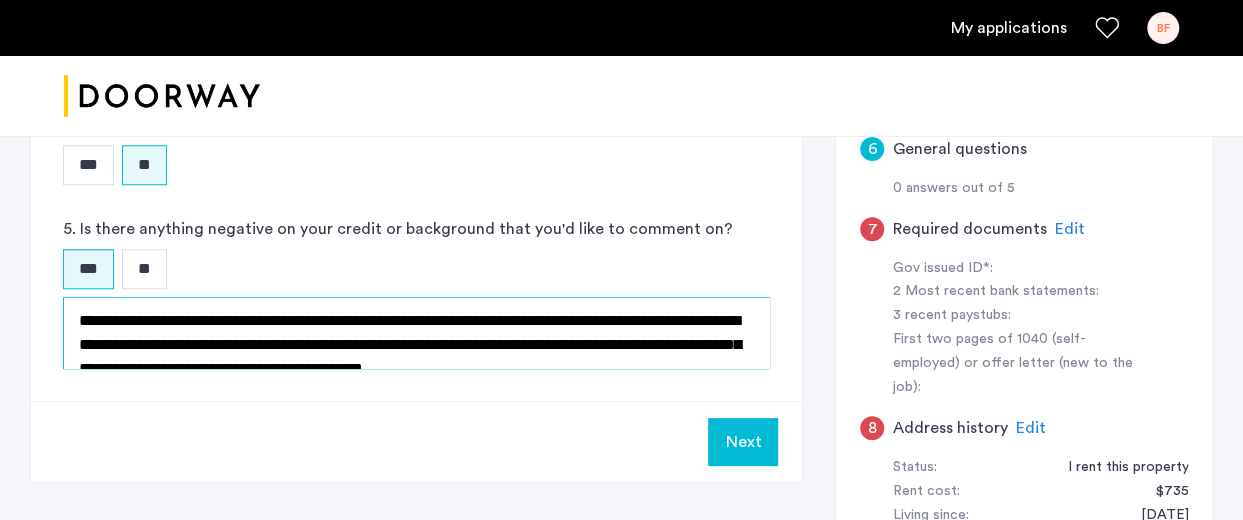 scroll, scrollTop: 23, scrollLeft: 0, axis: vertical 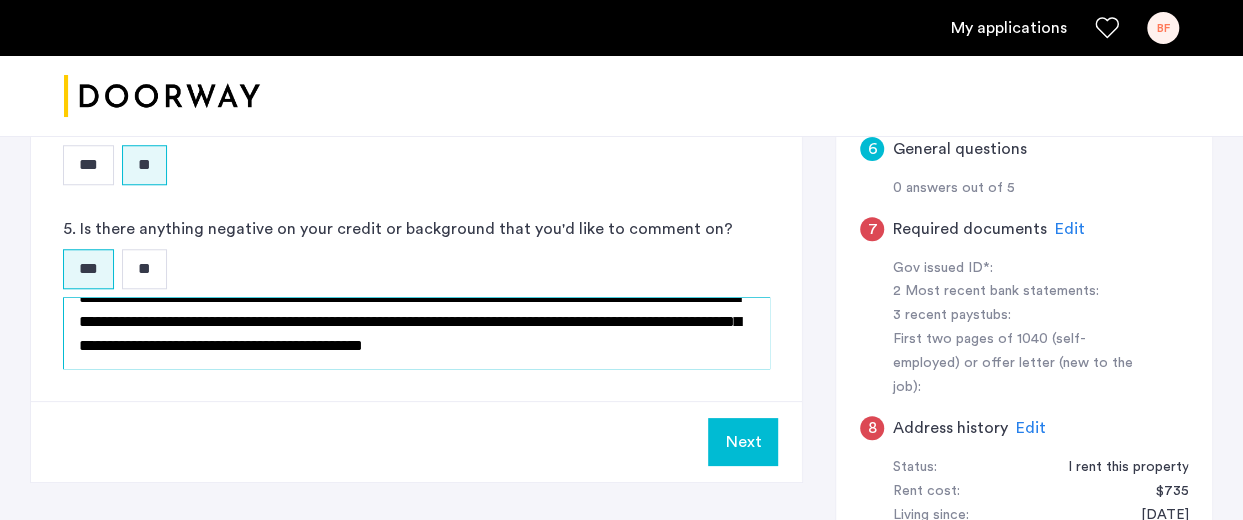 click on "**********" 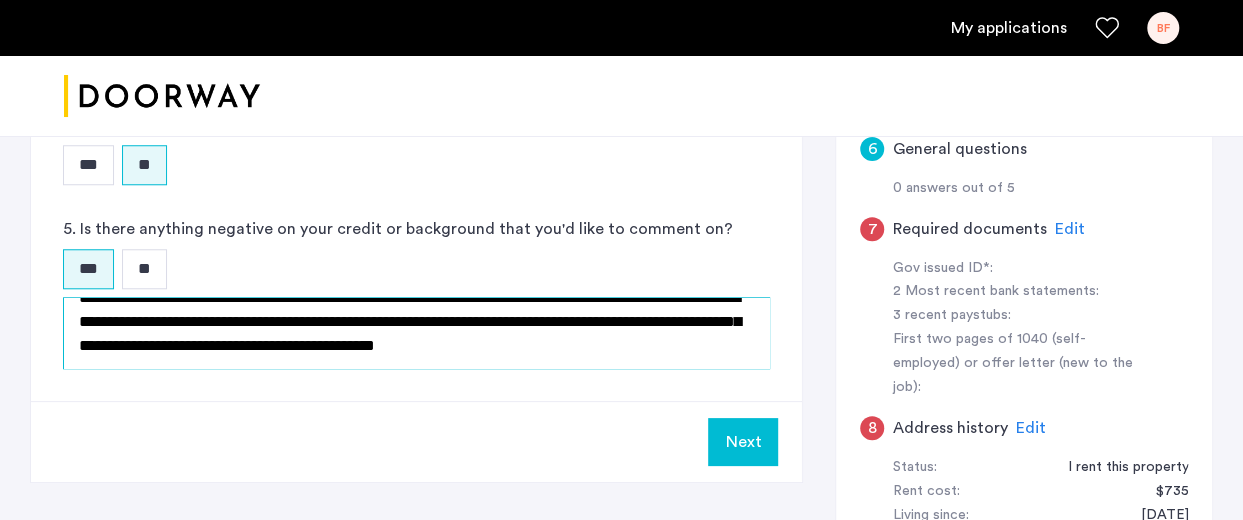 type on "**********" 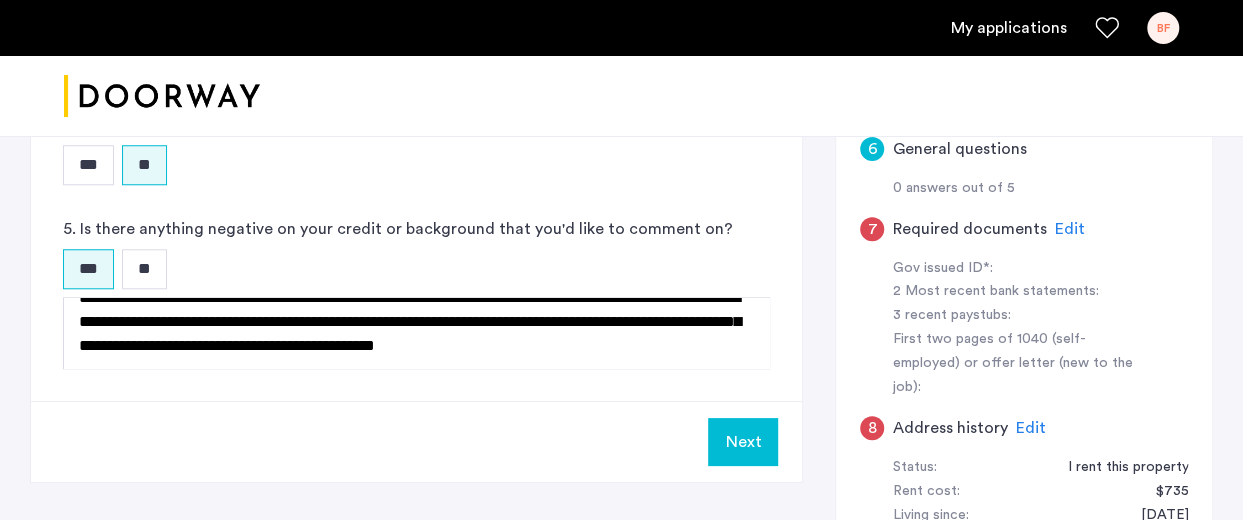 click on "Next" at bounding box center [743, 442] 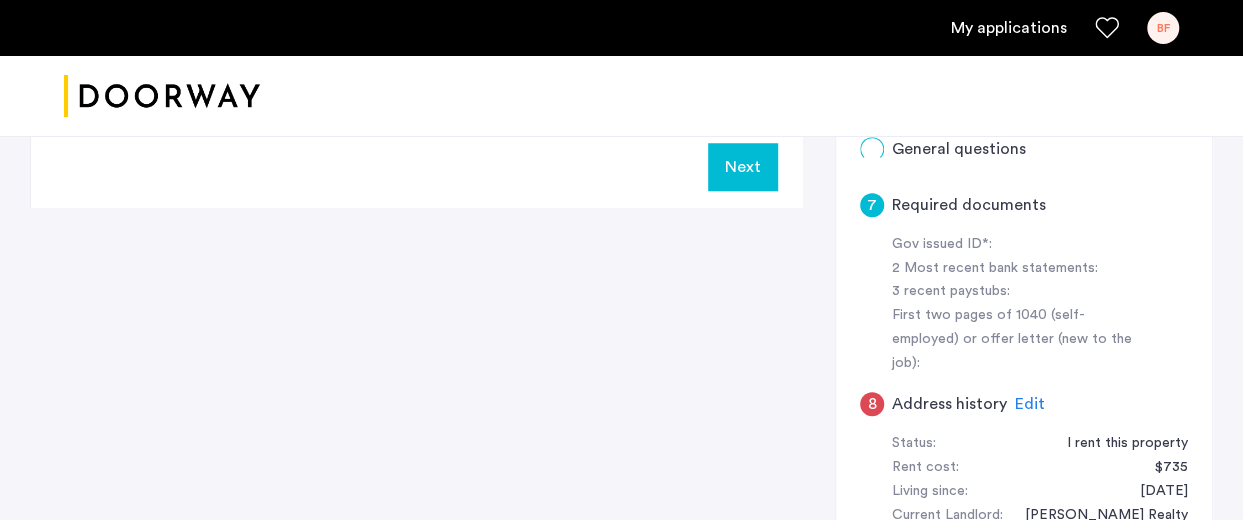 scroll, scrollTop: 0, scrollLeft: 0, axis: both 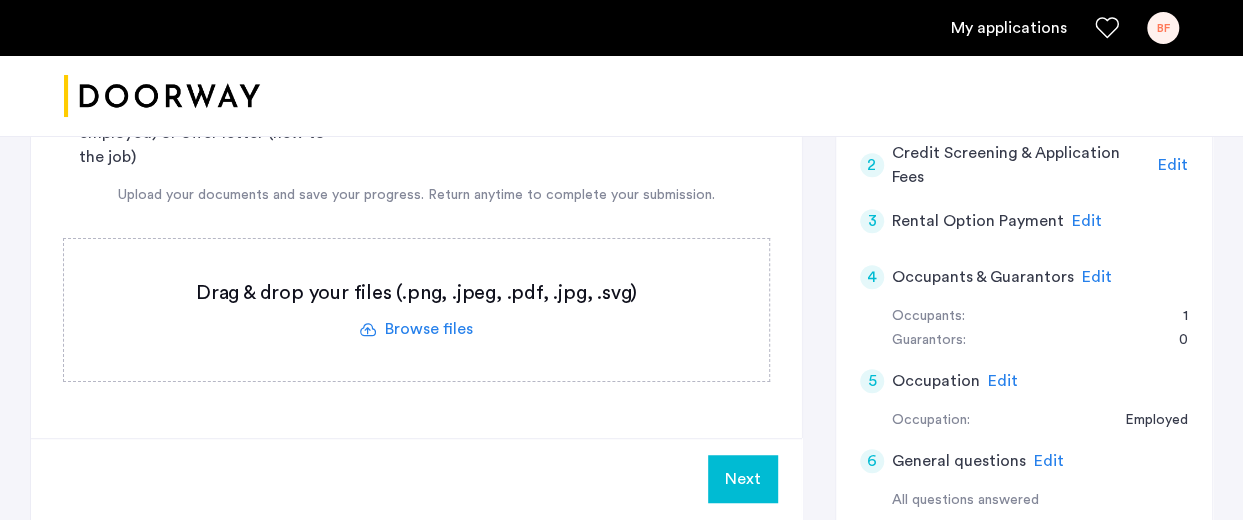click 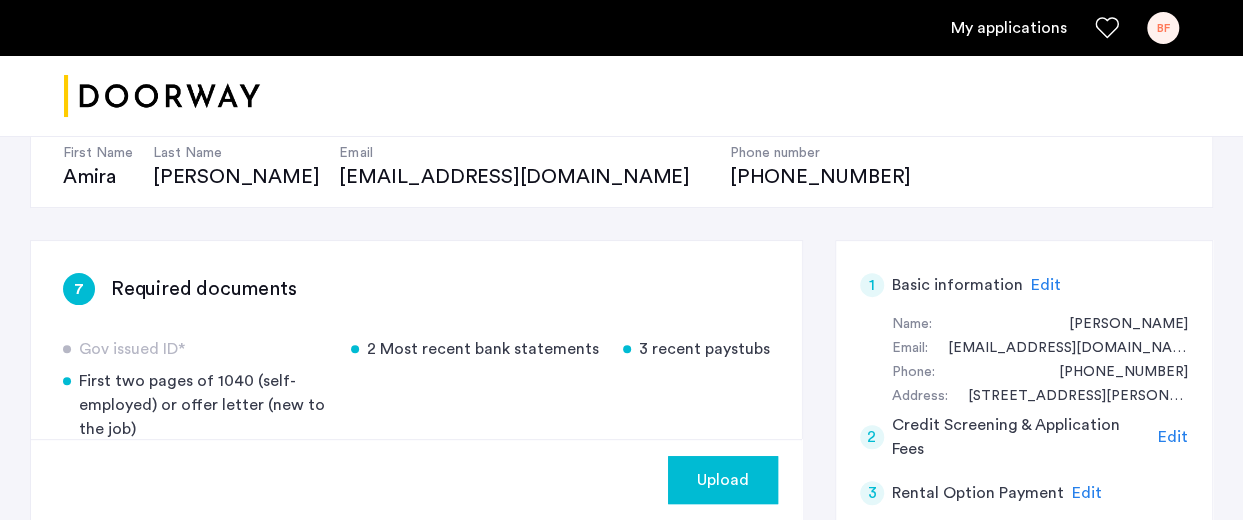 click on "Gov issued ID*  2 Most recent bank statements  3 recent paystubs  First two pages of 1040 (self-employed) or offer letter (new to the job)" 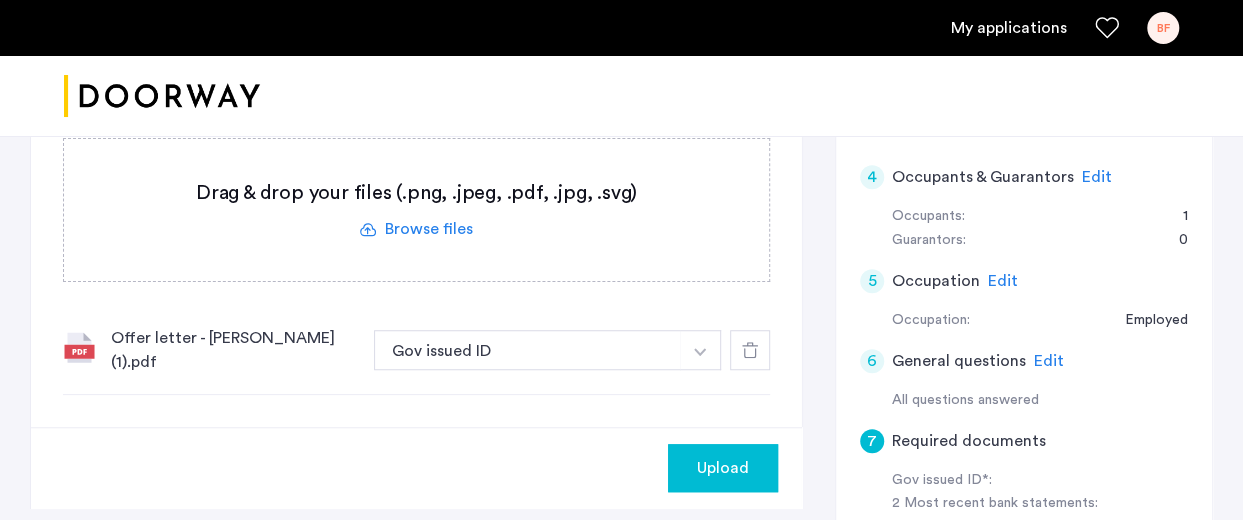 scroll, scrollTop: 608, scrollLeft: 0, axis: vertical 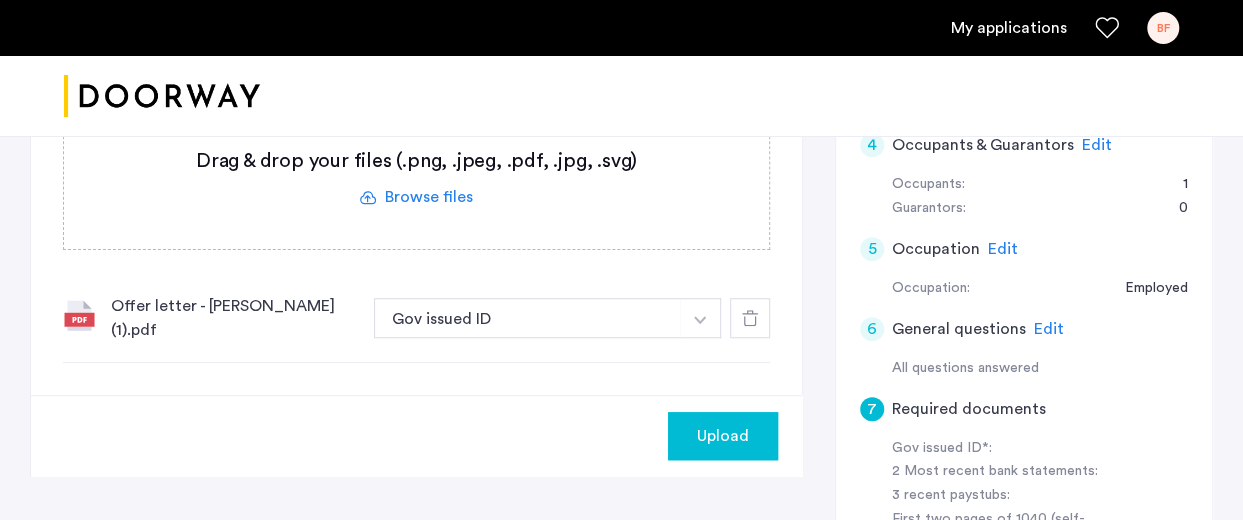 click 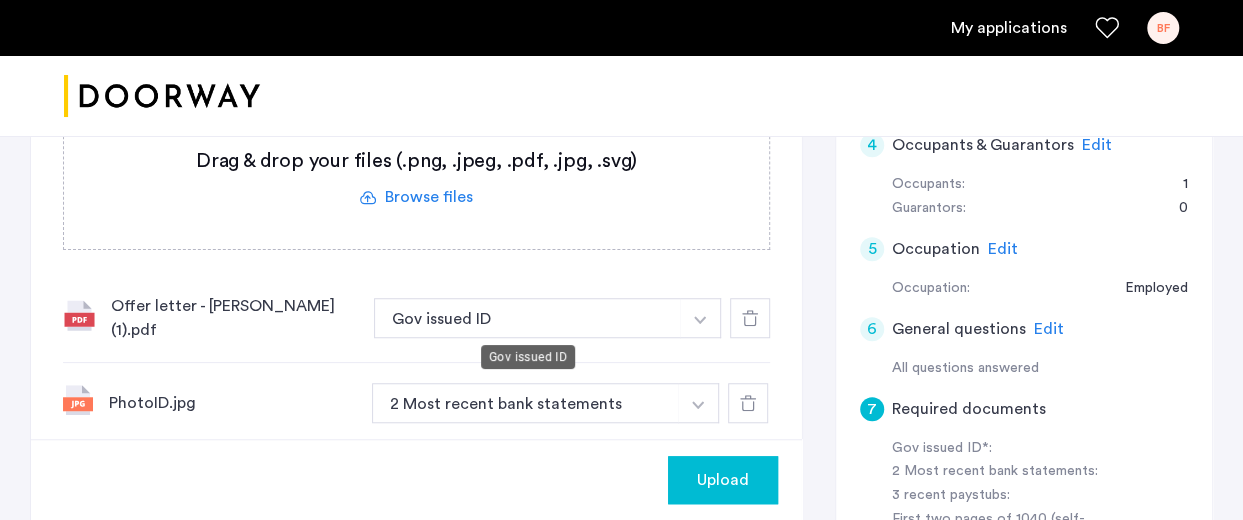 click on "Gov issued ID" at bounding box center [527, 318] 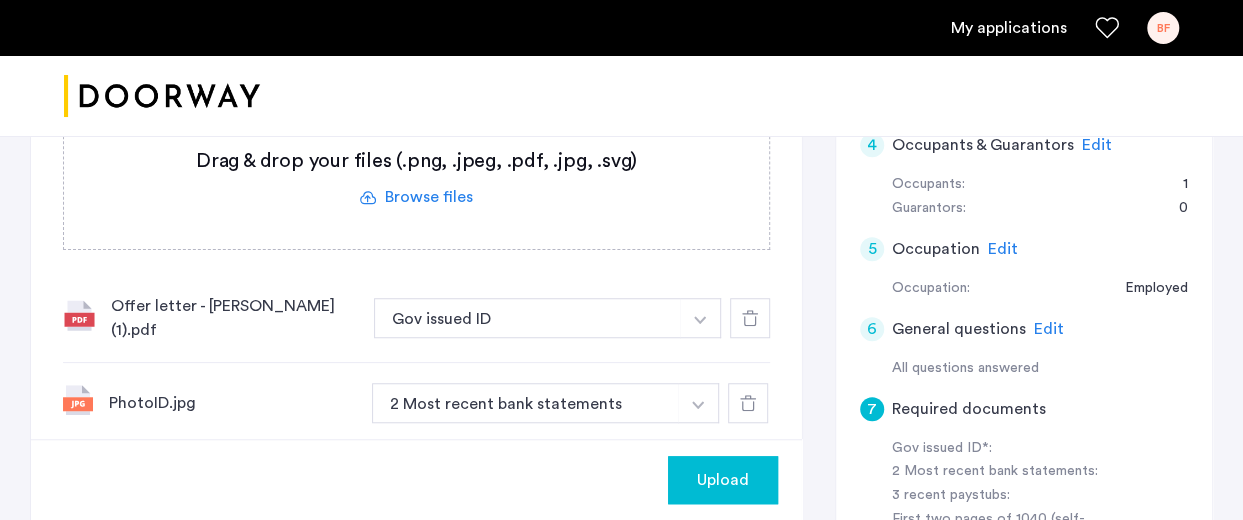 click on "Gov issued ID" at bounding box center [527, 318] 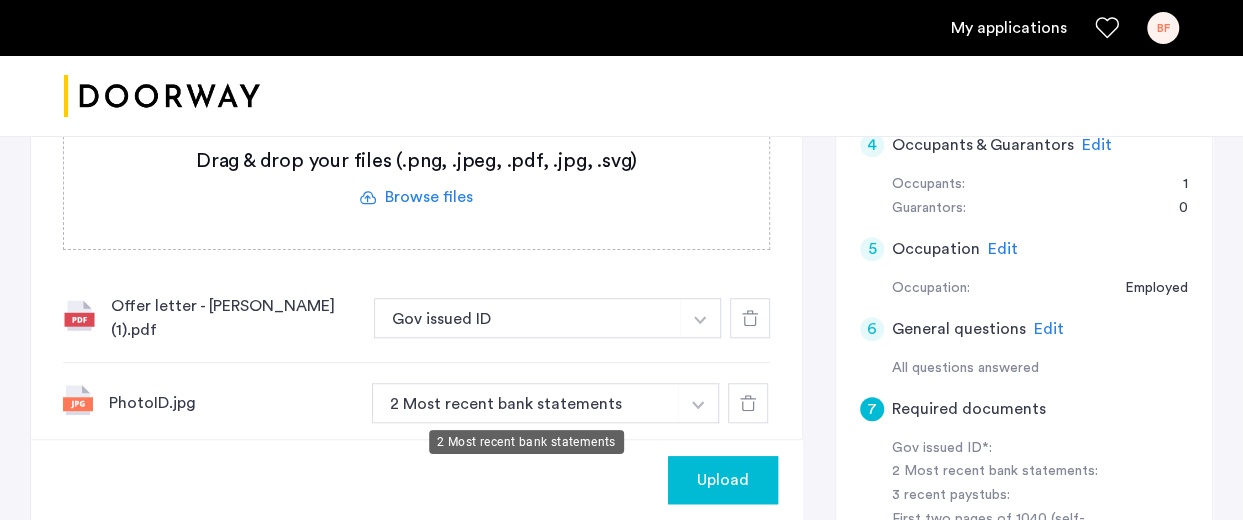 click on "2 Most recent bank statements" at bounding box center (525, 403) 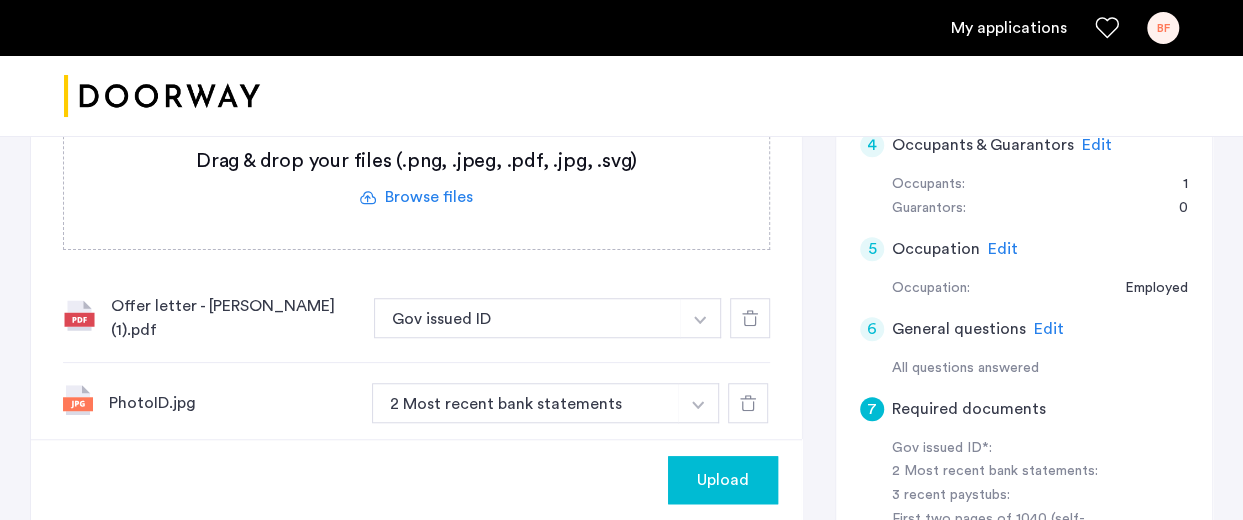 click on "2 Most recent bank statements" at bounding box center (525, 403) 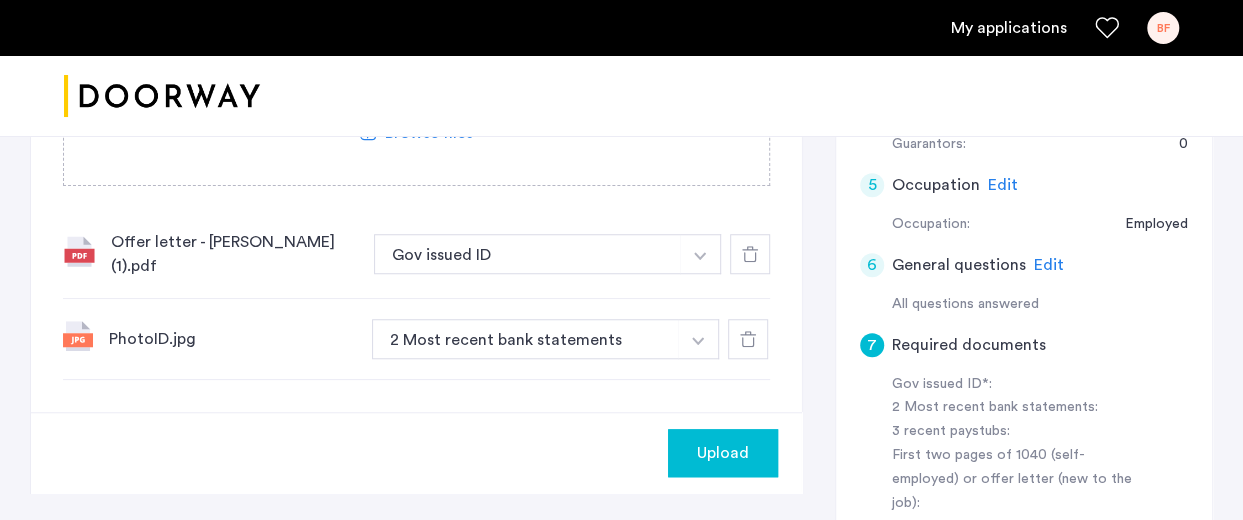 scroll, scrollTop: 696, scrollLeft: 0, axis: vertical 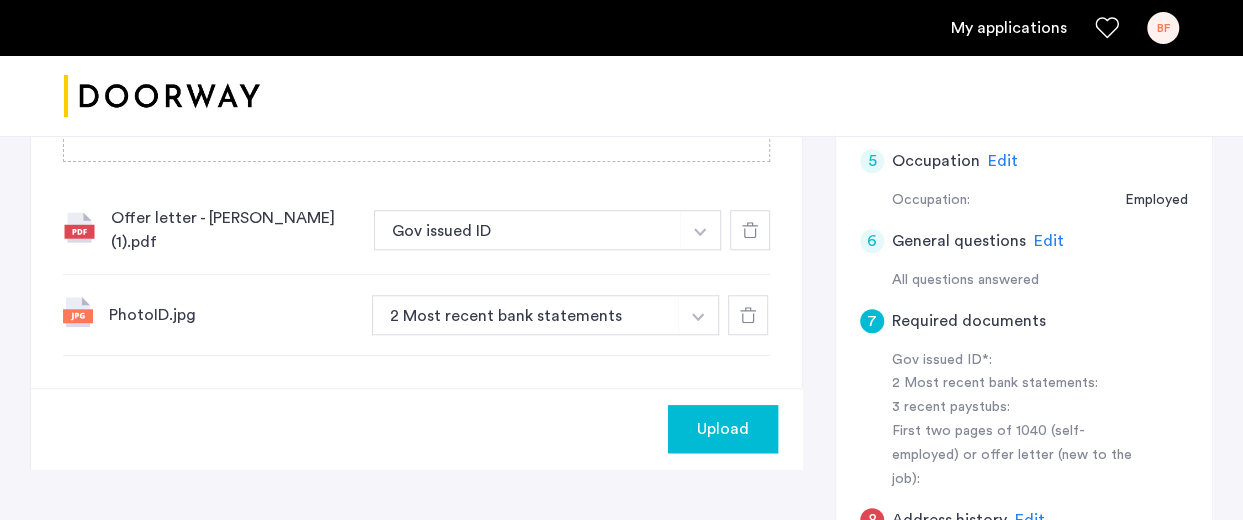 click at bounding box center [700, 230] 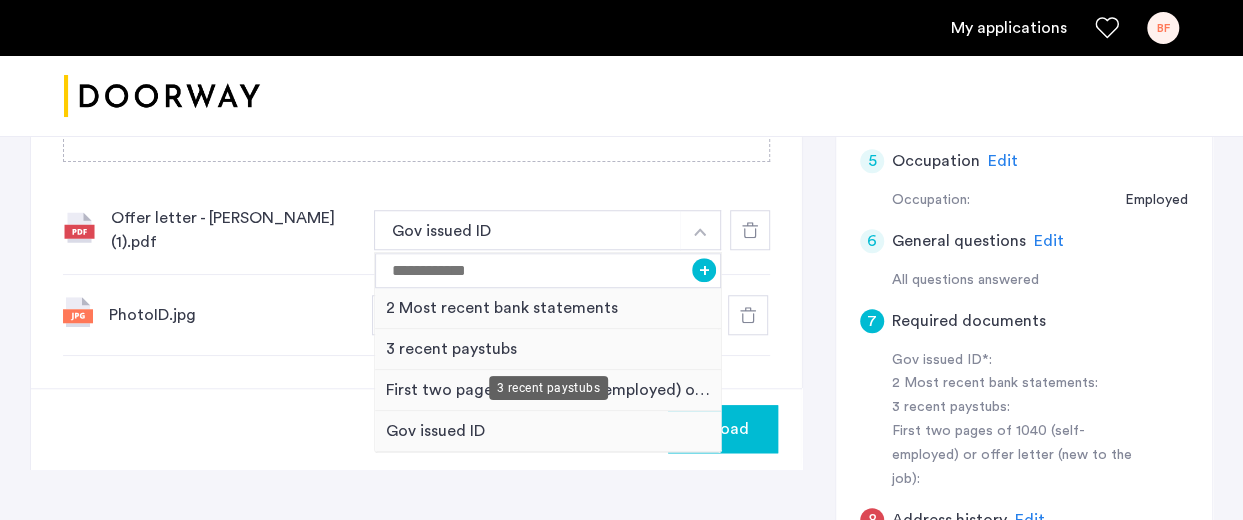 click on "3 recent paystubs" at bounding box center (548, 349) 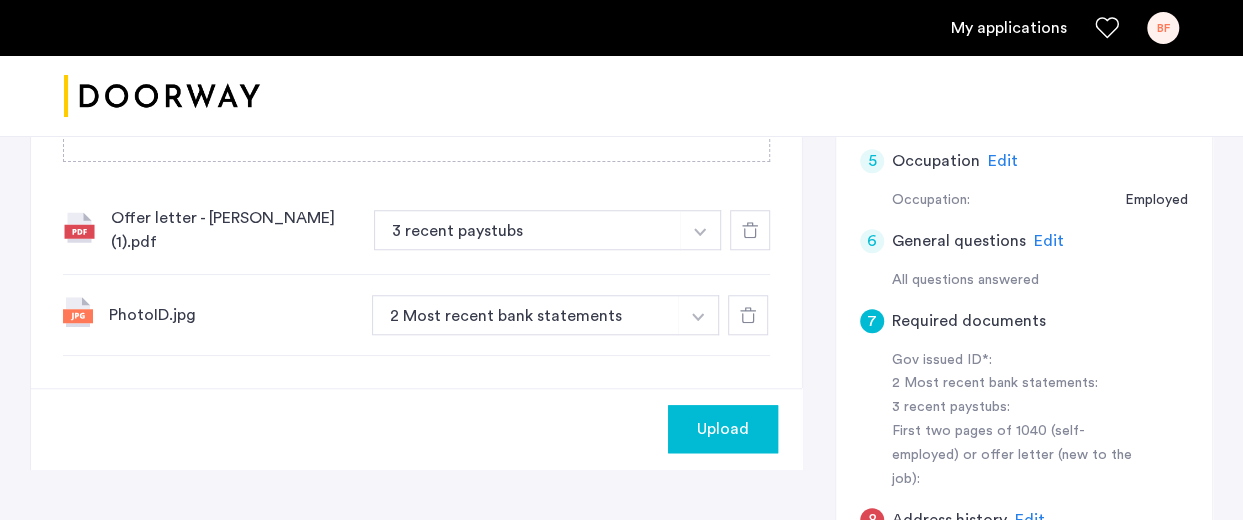 click on "Offer letter - Brianna Ferrara (1).pdf 3 recent paystubs + Gov issued ID 2 Most recent bank statements 3 recent paystubs First two pages of 1040 (self-employed) or offer letter (new to the job)" 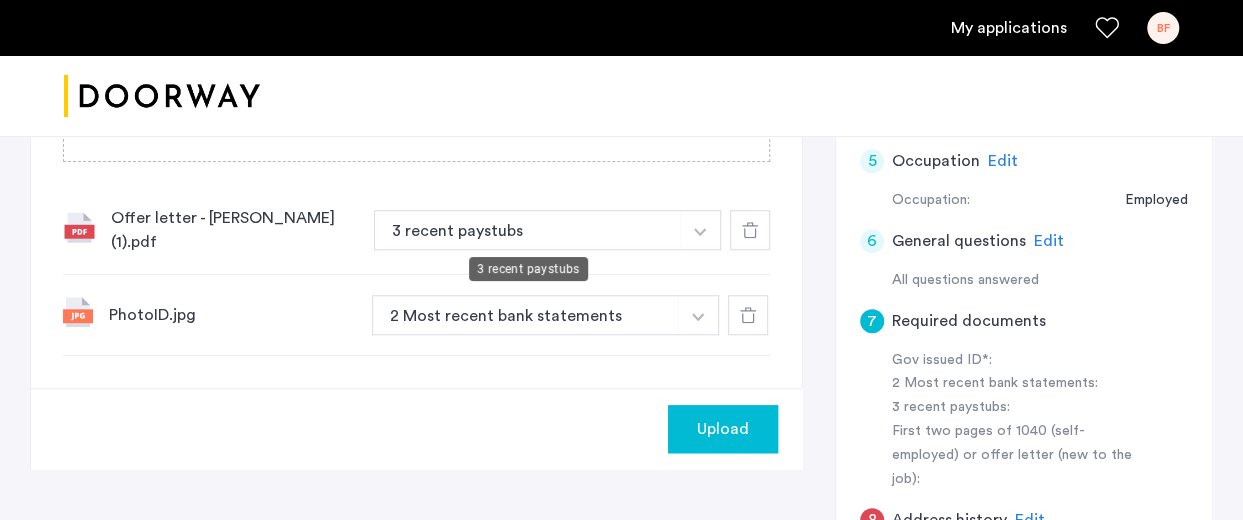 click on "3 recent paystubs" at bounding box center [527, 230] 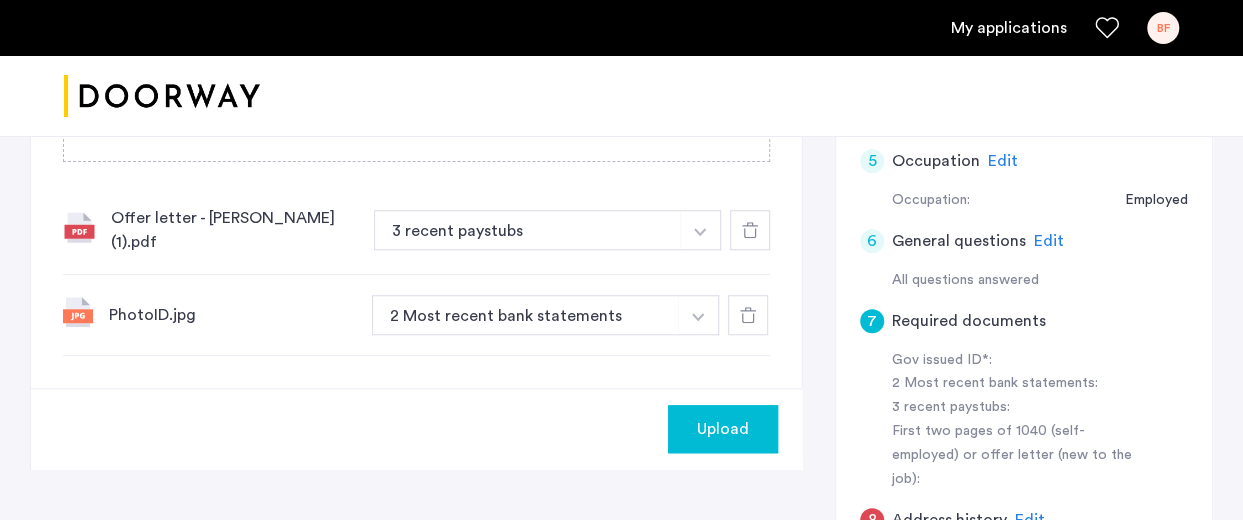 click on "3 recent paystubs" at bounding box center [527, 230] 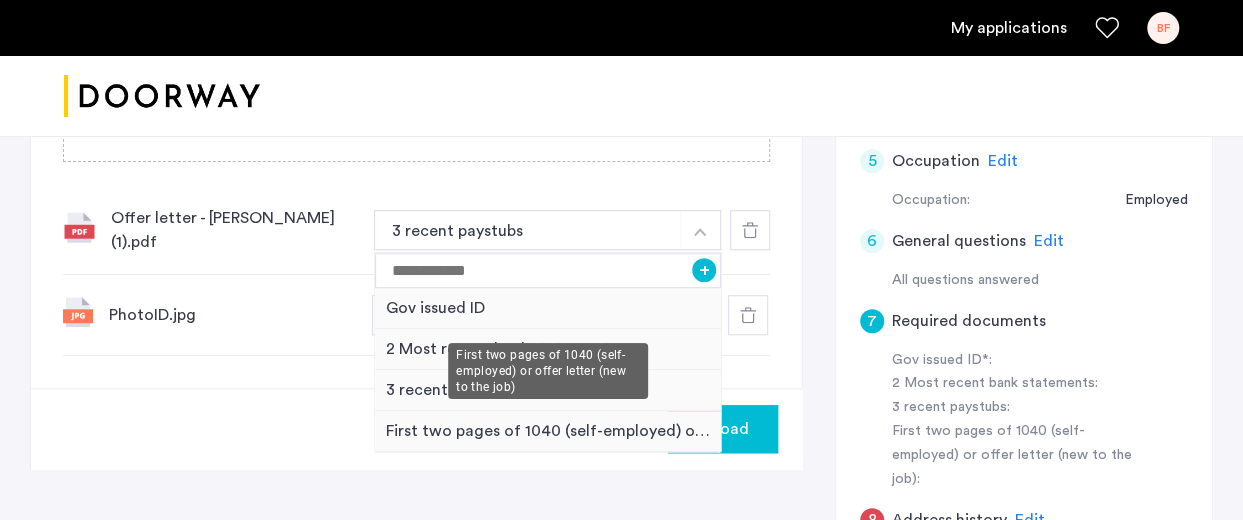 click on "First two pages of 1040 (self-employed) or offer letter (new to the job)" at bounding box center (548, 431) 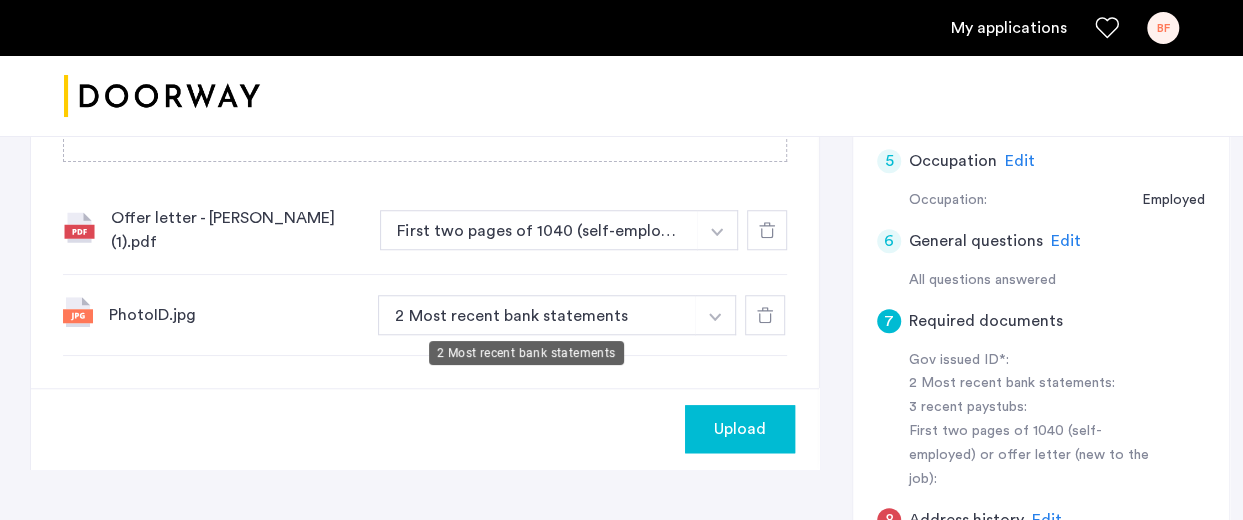 click on "2 Most recent bank statements" at bounding box center [537, 315] 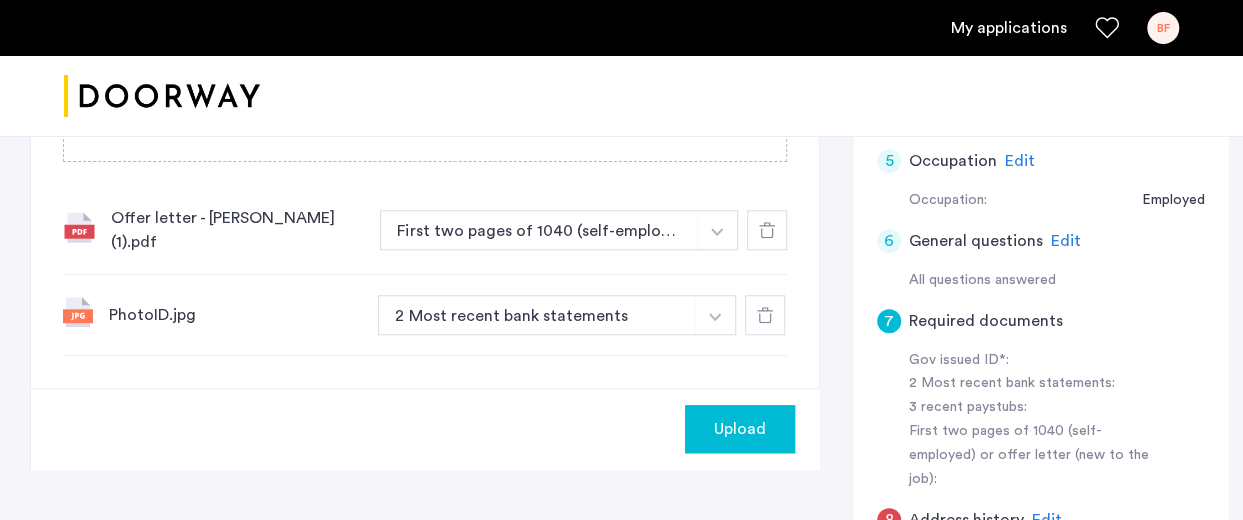 click on "2 Most recent bank statements" at bounding box center [537, 315] 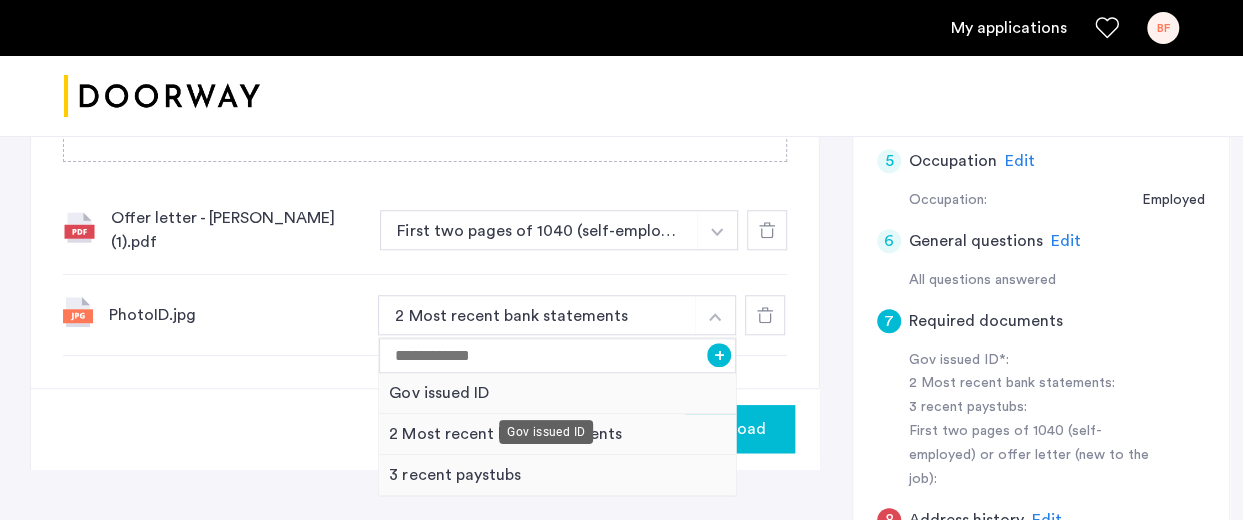click on "Gov issued ID" at bounding box center [557, 393] 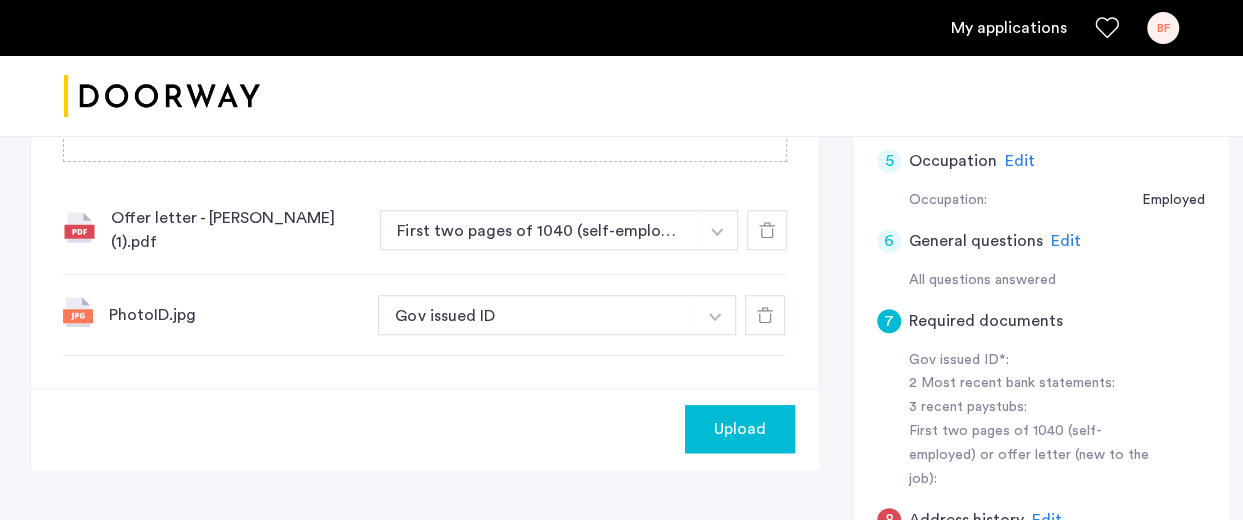 click on "Upload" 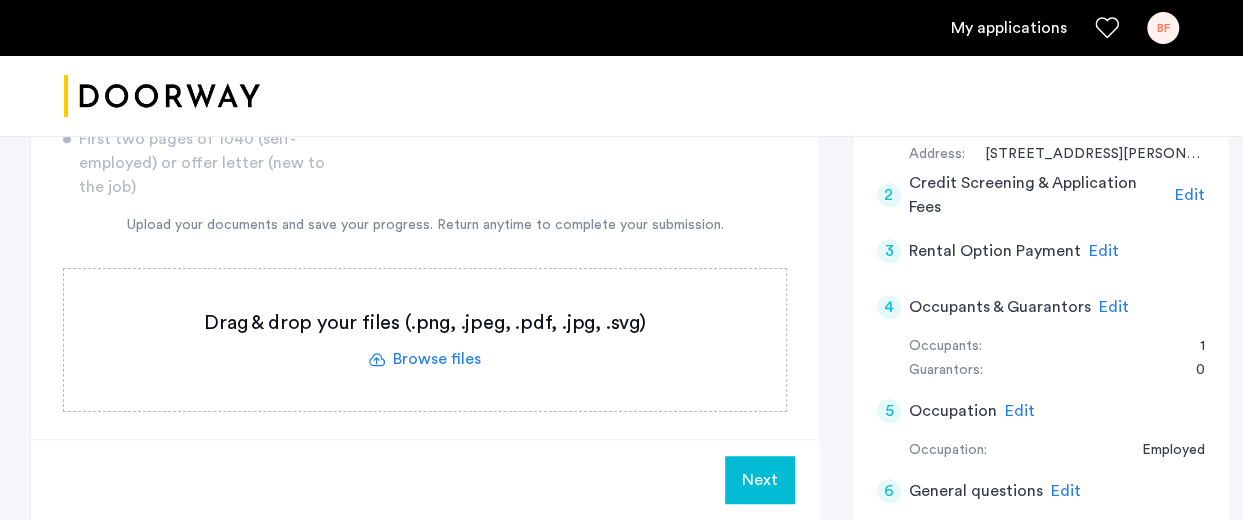 scroll, scrollTop: 428, scrollLeft: 0, axis: vertical 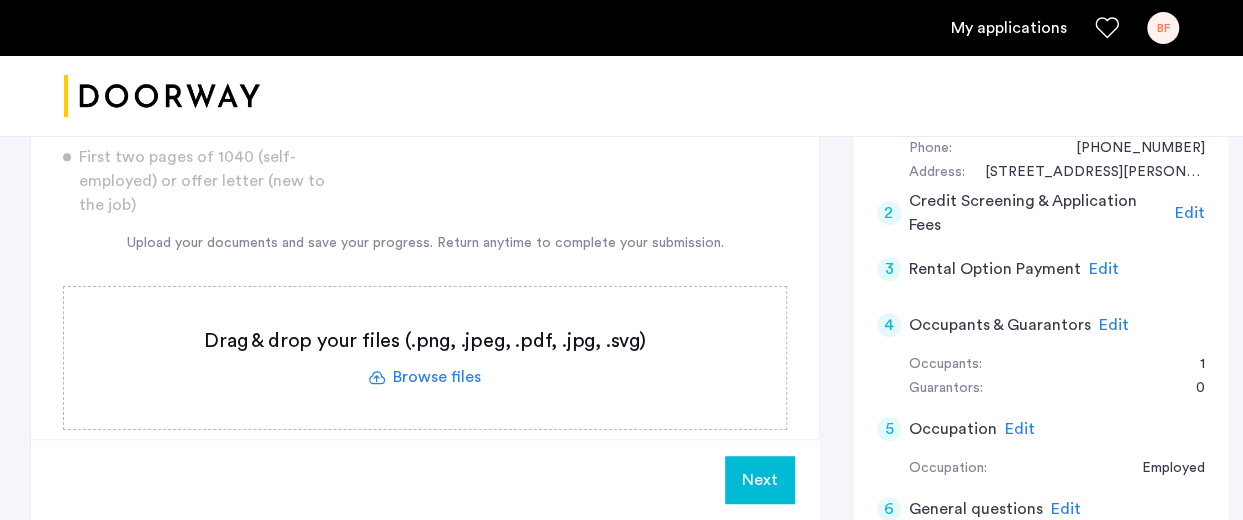 click 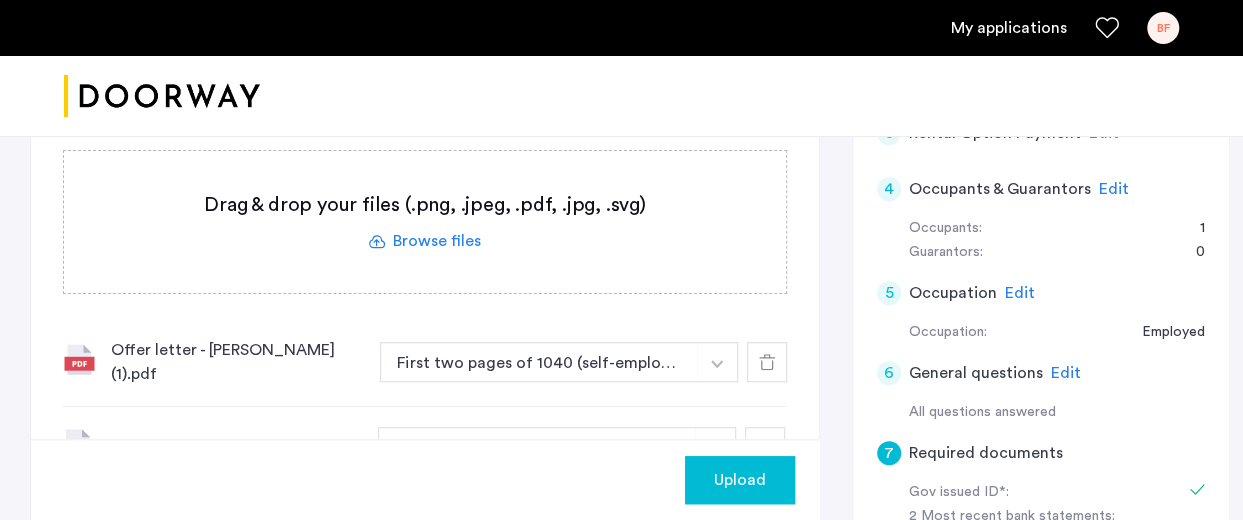 scroll, scrollTop: 552, scrollLeft: 0, axis: vertical 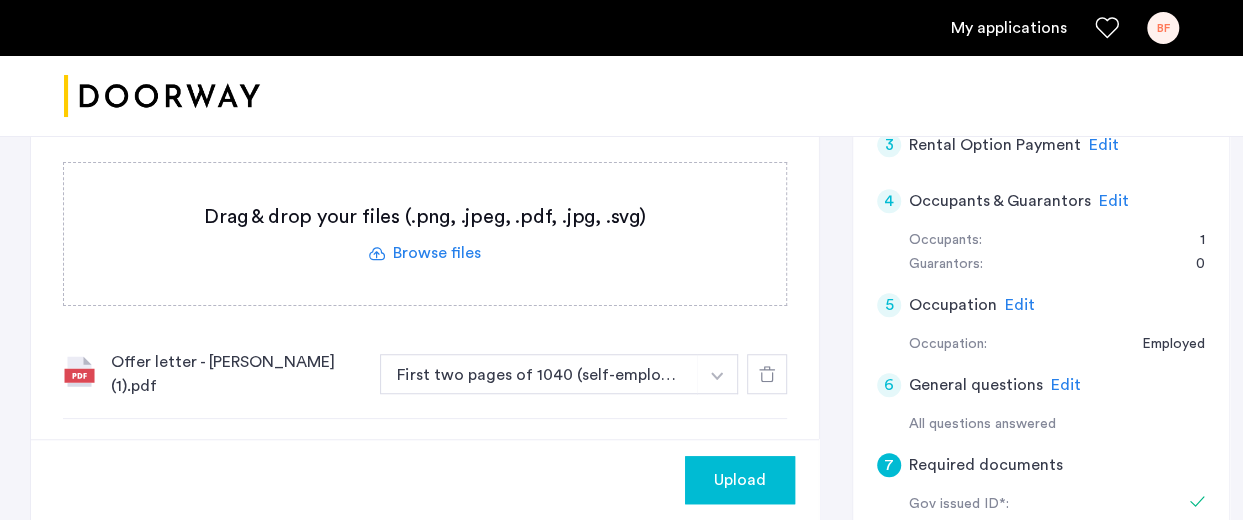 click 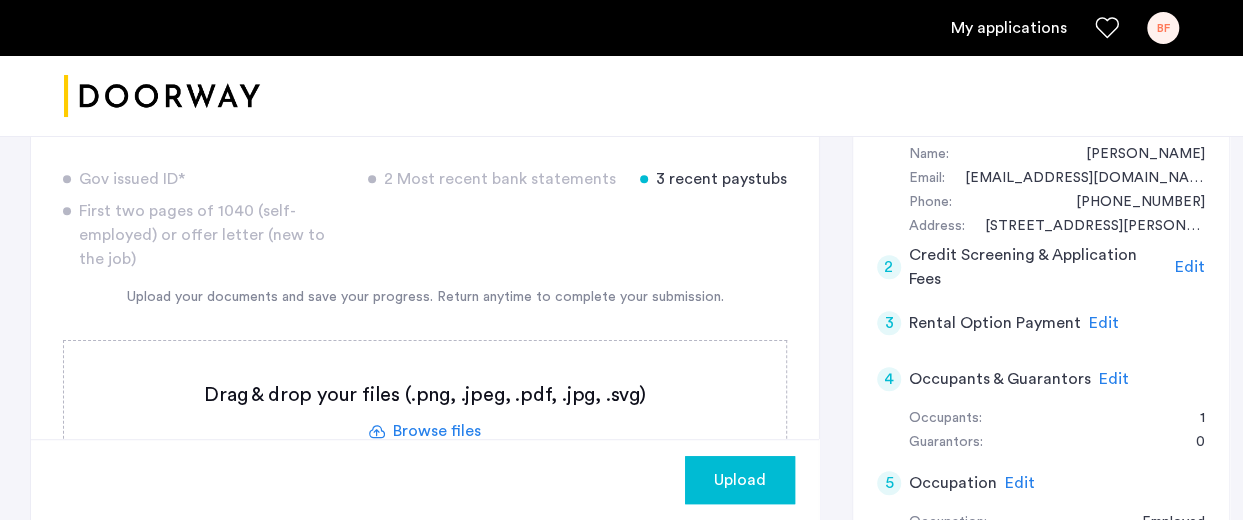 scroll, scrollTop: 342, scrollLeft: 0, axis: vertical 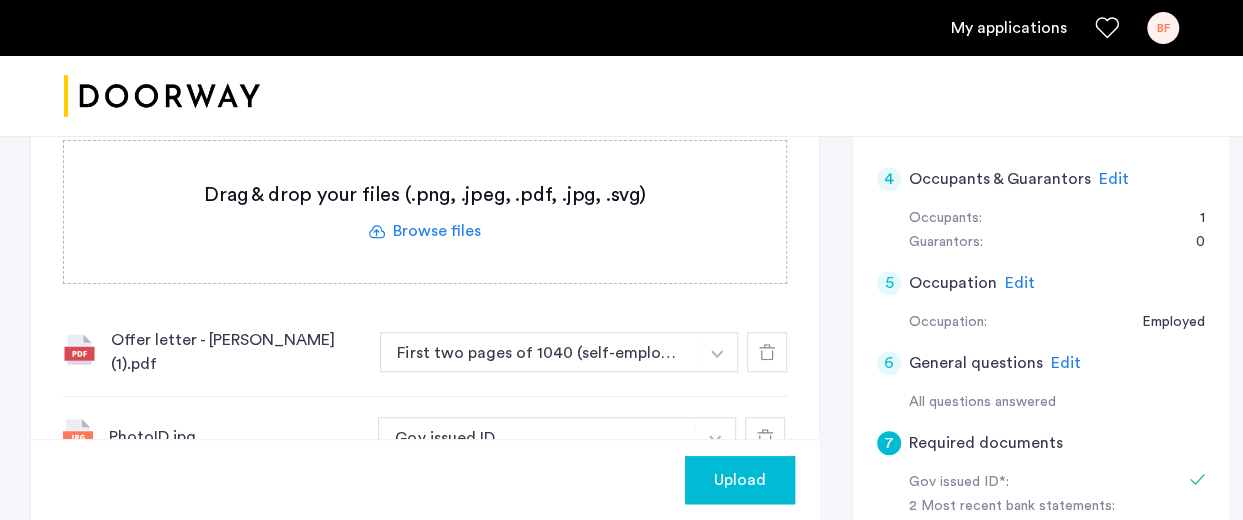 click 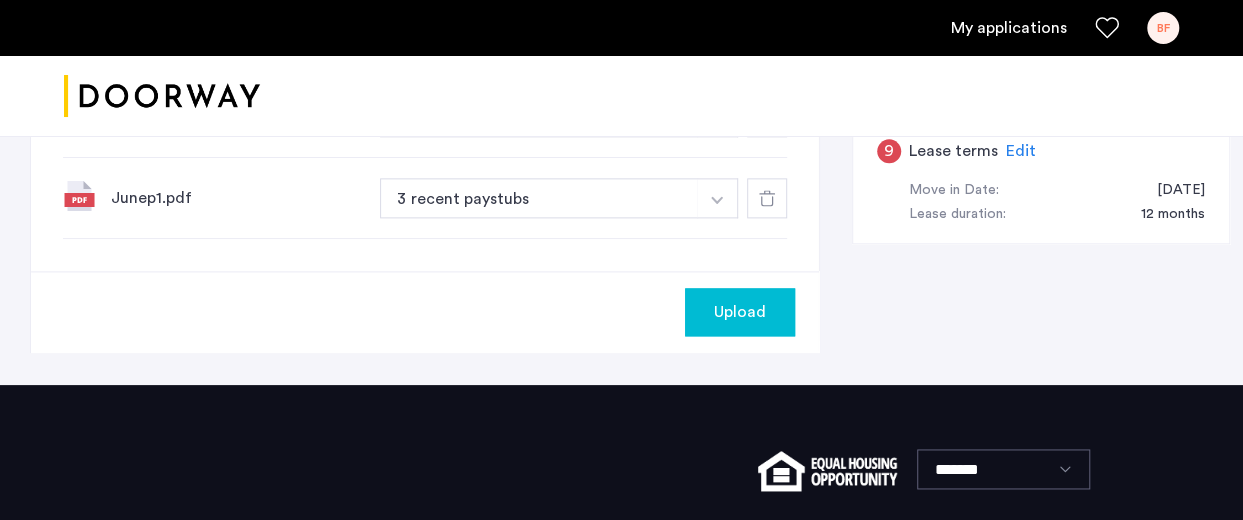 scroll, scrollTop: 1246, scrollLeft: 0, axis: vertical 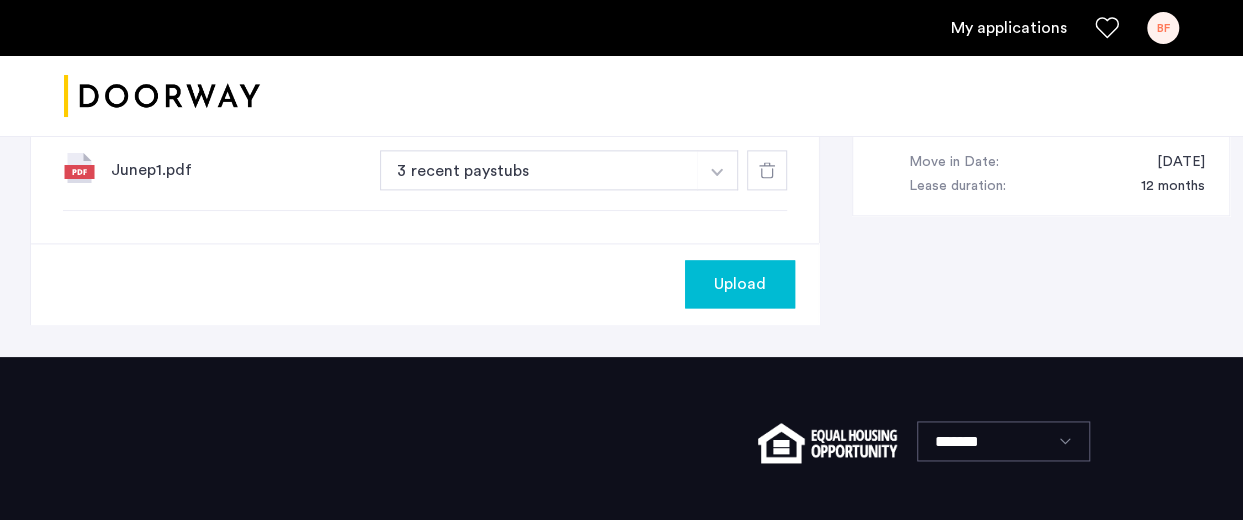 click on "Upload" 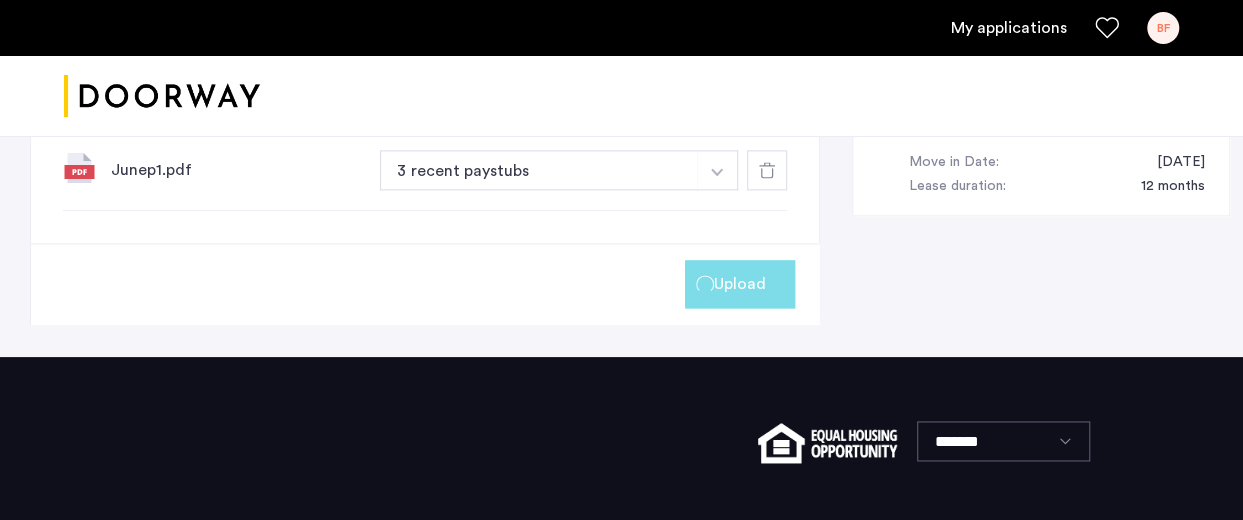 scroll, scrollTop: 1368, scrollLeft: 0, axis: vertical 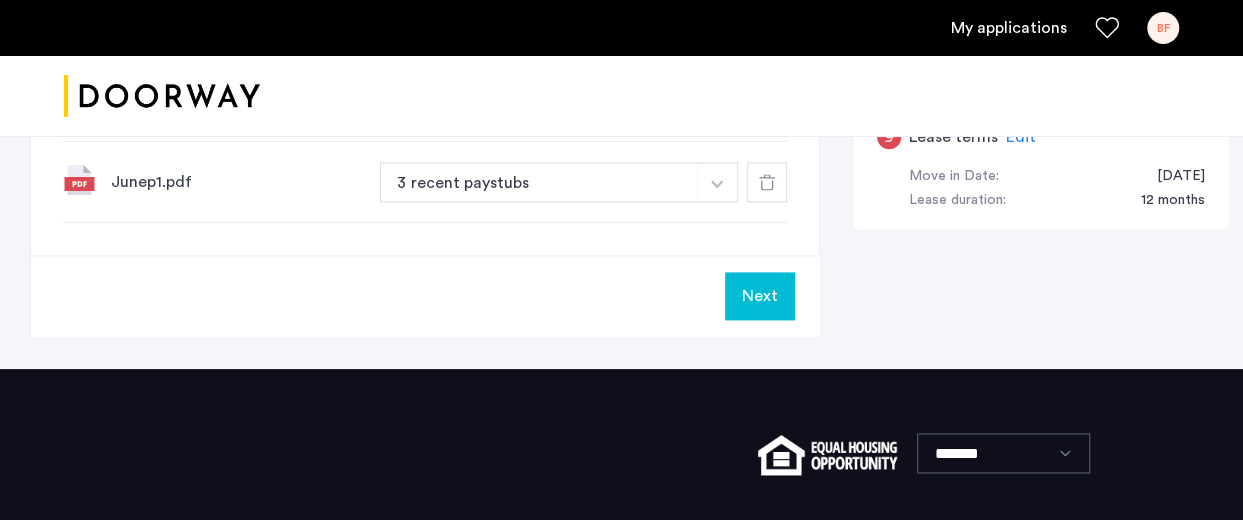 click on "Next" 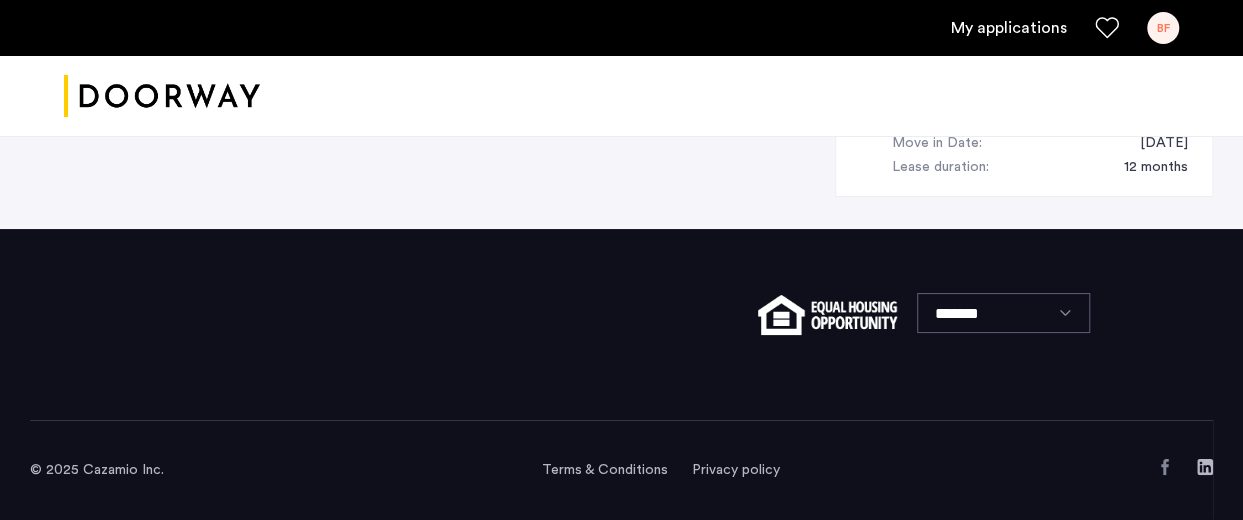 scroll, scrollTop: 0, scrollLeft: 0, axis: both 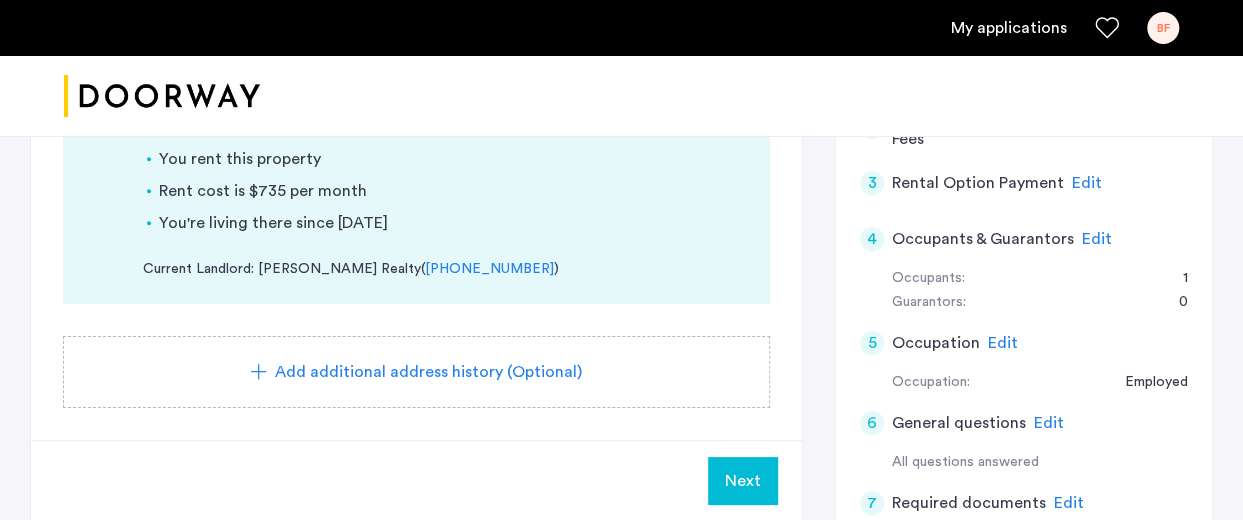click on "Next" 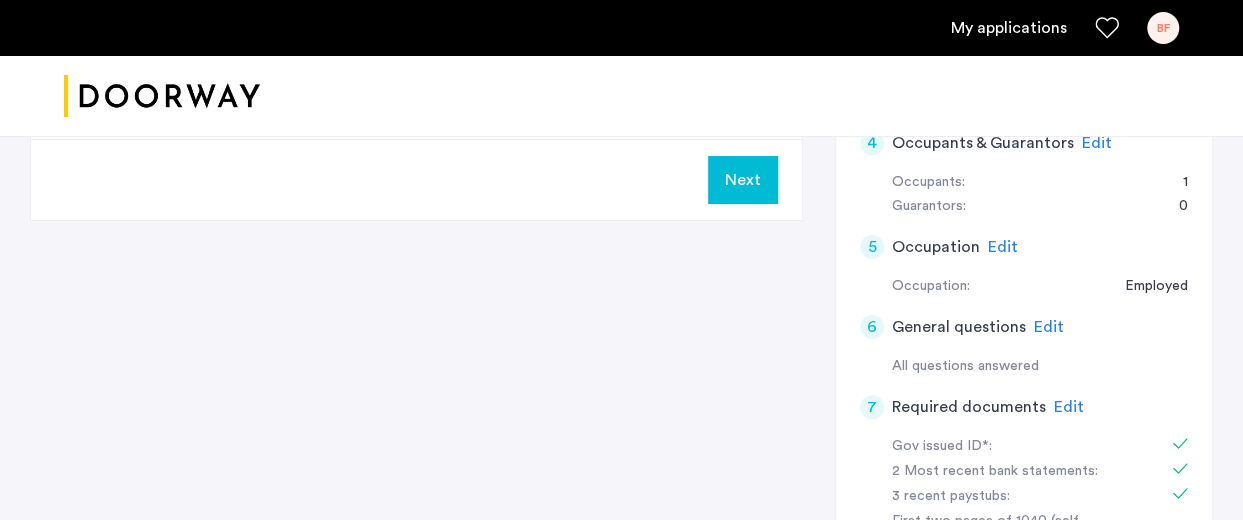 scroll, scrollTop: 0, scrollLeft: 0, axis: both 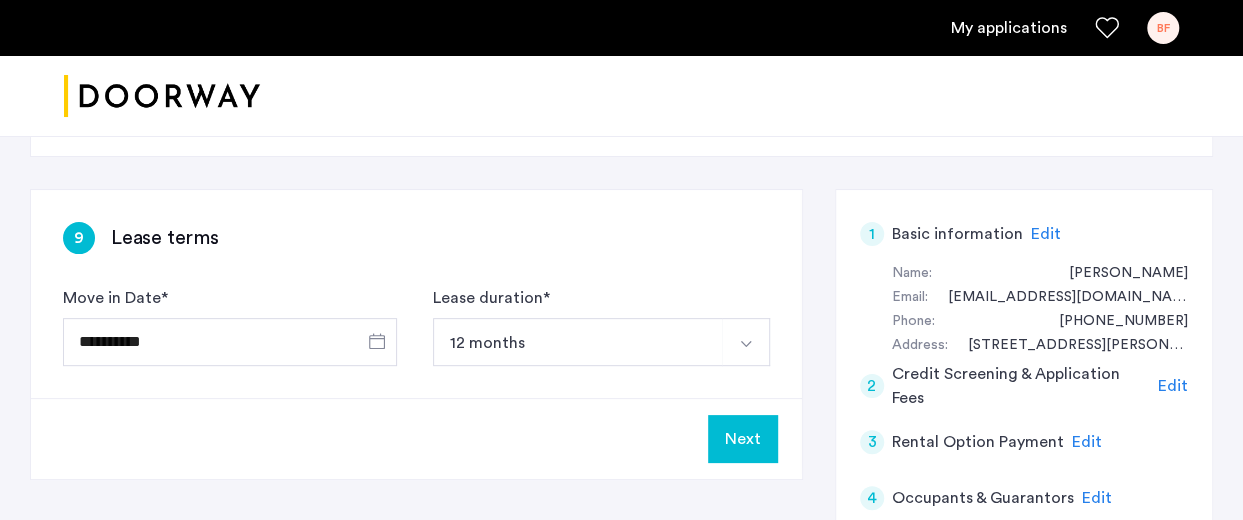 click on "Next" 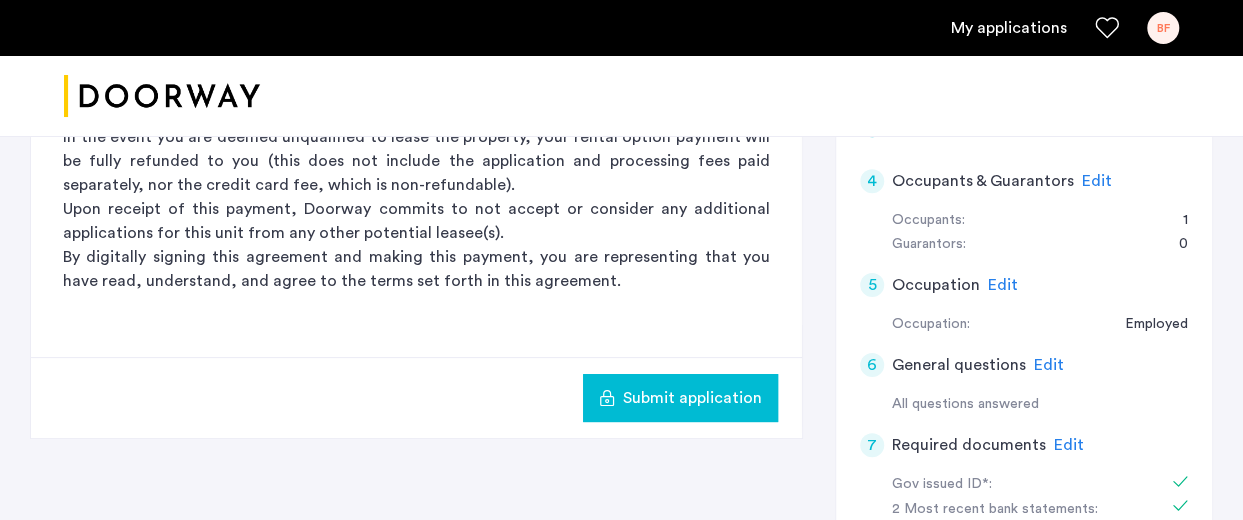 scroll, scrollTop: 577, scrollLeft: 0, axis: vertical 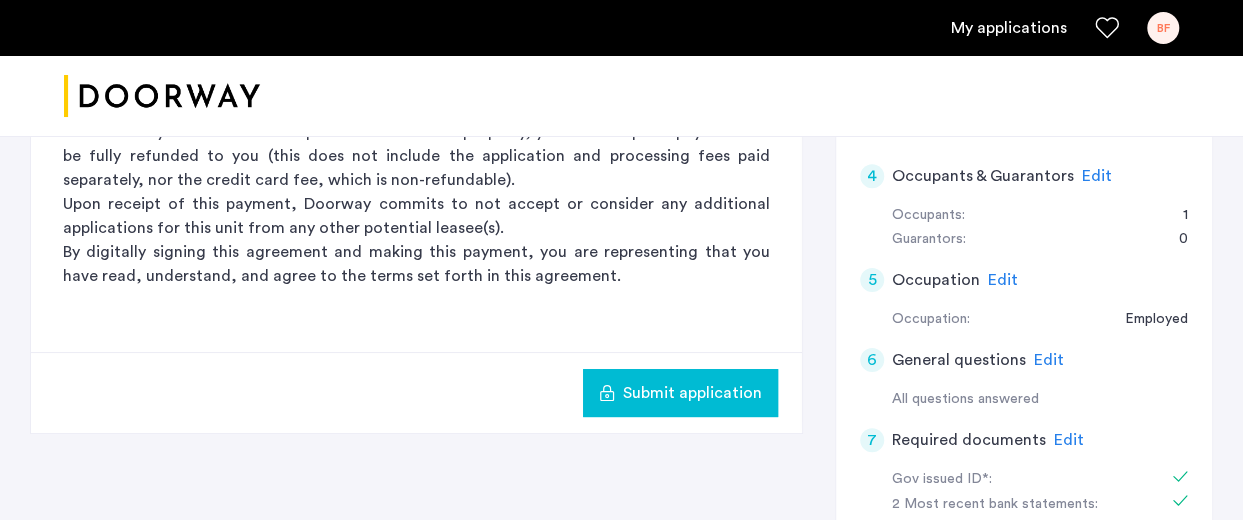 click on "Submit application" 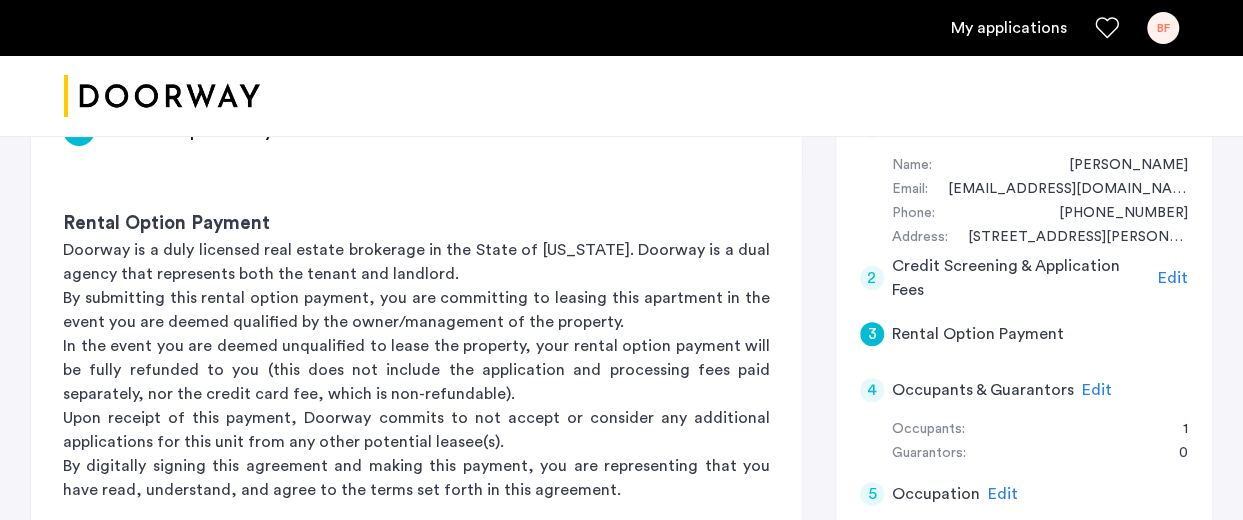 scroll, scrollTop: 351, scrollLeft: 0, axis: vertical 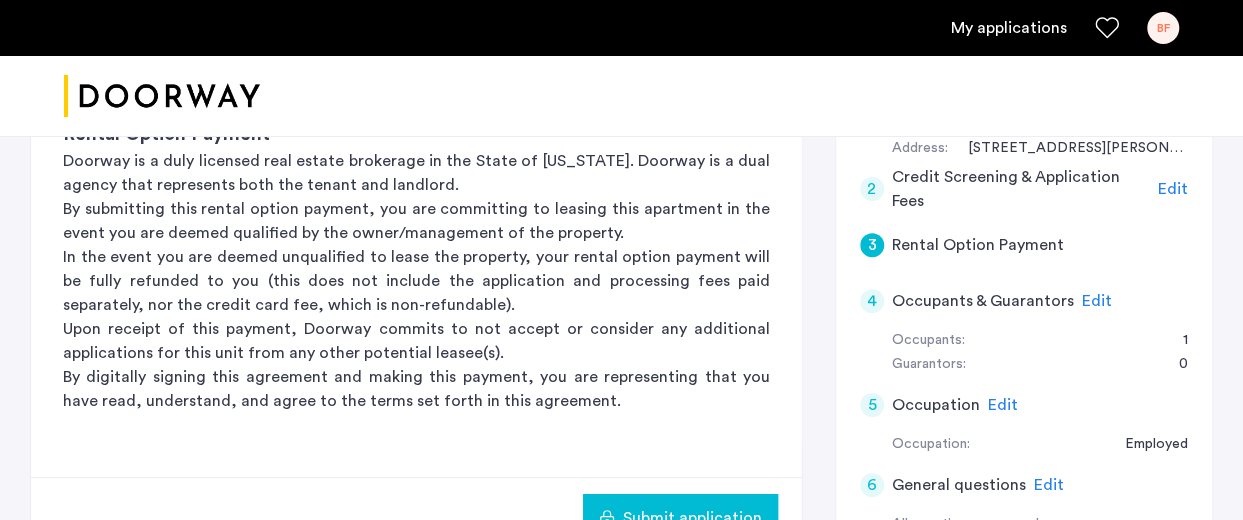 click on "Edit" 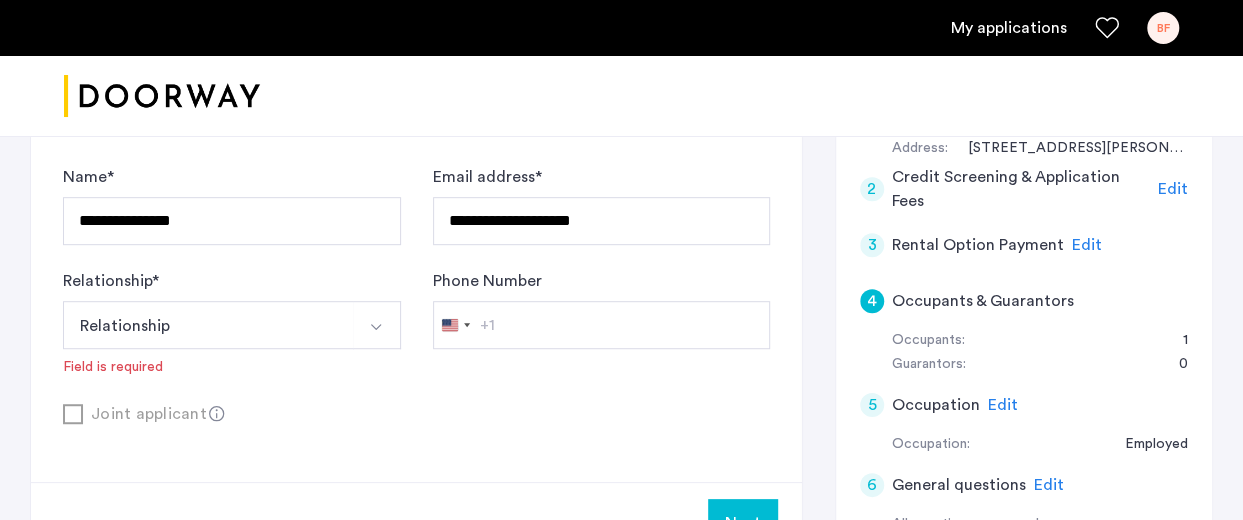 click on "Relationship" at bounding box center (208, 325) 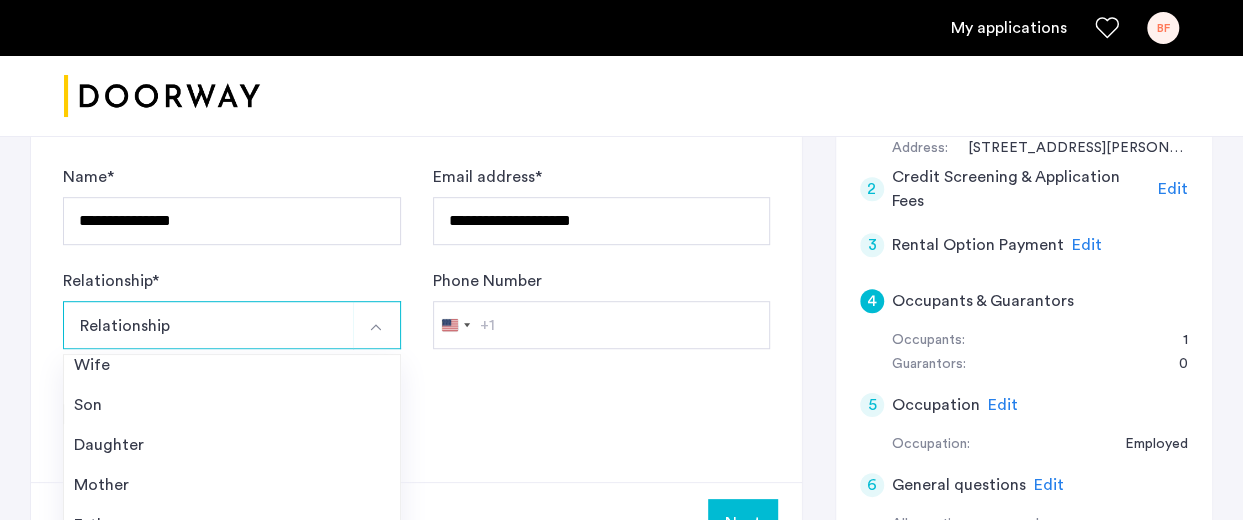 scroll, scrollTop: 68, scrollLeft: 0, axis: vertical 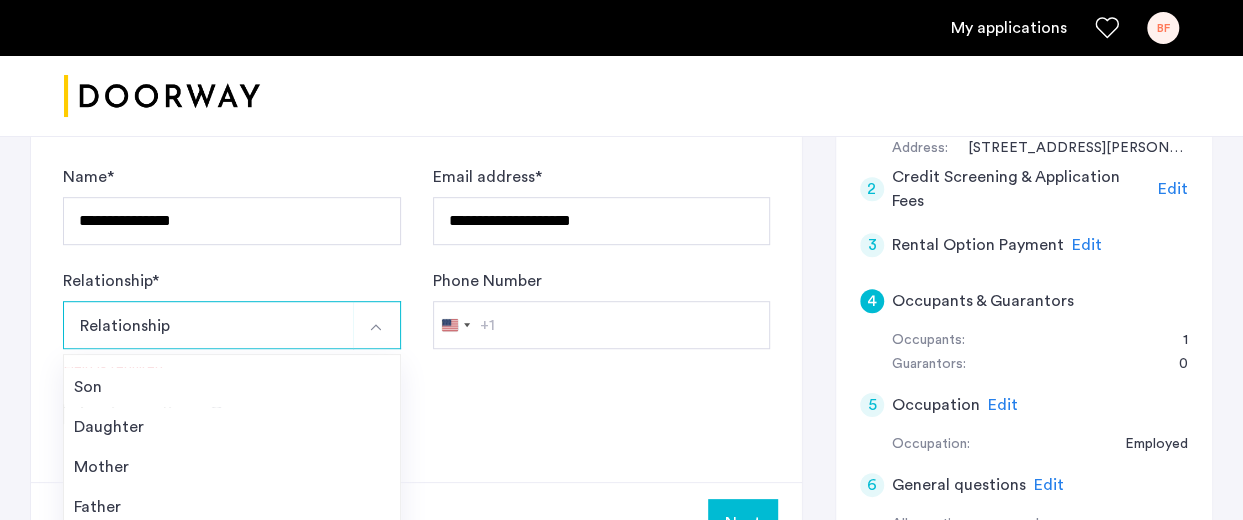 click on "**********" 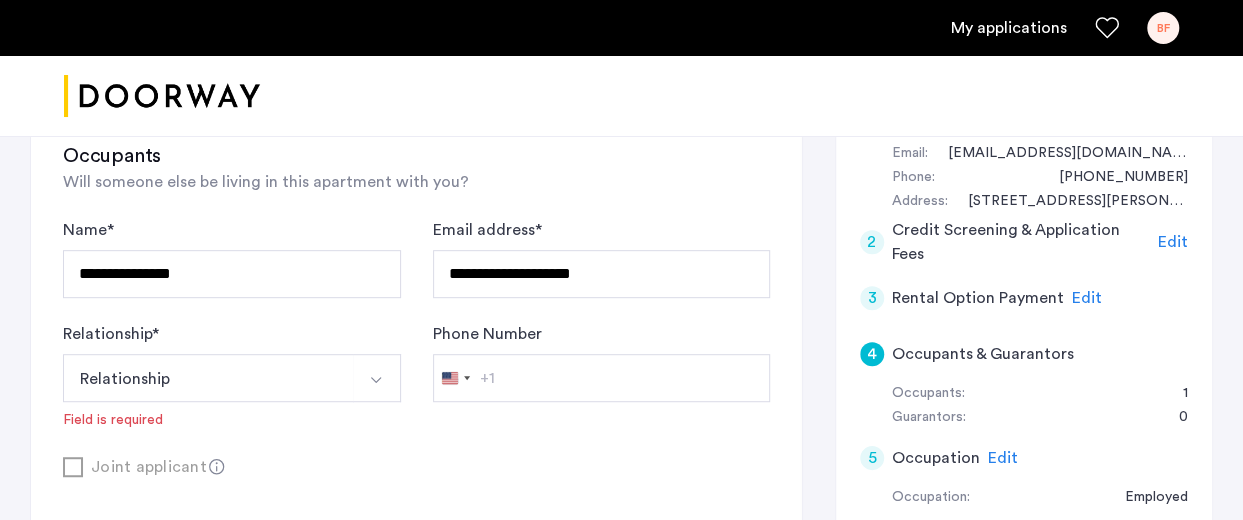 scroll, scrollTop: 402, scrollLeft: 0, axis: vertical 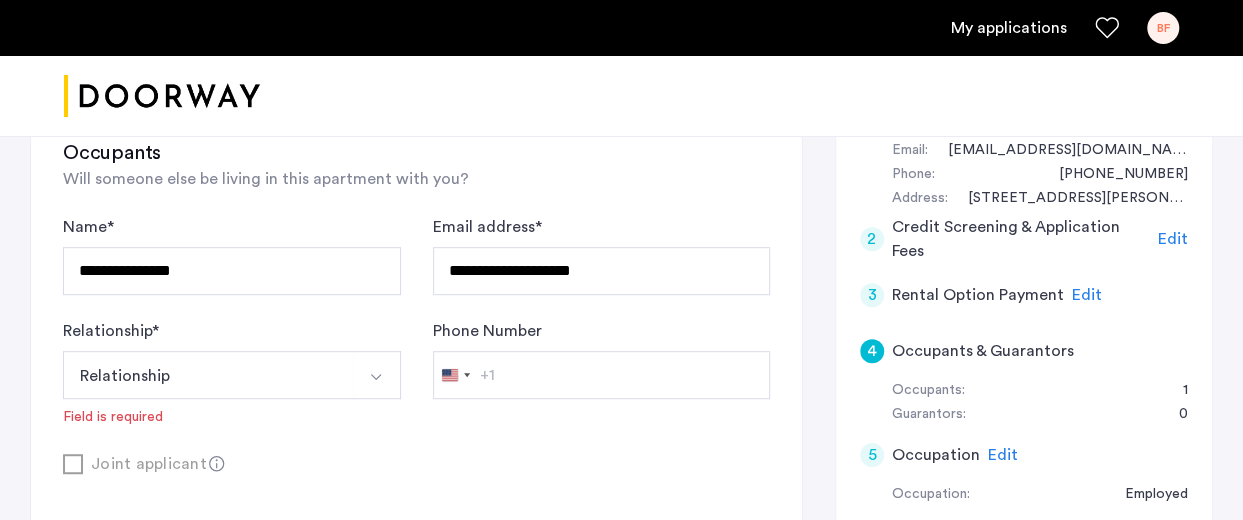 click on "Relationship" at bounding box center (208, 375) 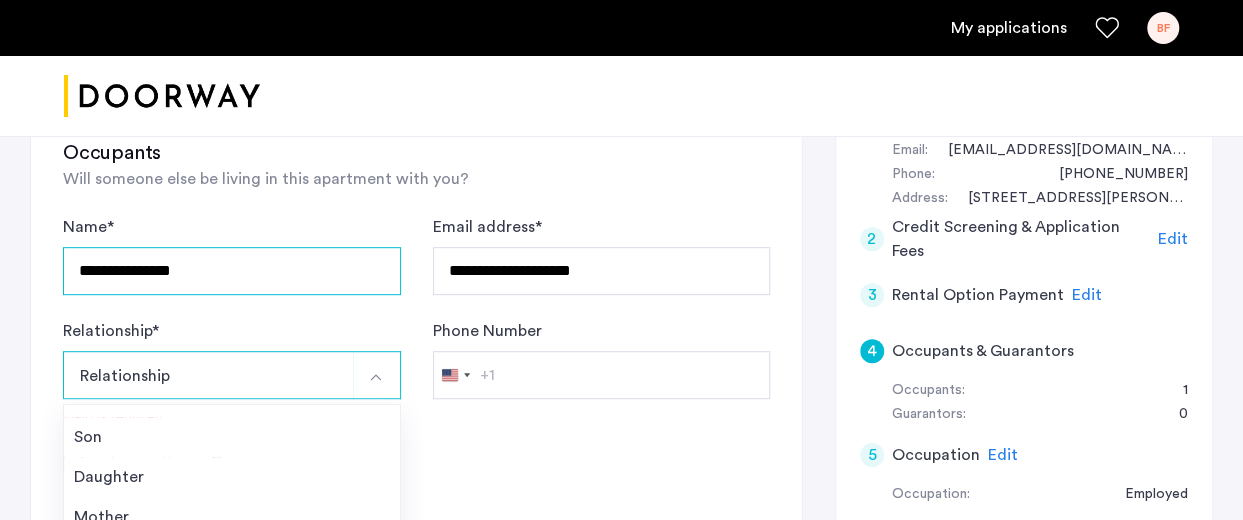click on "**********" at bounding box center (232, 271) 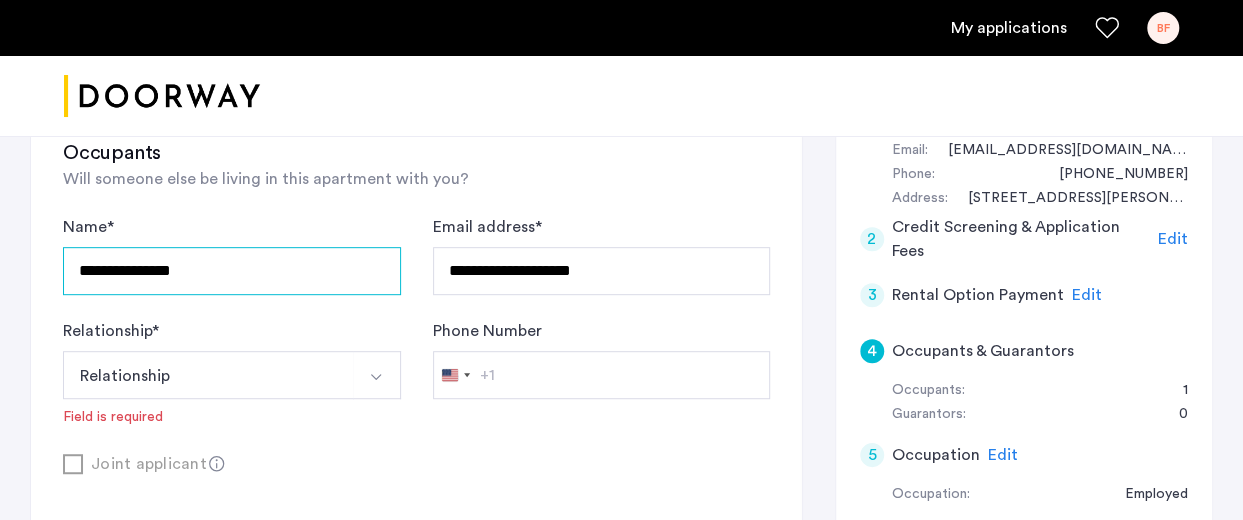drag, startPoint x: 306, startPoint y: 251, endPoint x: -8, endPoint y: 293, distance: 316.79648 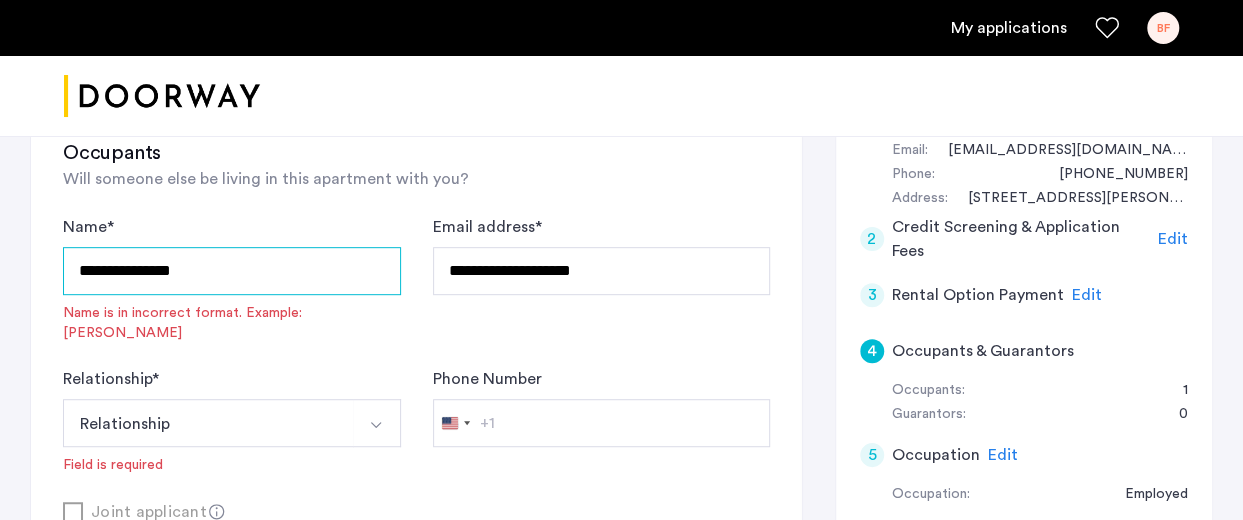 click on "**********" at bounding box center [232, 271] 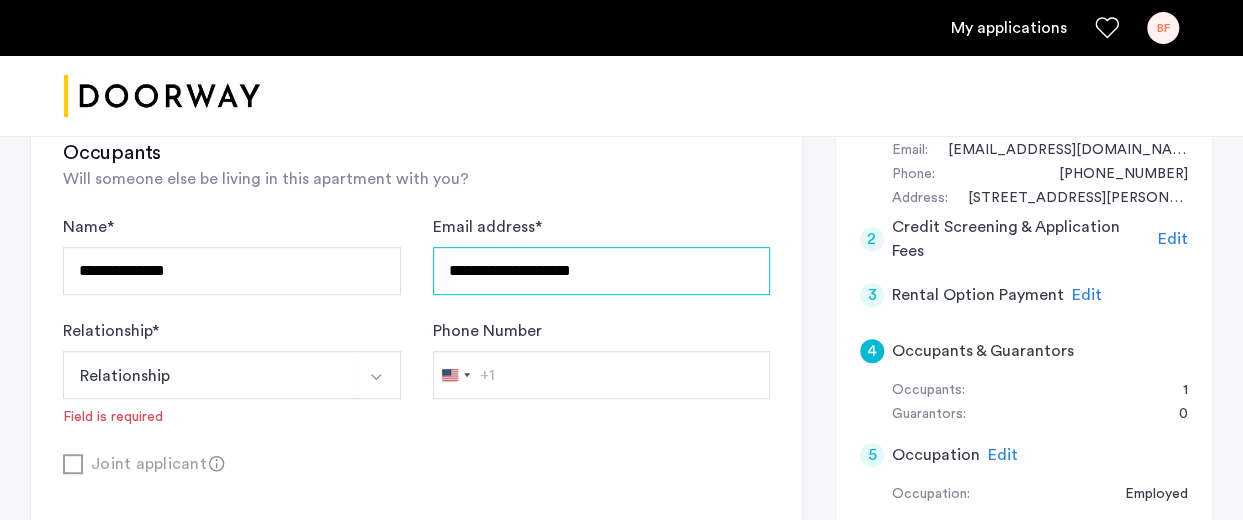 drag, startPoint x: 627, startPoint y: 269, endPoint x: 337, endPoint y: 259, distance: 290.17236 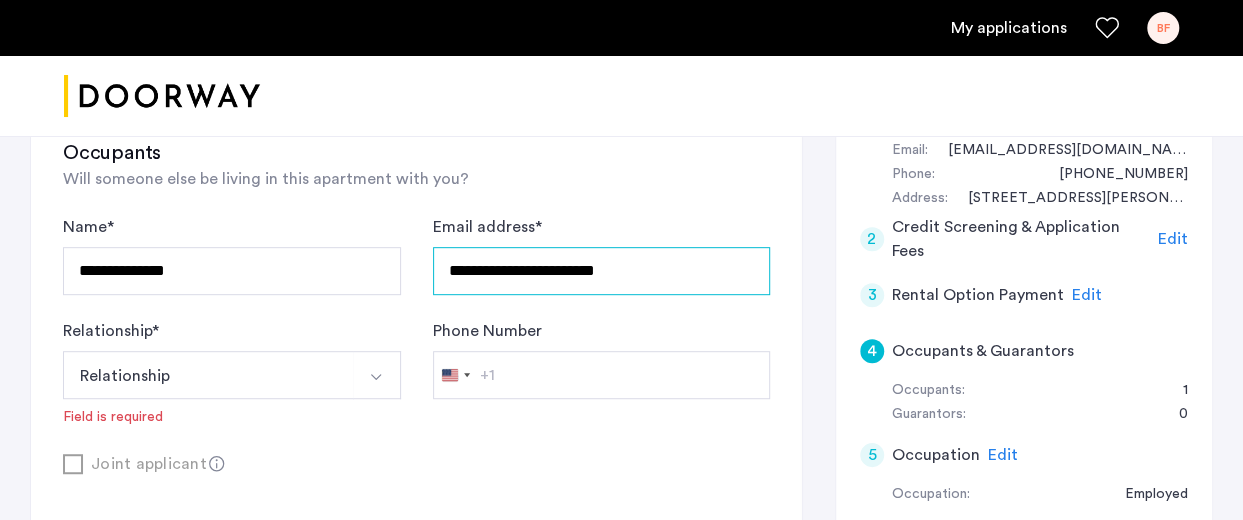 type on "**********" 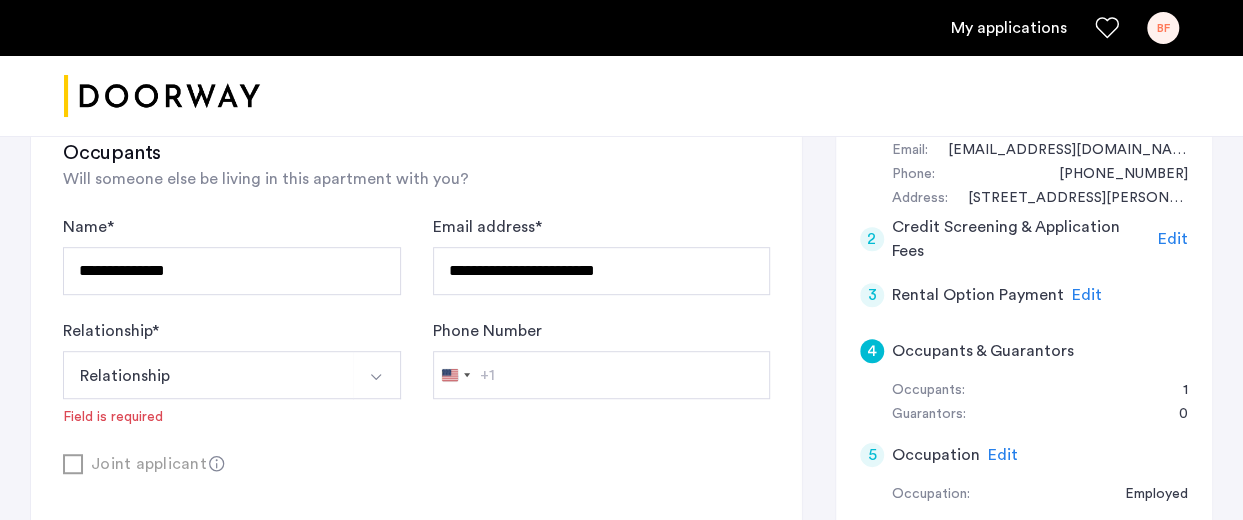 click on "Relationship  * Relationship Husband Wife Son Daughter Mother Father Friend Other Field is required" 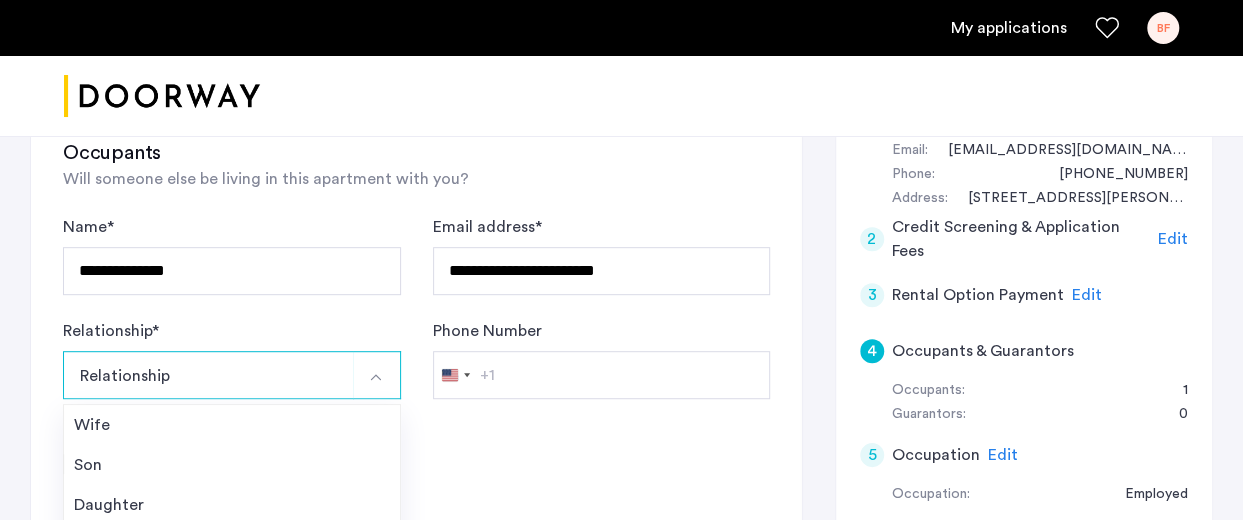 scroll, scrollTop: 71, scrollLeft: 0, axis: vertical 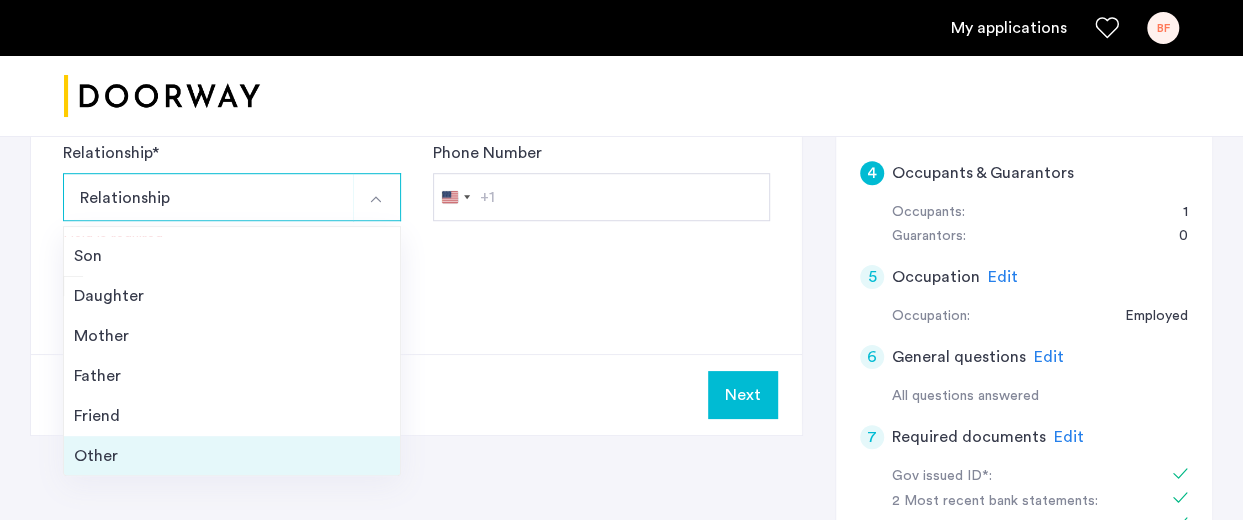 click on "Other" at bounding box center (232, 456) 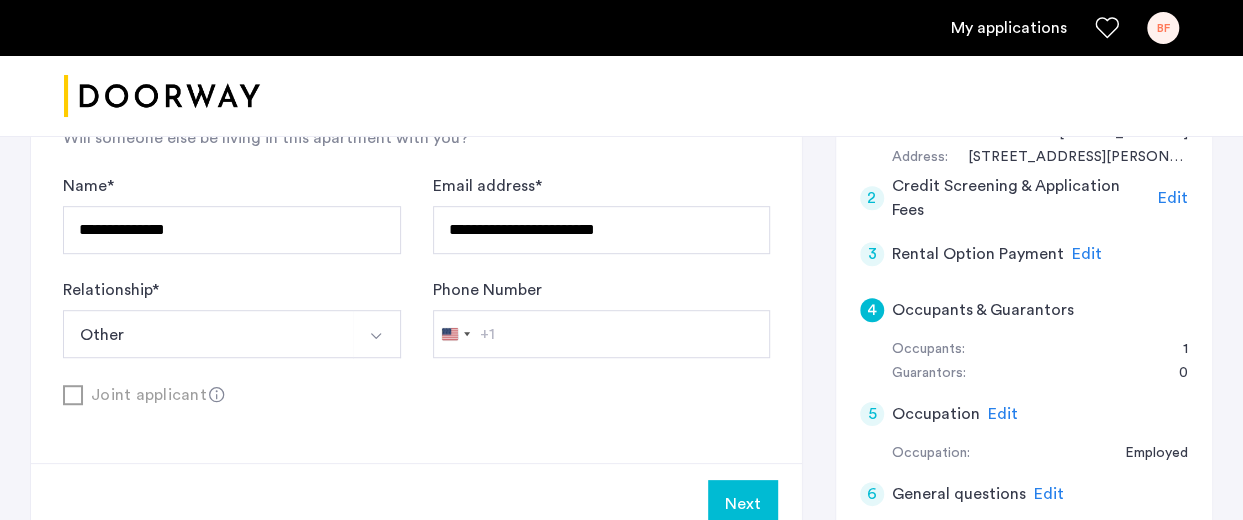 scroll, scrollTop: 433, scrollLeft: 0, axis: vertical 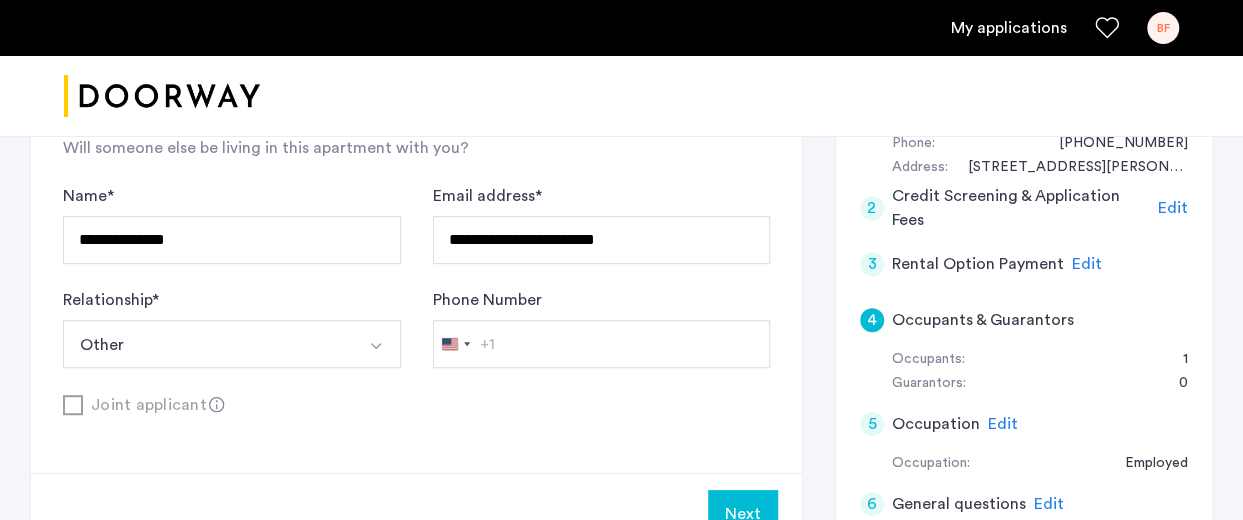 click on "Next" 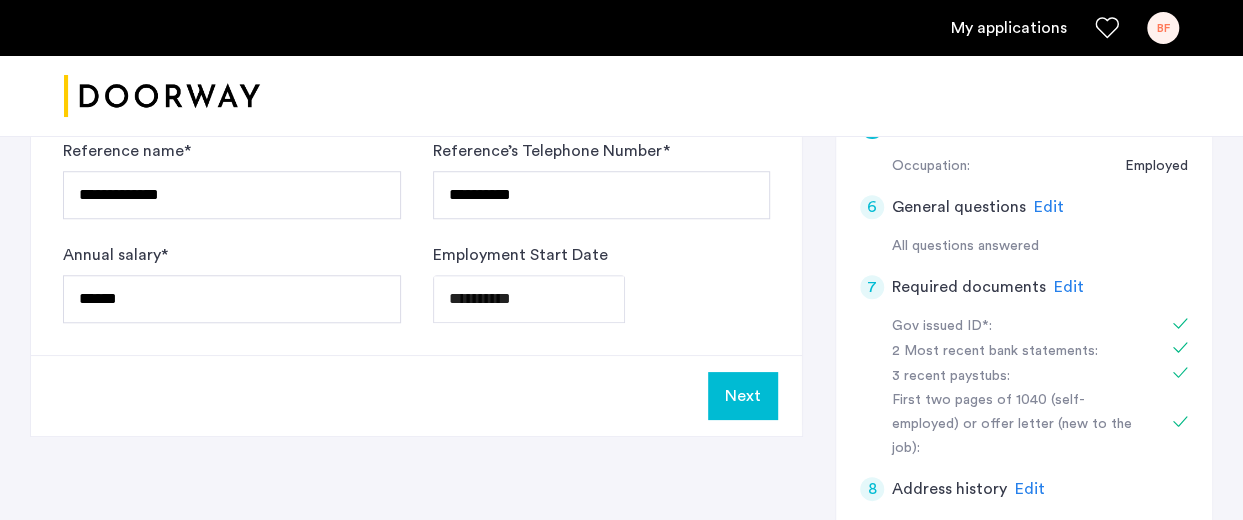 scroll, scrollTop: 737, scrollLeft: 0, axis: vertical 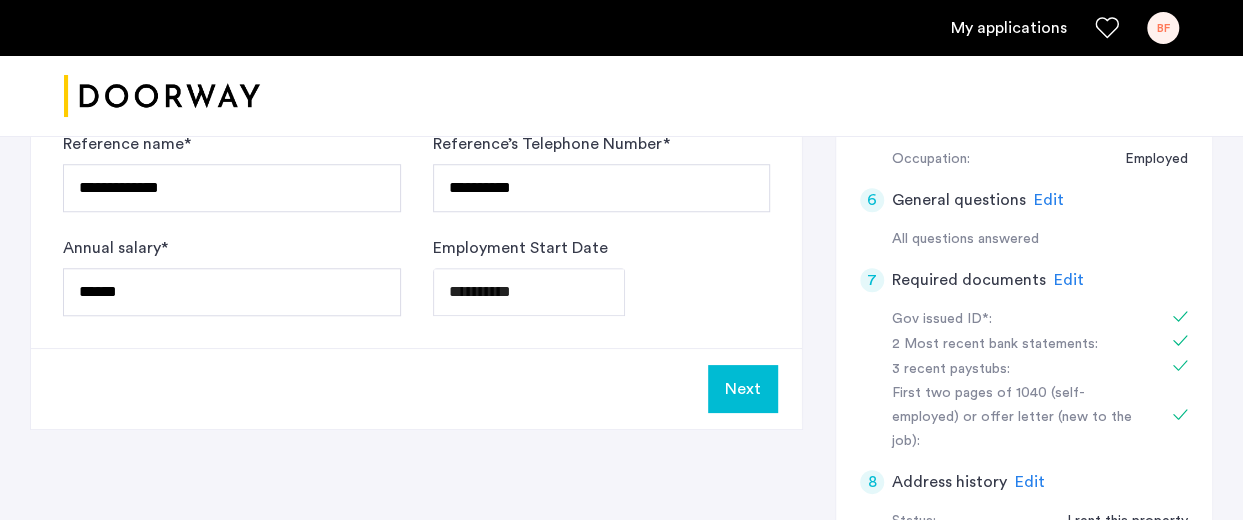 click on "Next" 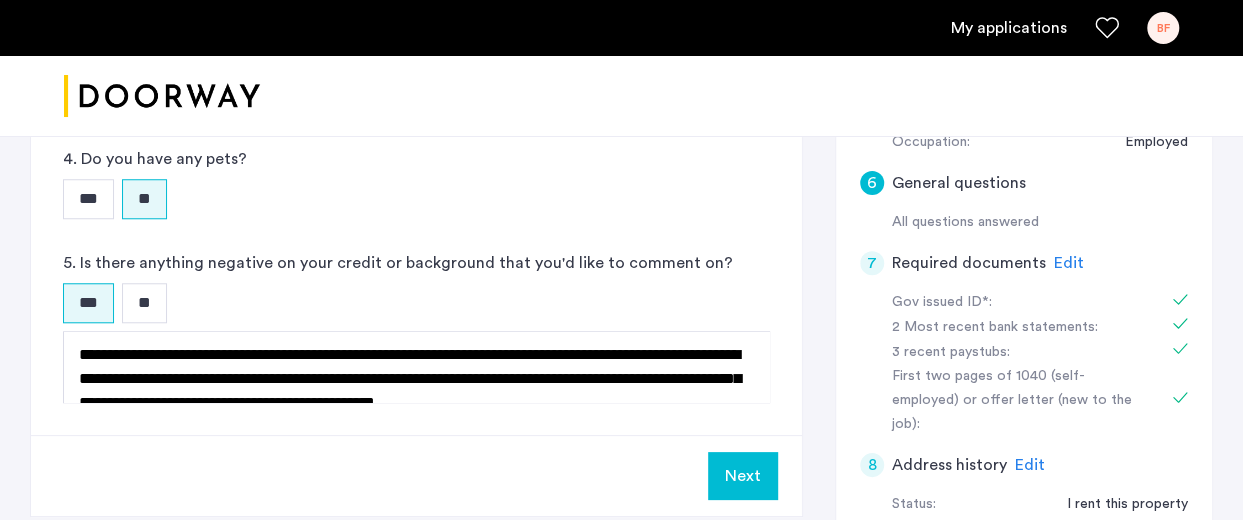 scroll, scrollTop: 759, scrollLeft: 0, axis: vertical 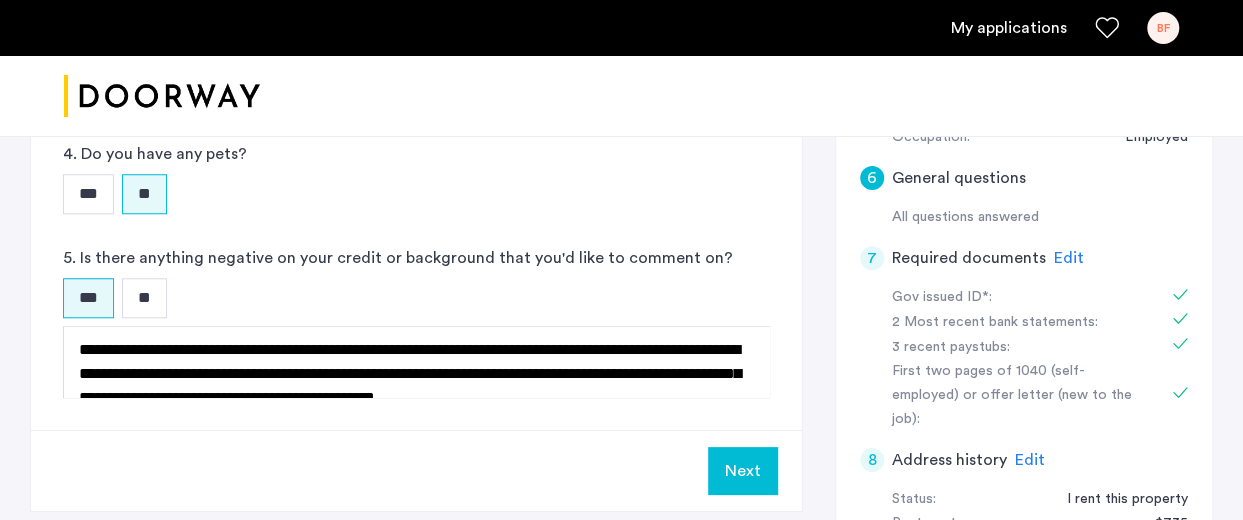 click on "Next" at bounding box center (743, 471) 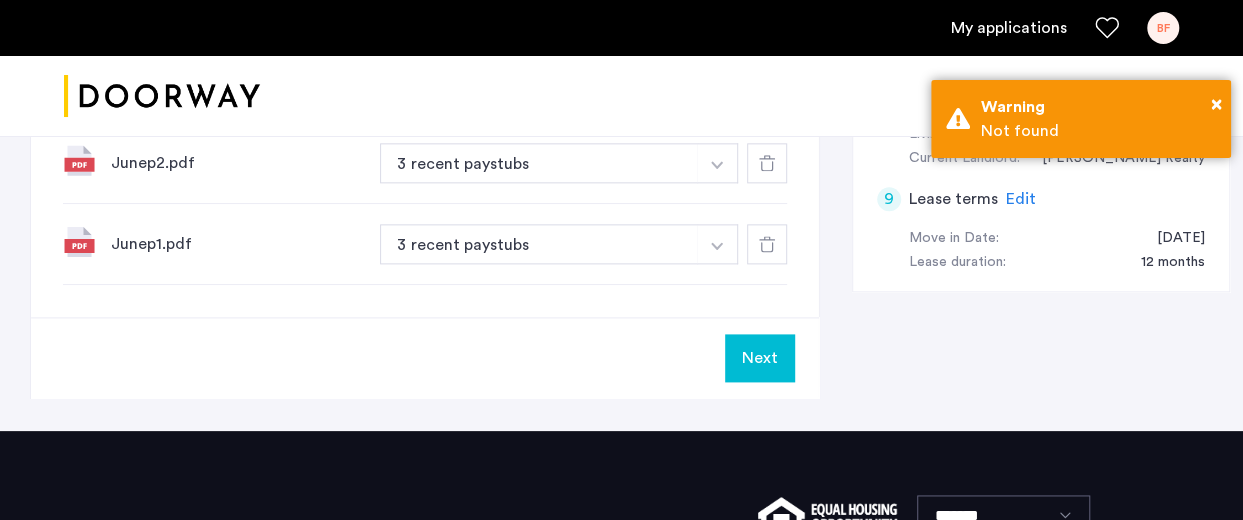 scroll, scrollTop: 1169, scrollLeft: 0, axis: vertical 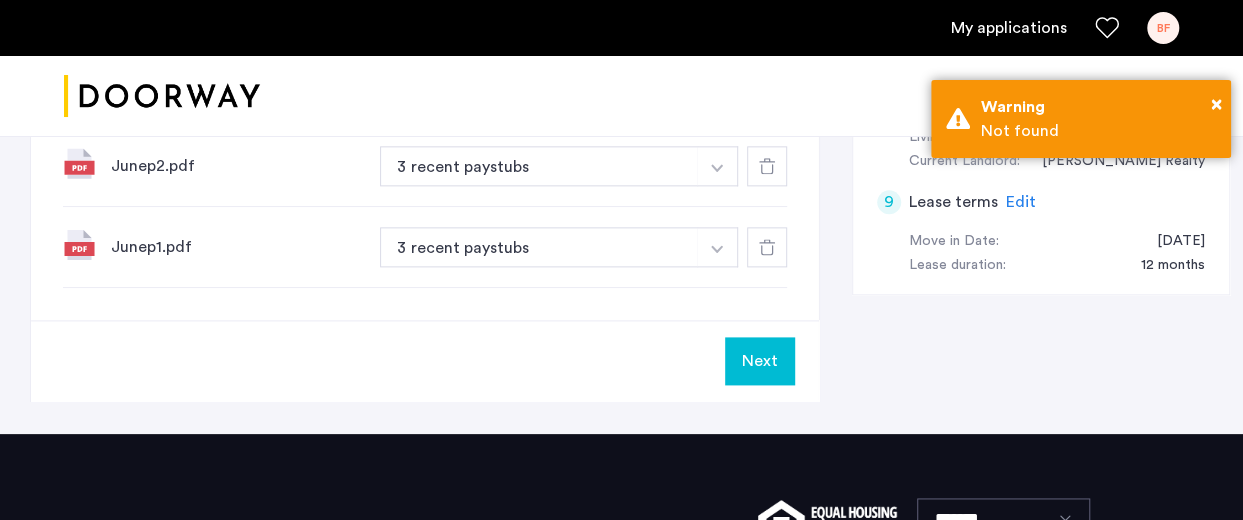 click on "Next" 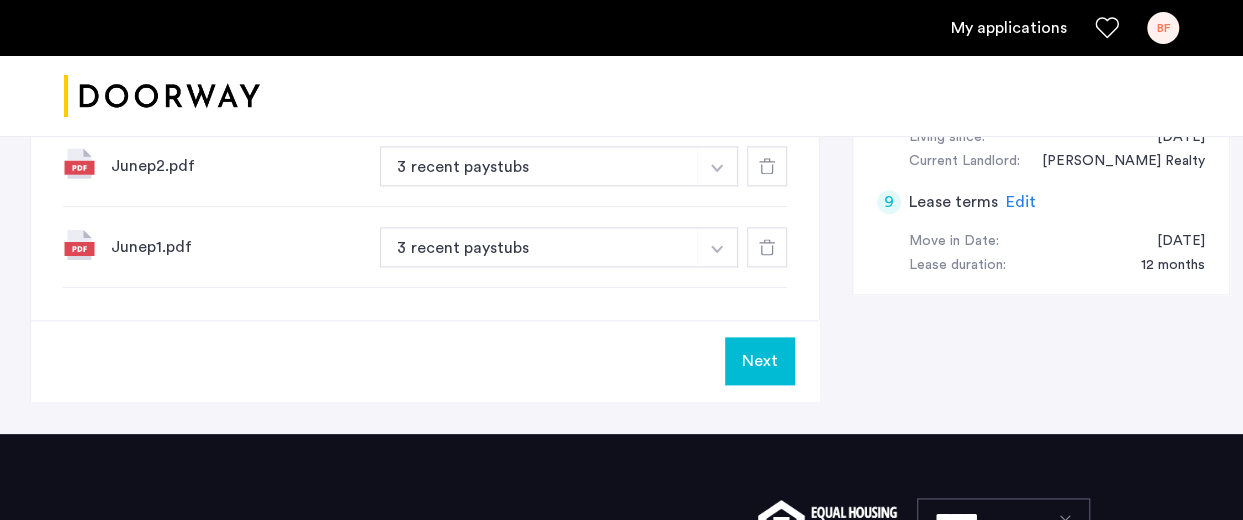 scroll, scrollTop: 0, scrollLeft: 0, axis: both 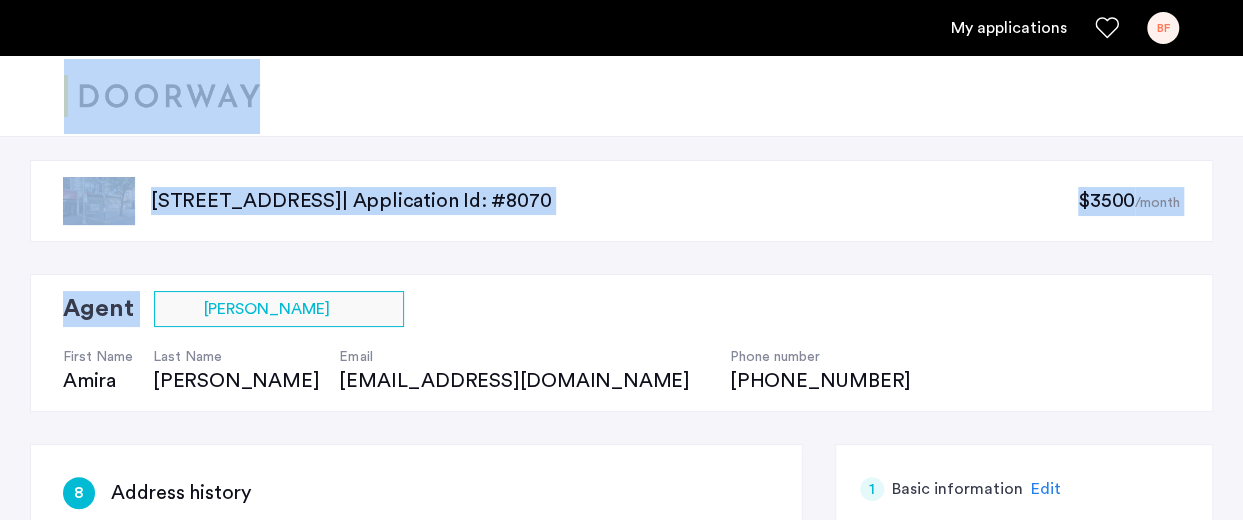drag, startPoint x: 1242, startPoint y: 168, endPoint x: 1246, endPoint y: 269, distance: 101.07918 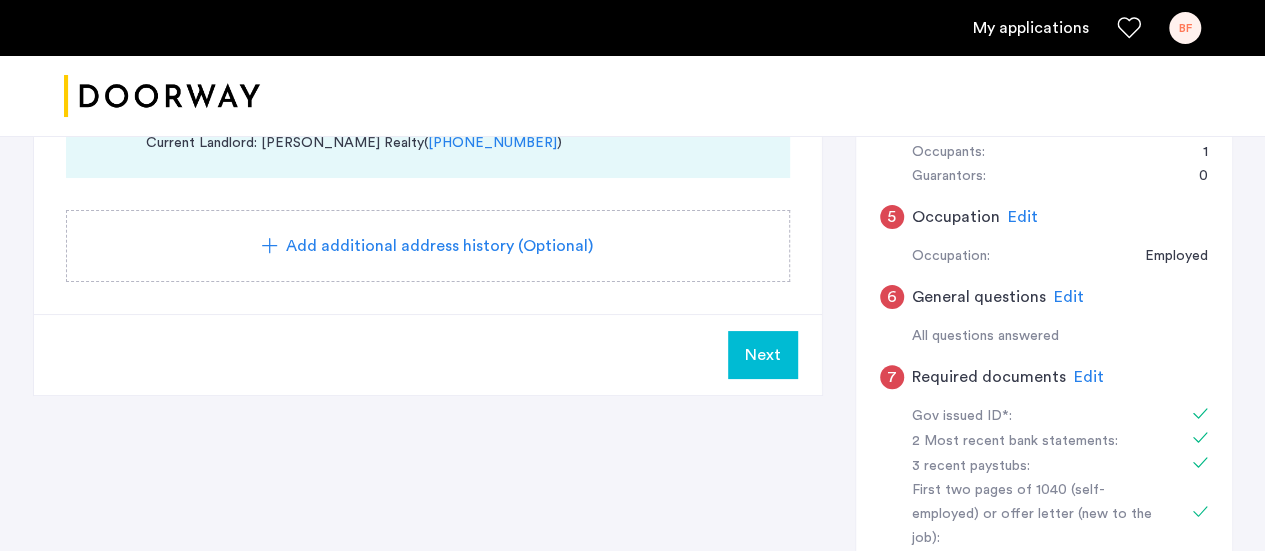 scroll, scrollTop: 620, scrollLeft: 0, axis: vertical 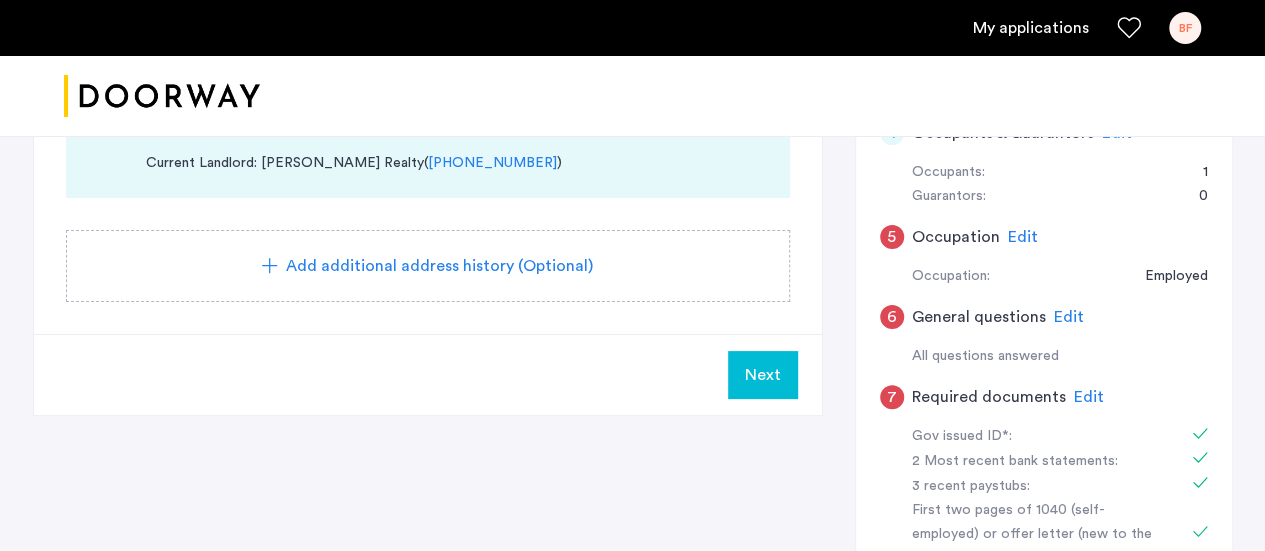 click on "Next" 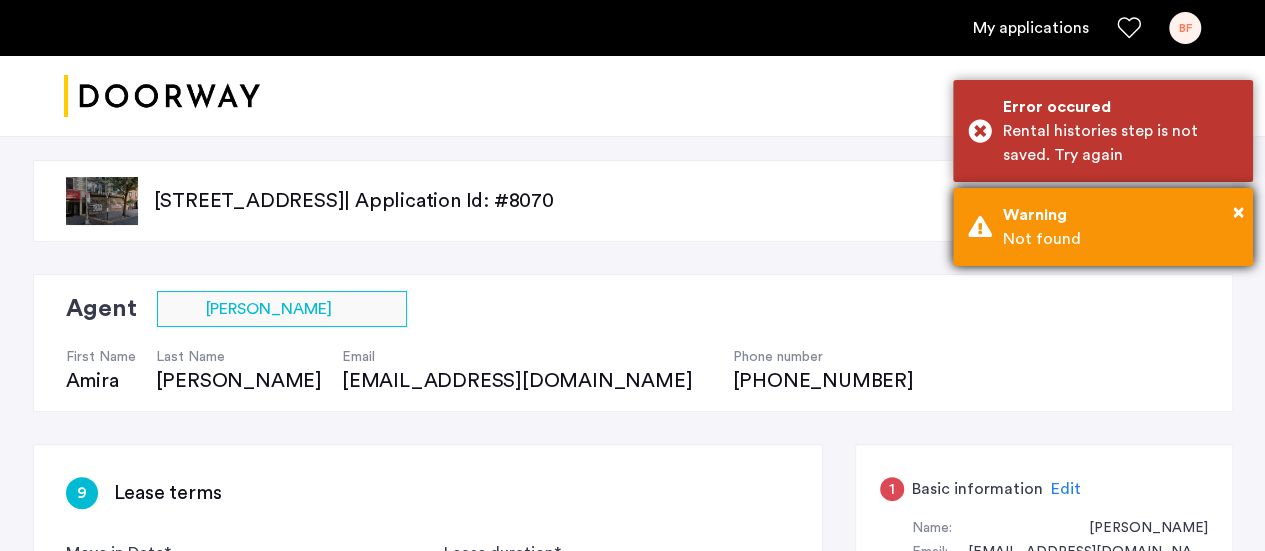 click on "Not found" at bounding box center [1120, 239] 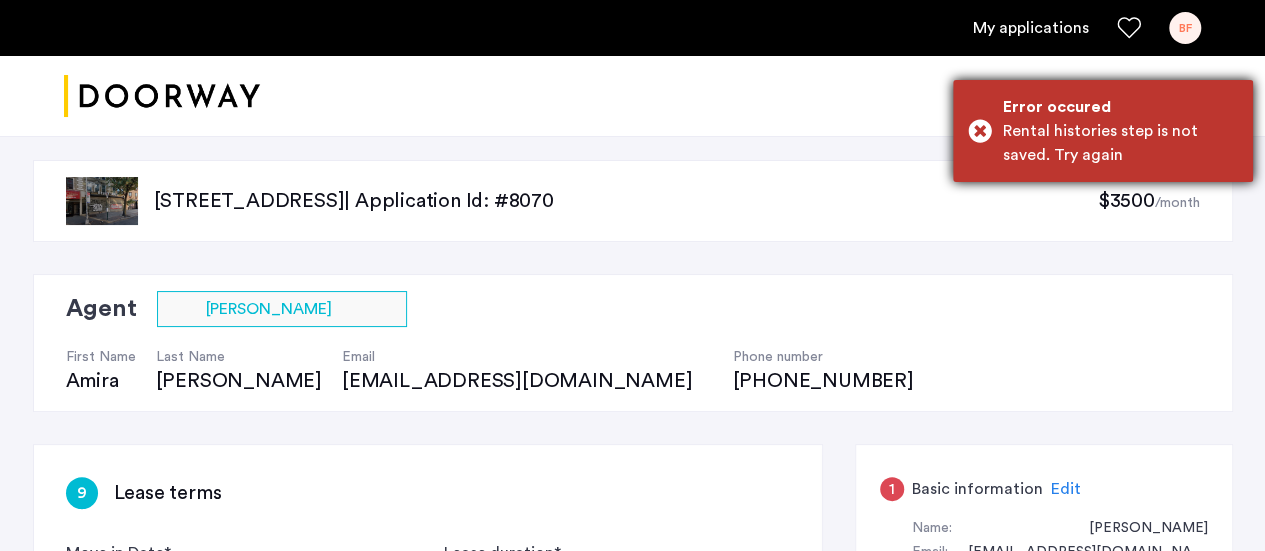 click on "Rental histories step is not saved. Try again" at bounding box center (1120, 143) 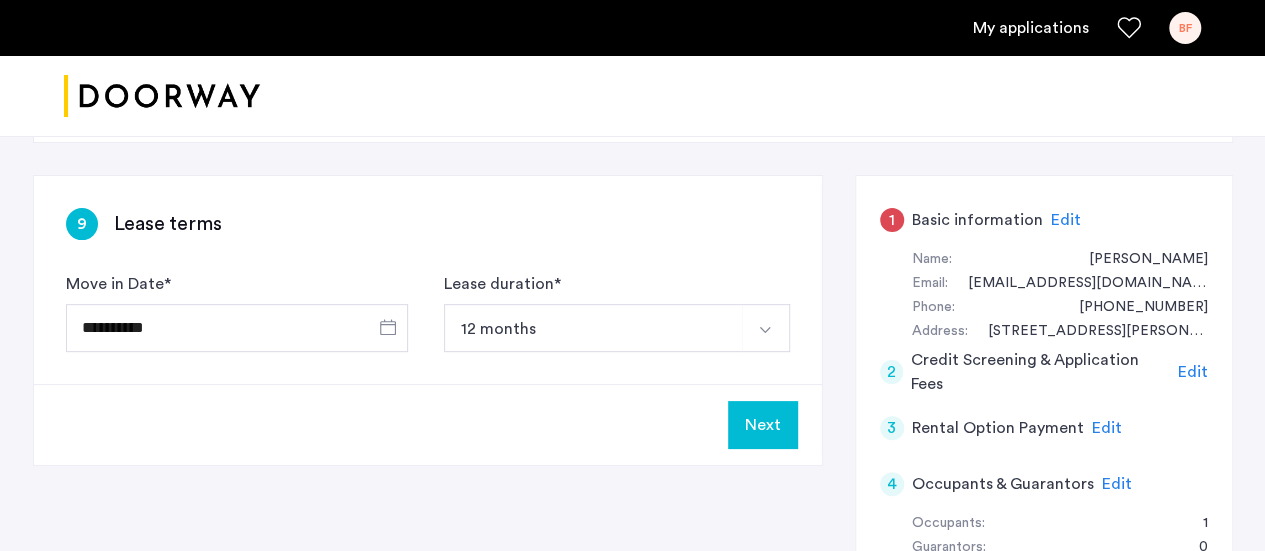 scroll, scrollTop: 262, scrollLeft: 0, axis: vertical 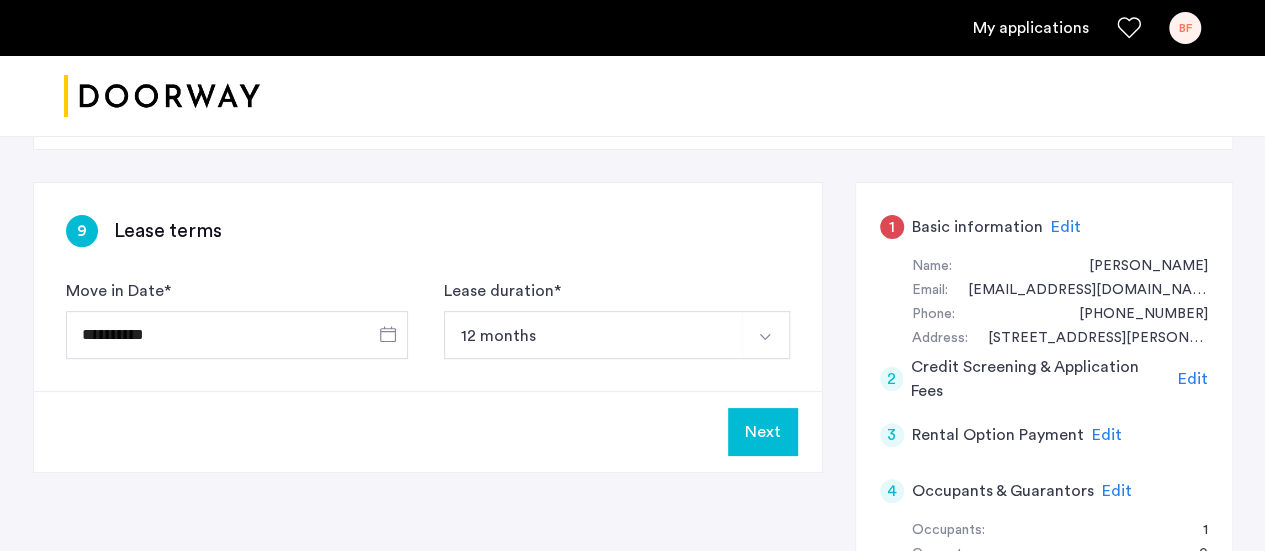 click on "Next" 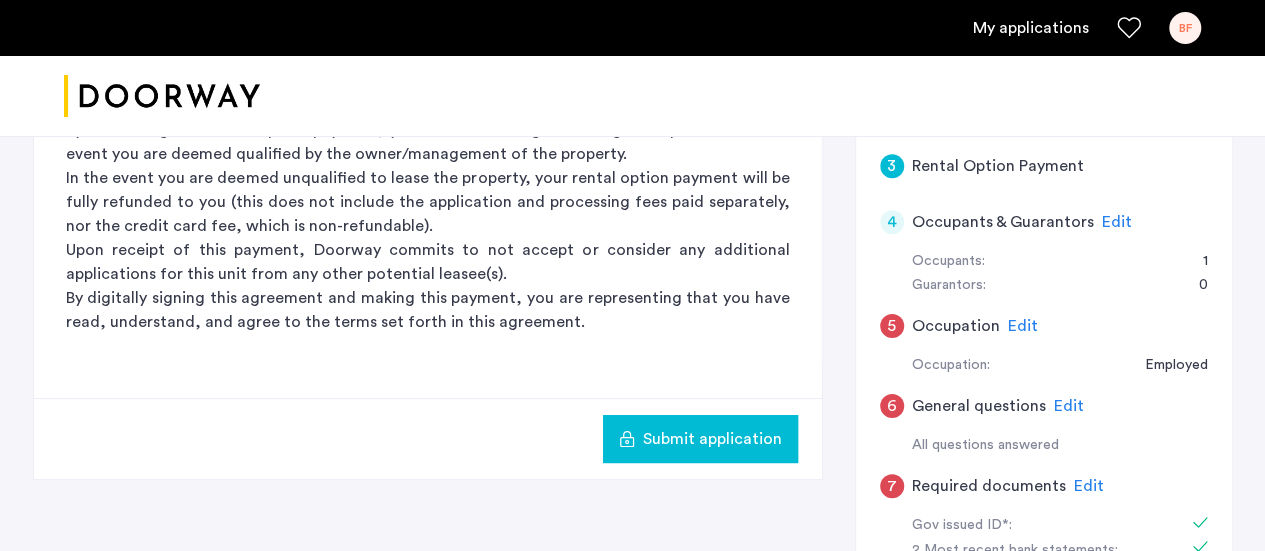 scroll, scrollTop: 524, scrollLeft: 0, axis: vertical 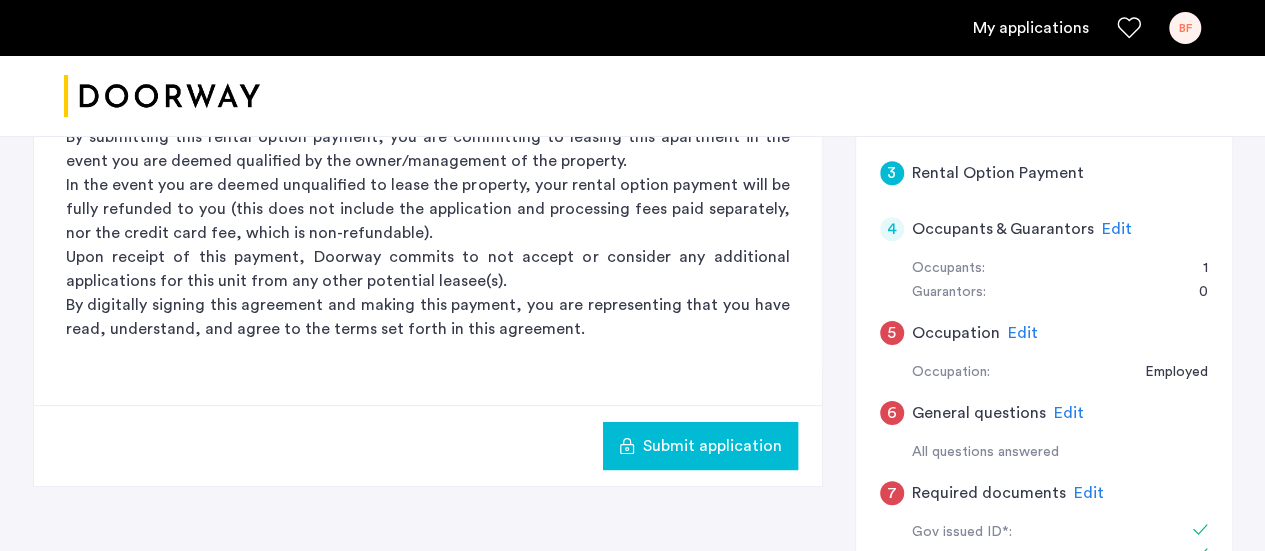 click on "Submit application" 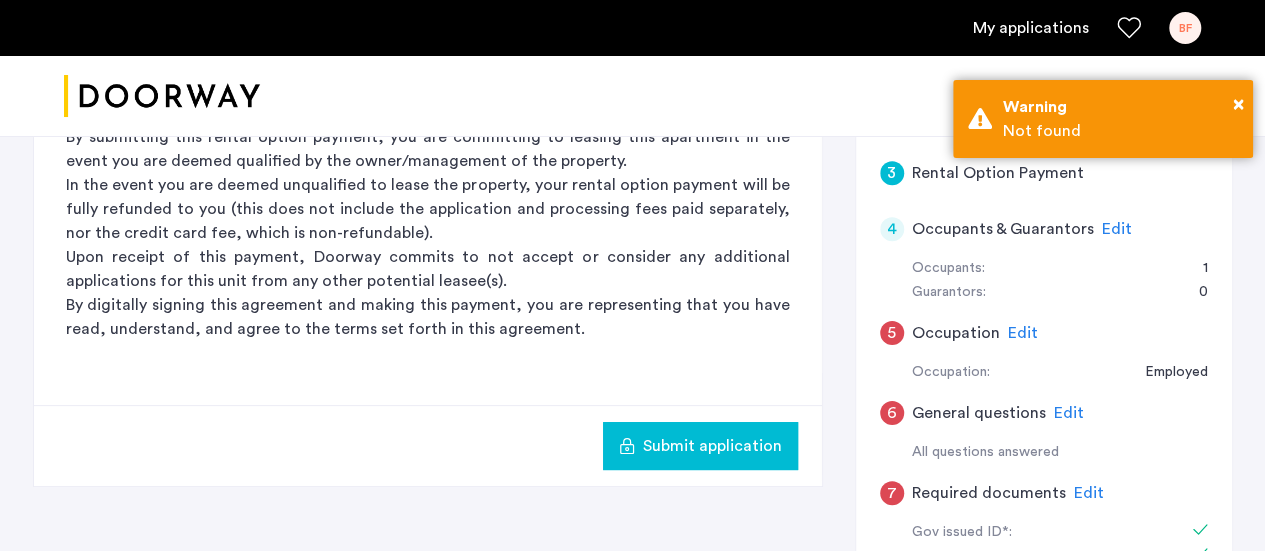 click on "Submit application" 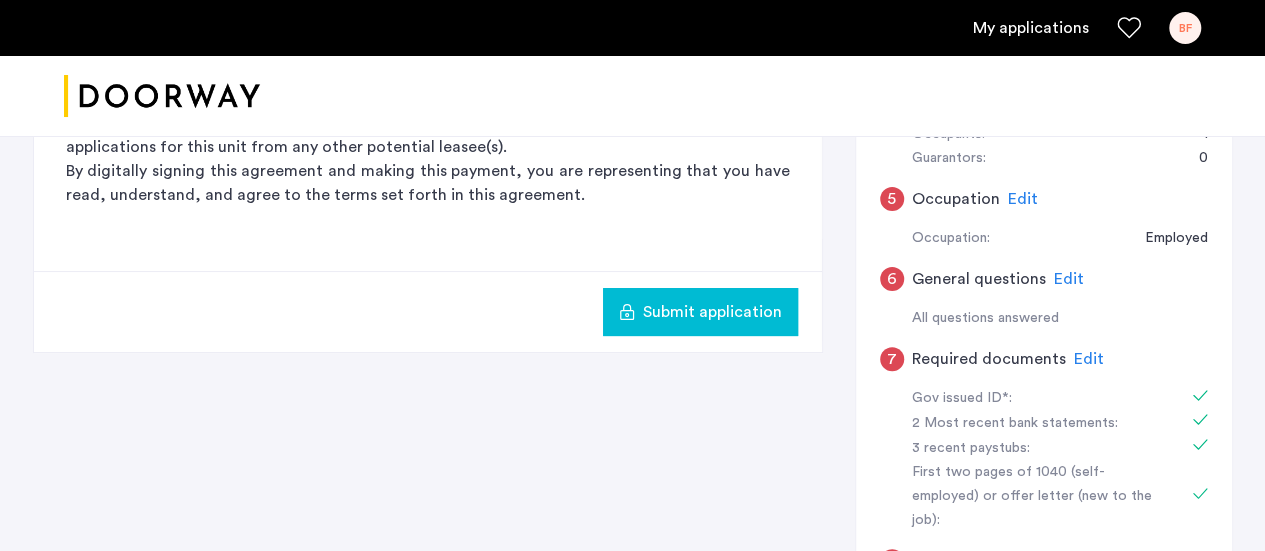 scroll, scrollTop: 600, scrollLeft: 0, axis: vertical 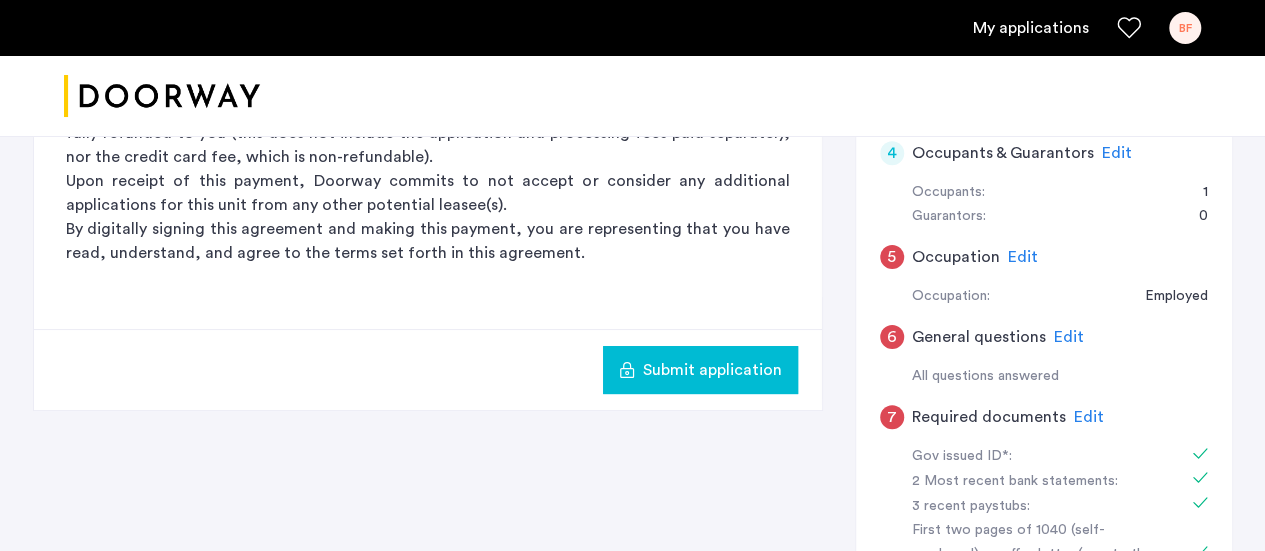 click on "Submit application" 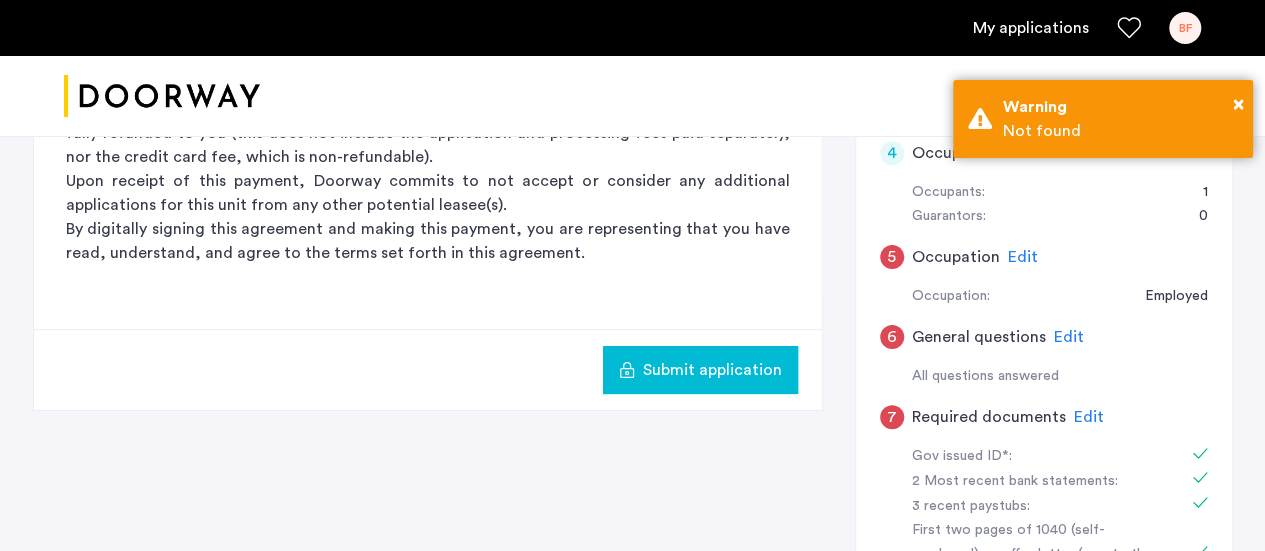 click on "Edit" 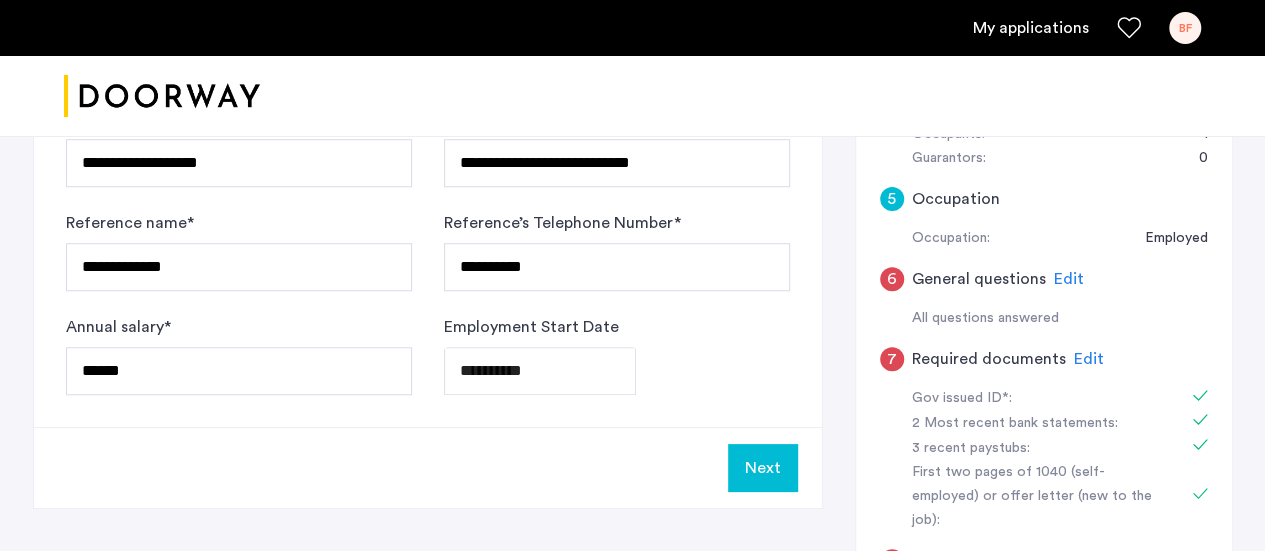 scroll, scrollTop: 679, scrollLeft: 0, axis: vertical 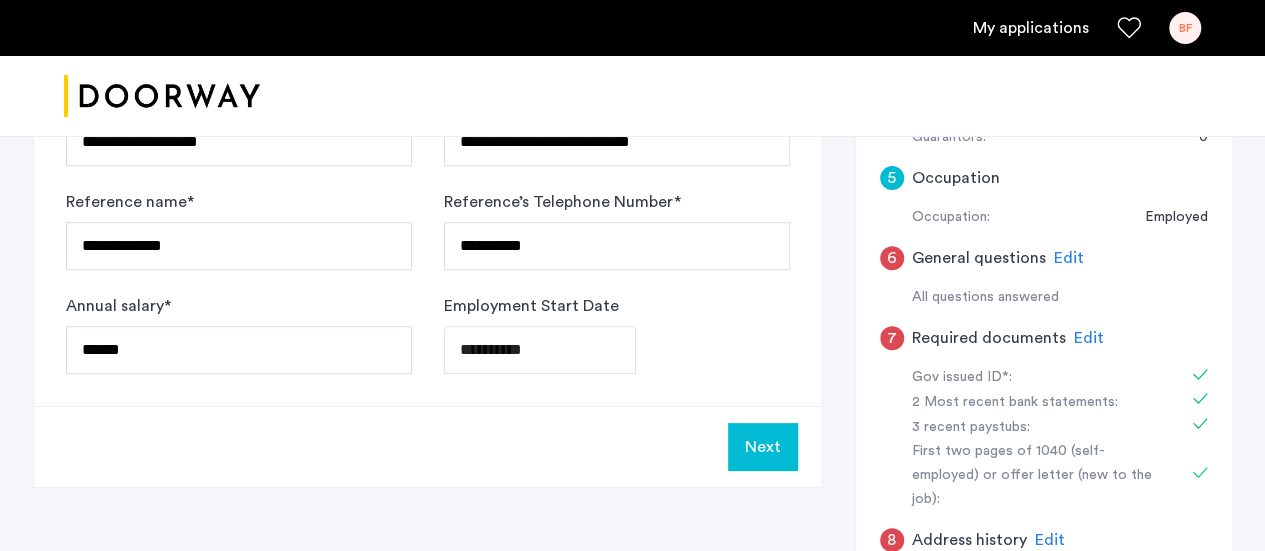 click on "Next" 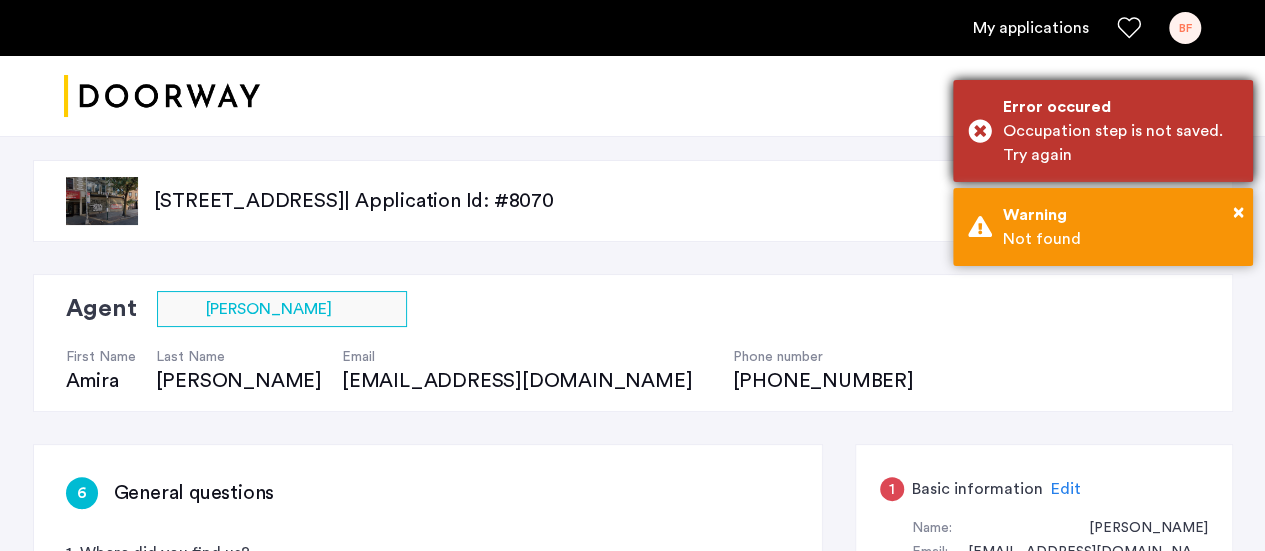 click on "Occupation step is not saved. Try again" at bounding box center (1120, 143) 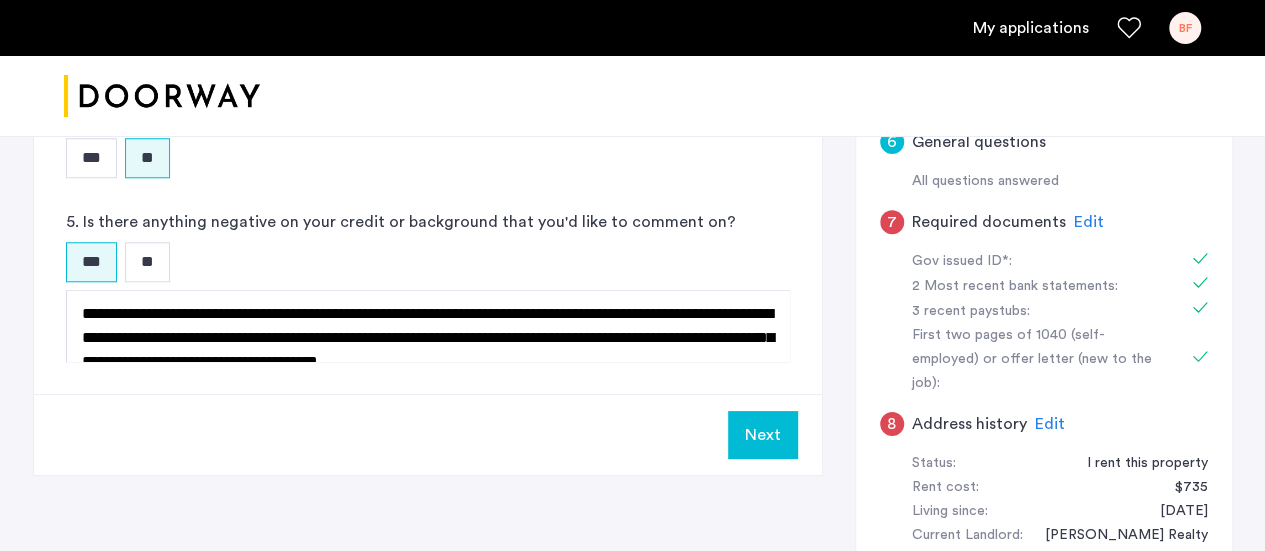 scroll, scrollTop: 802, scrollLeft: 0, axis: vertical 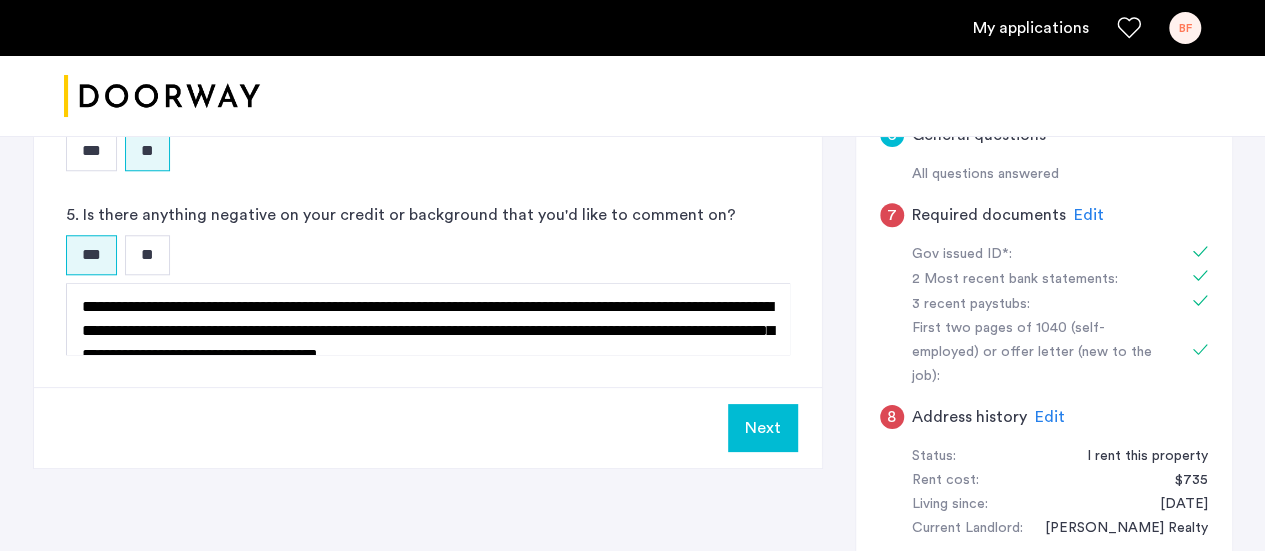 click on "Next" at bounding box center (763, 428) 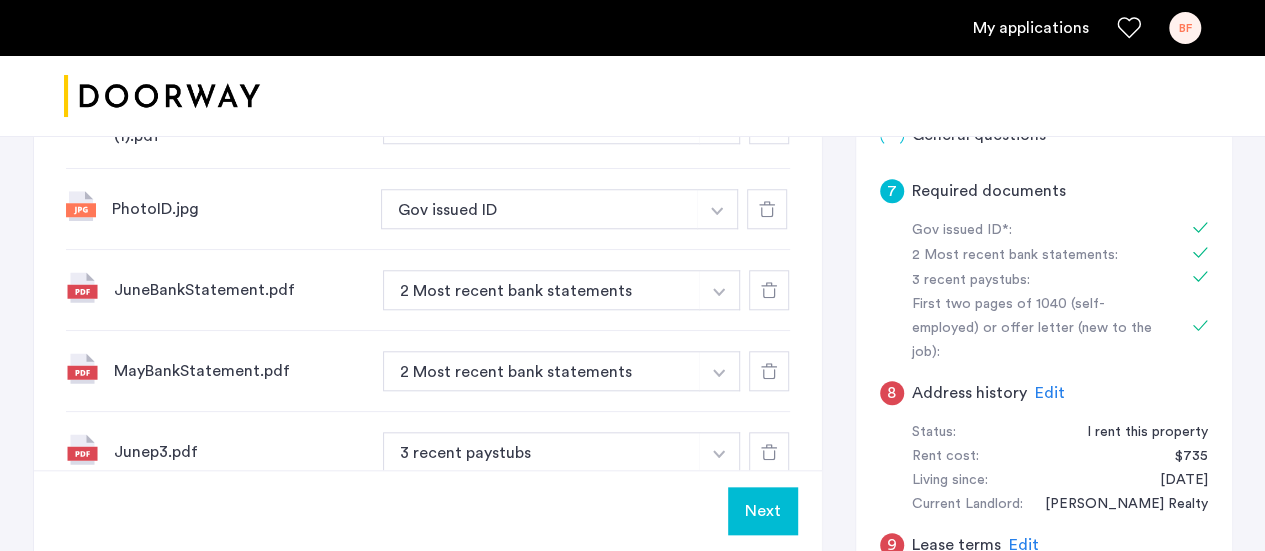 scroll, scrollTop: 0, scrollLeft: 0, axis: both 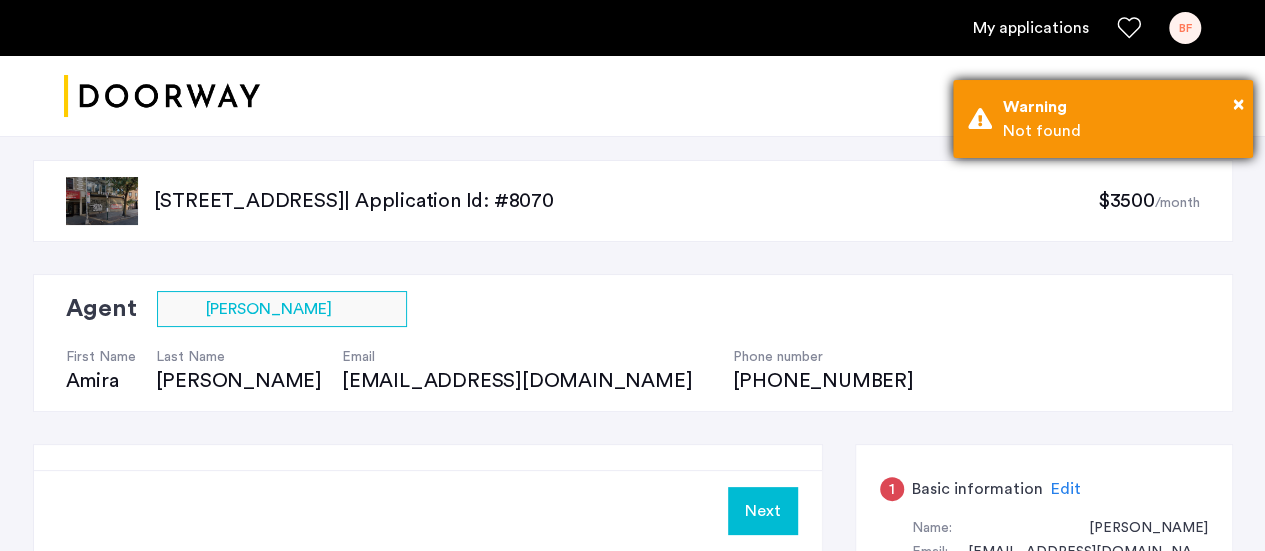 click on "Not found" at bounding box center (1120, 131) 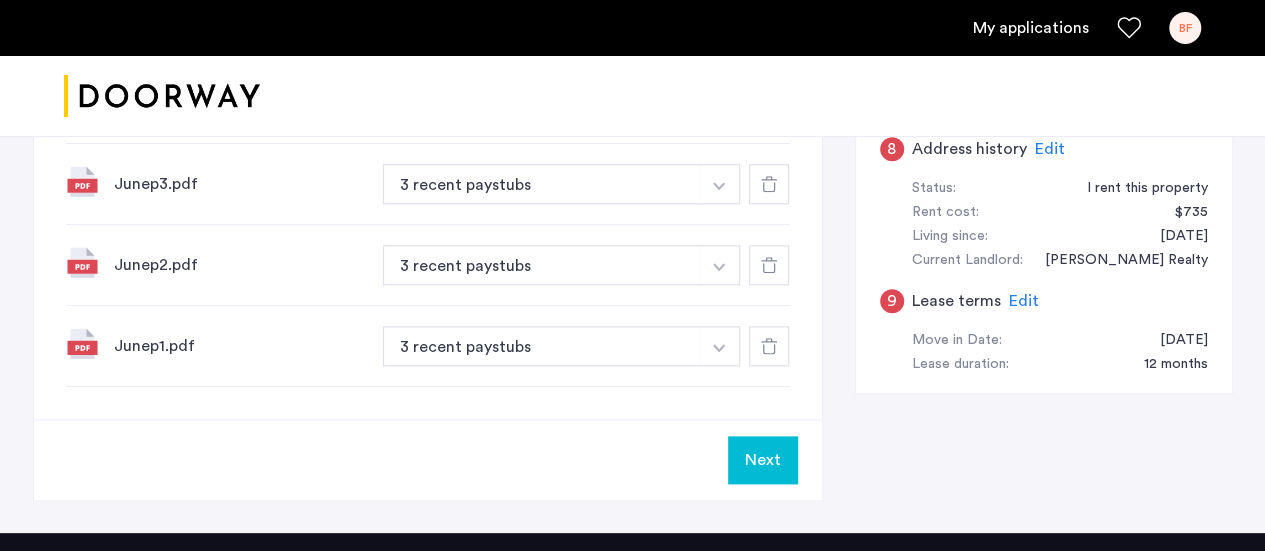 scroll, scrollTop: 1072, scrollLeft: 0, axis: vertical 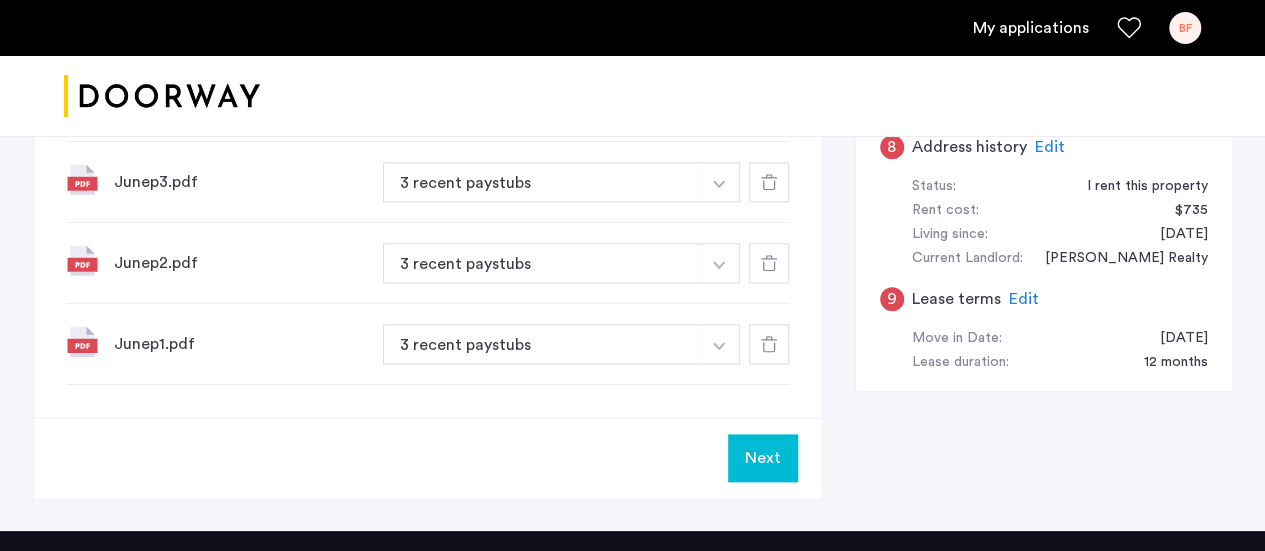 click on "Next" 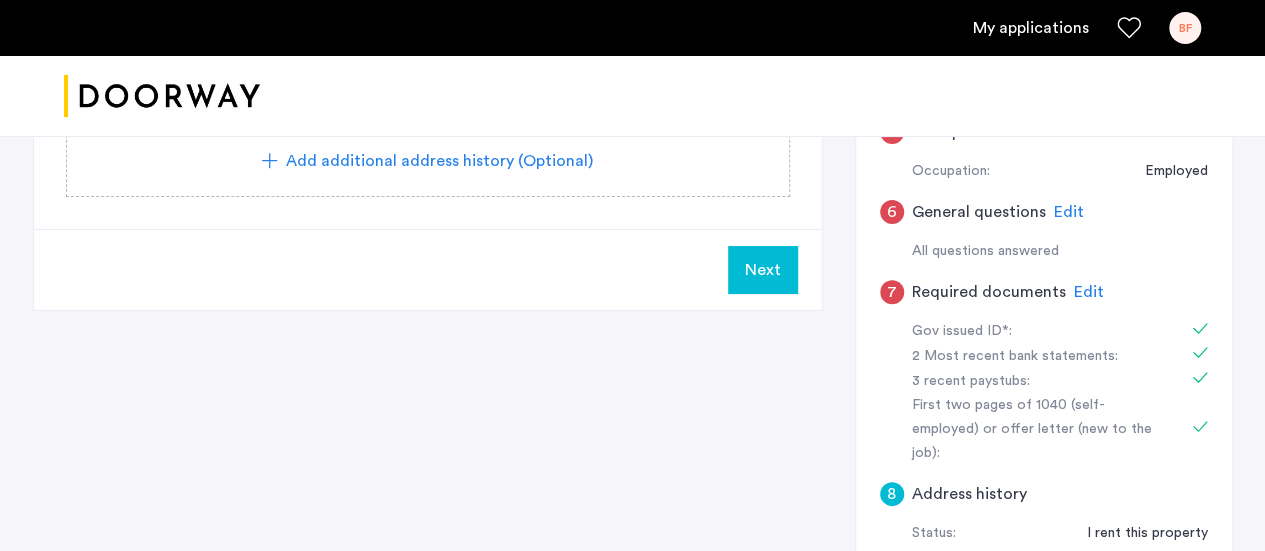 scroll, scrollTop: 726, scrollLeft: 0, axis: vertical 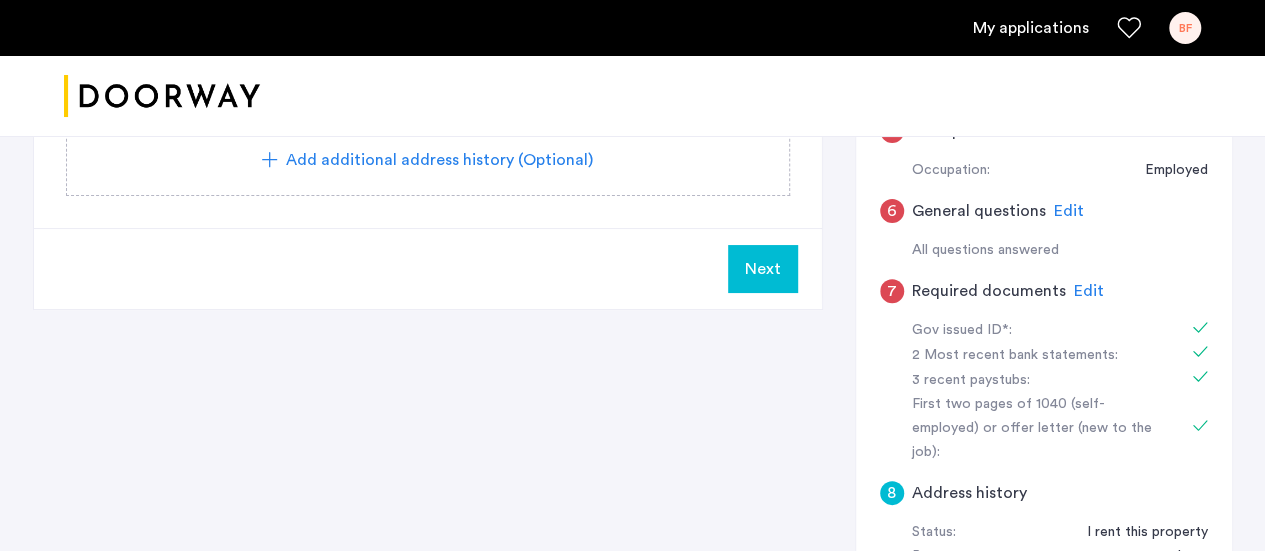 click on "Next" 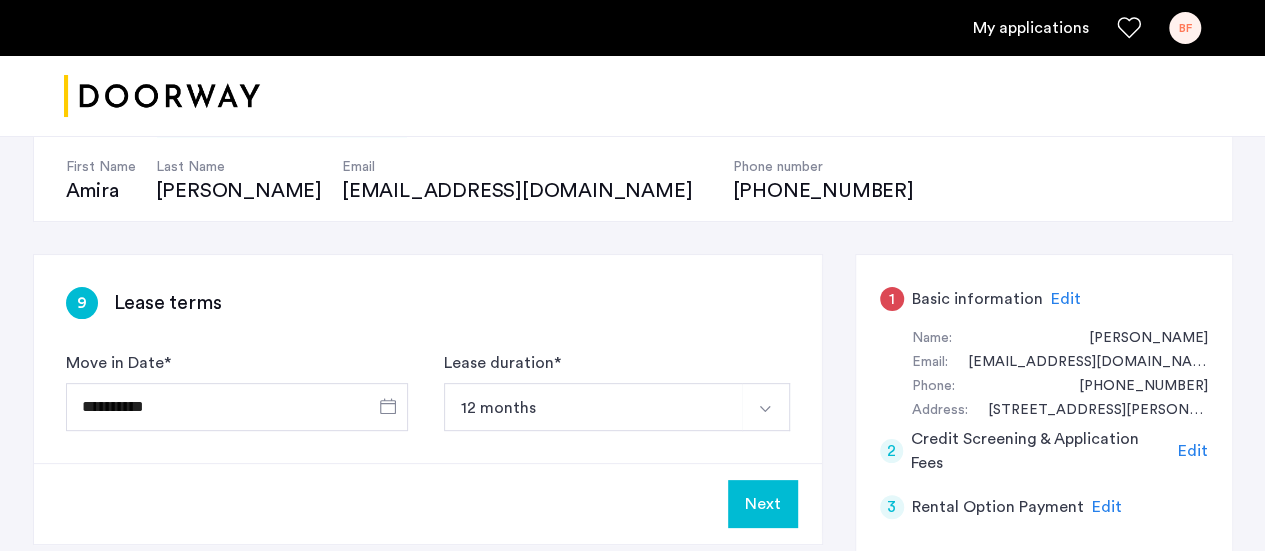 scroll, scrollTop: 187, scrollLeft: 0, axis: vertical 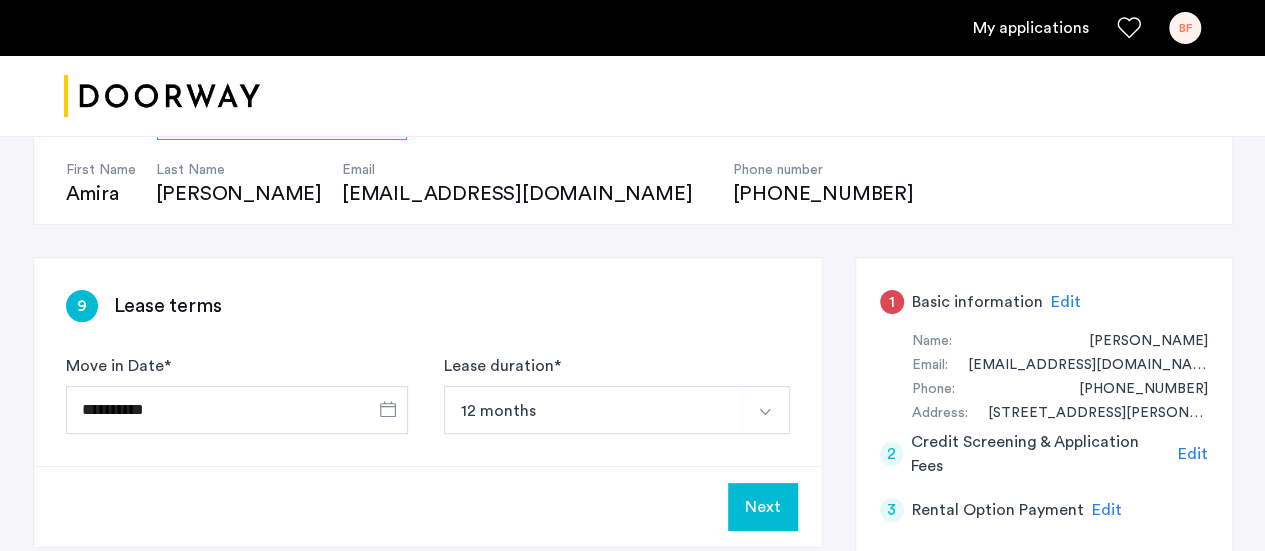 click on "Next" 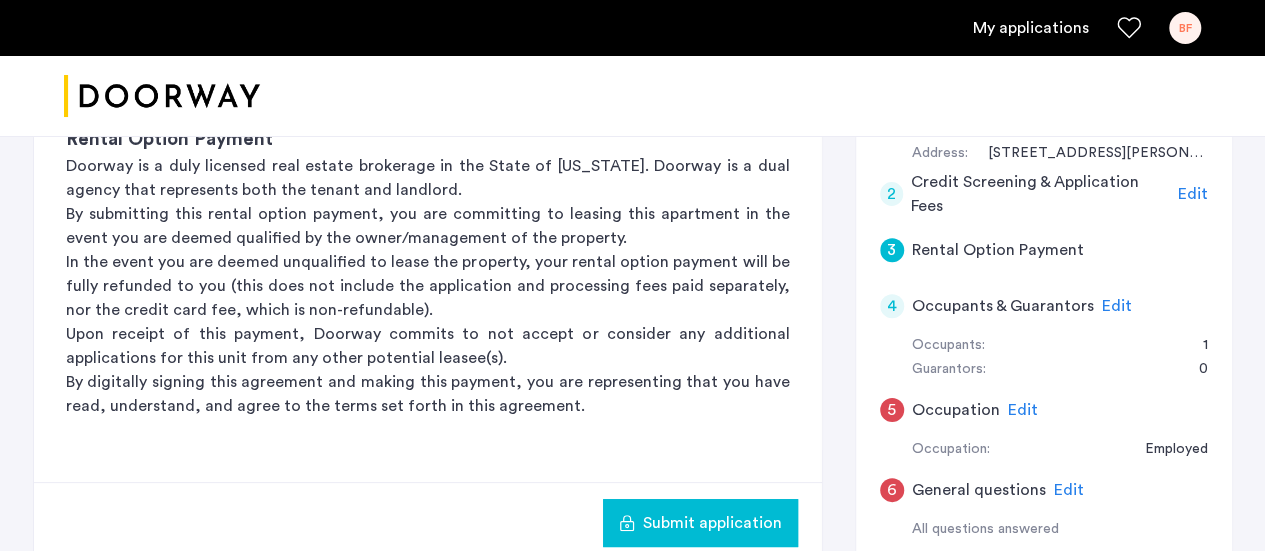 scroll, scrollTop: 644, scrollLeft: 0, axis: vertical 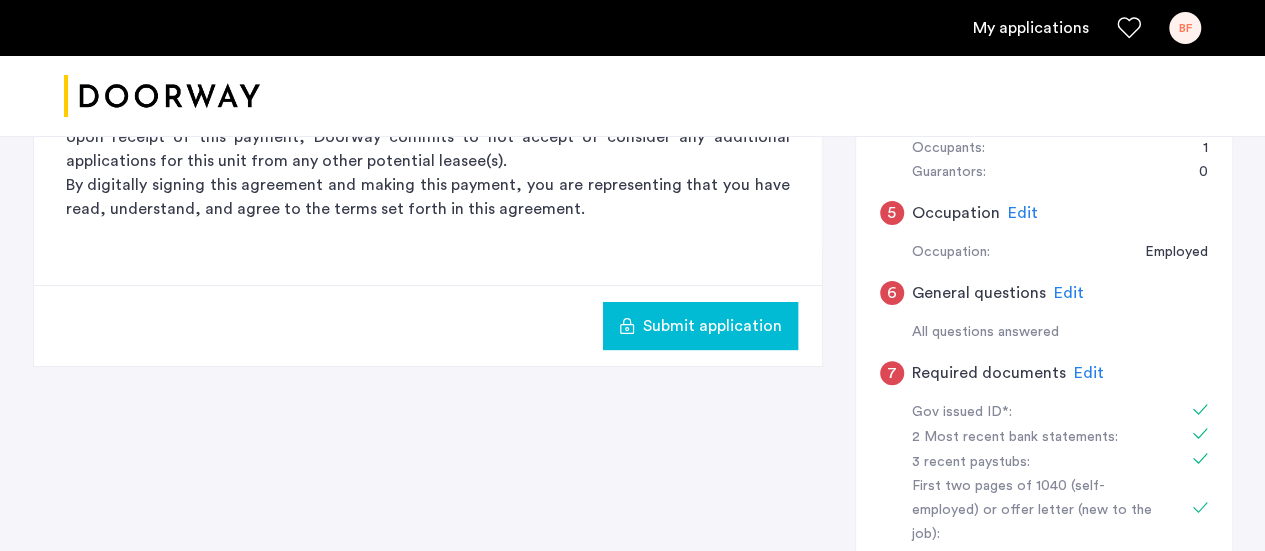click on "Submit application" 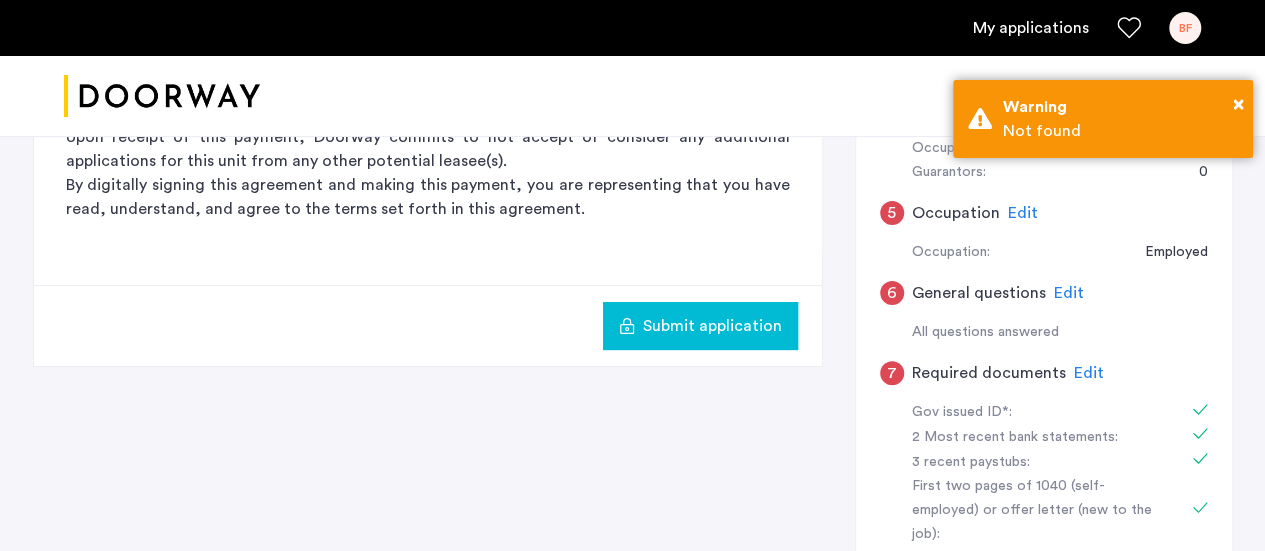 click on "Submit application" 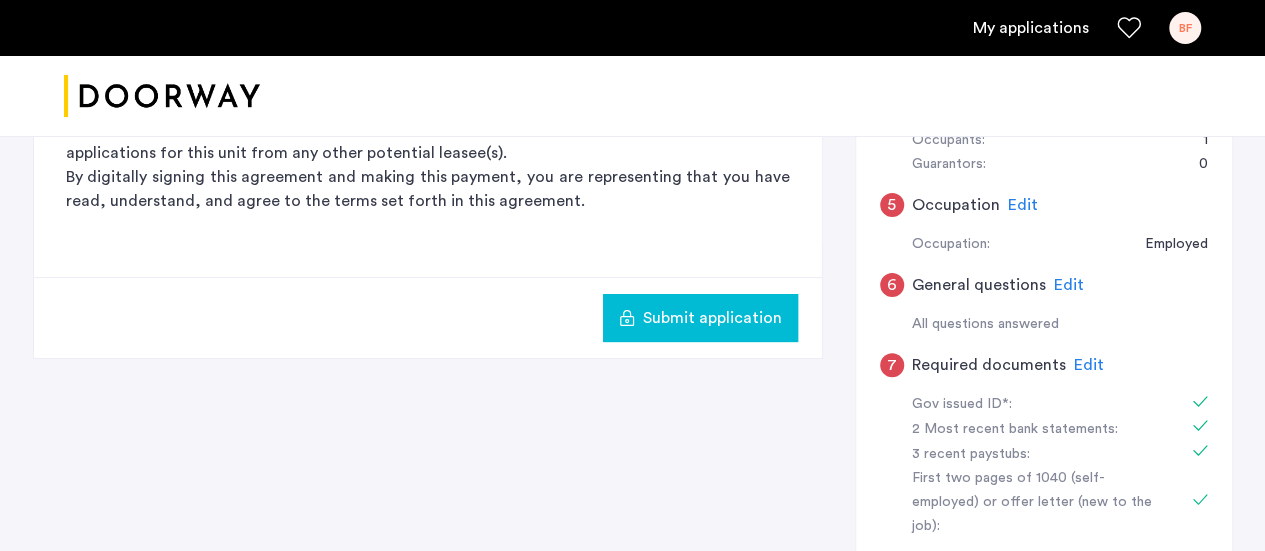 scroll, scrollTop: 651, scrollLeft: 0, axis: vertical 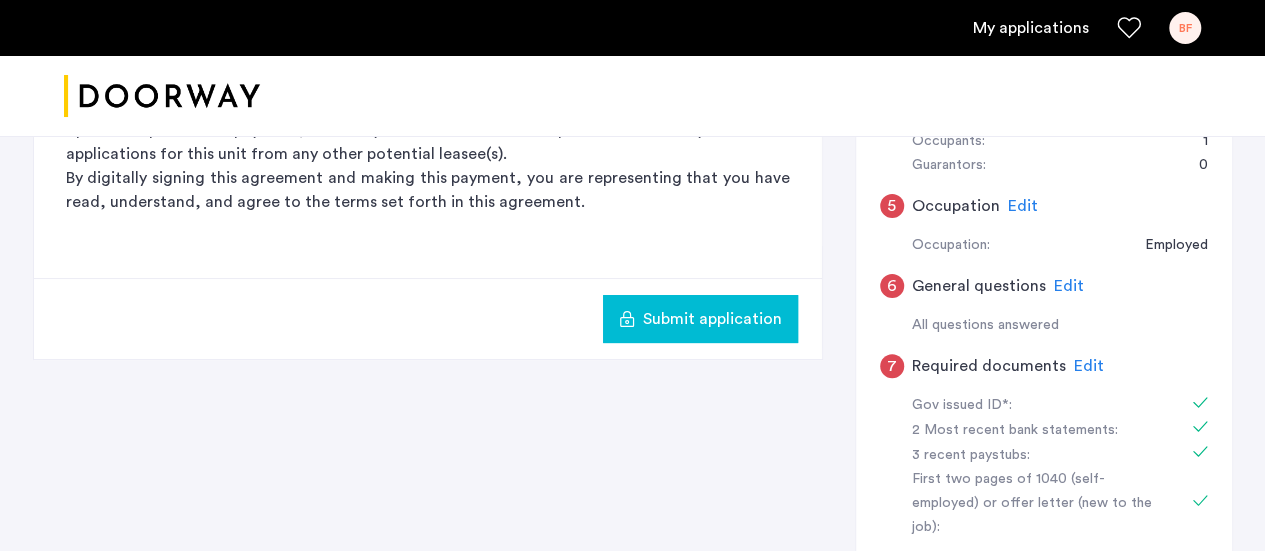 click on "Submit application" 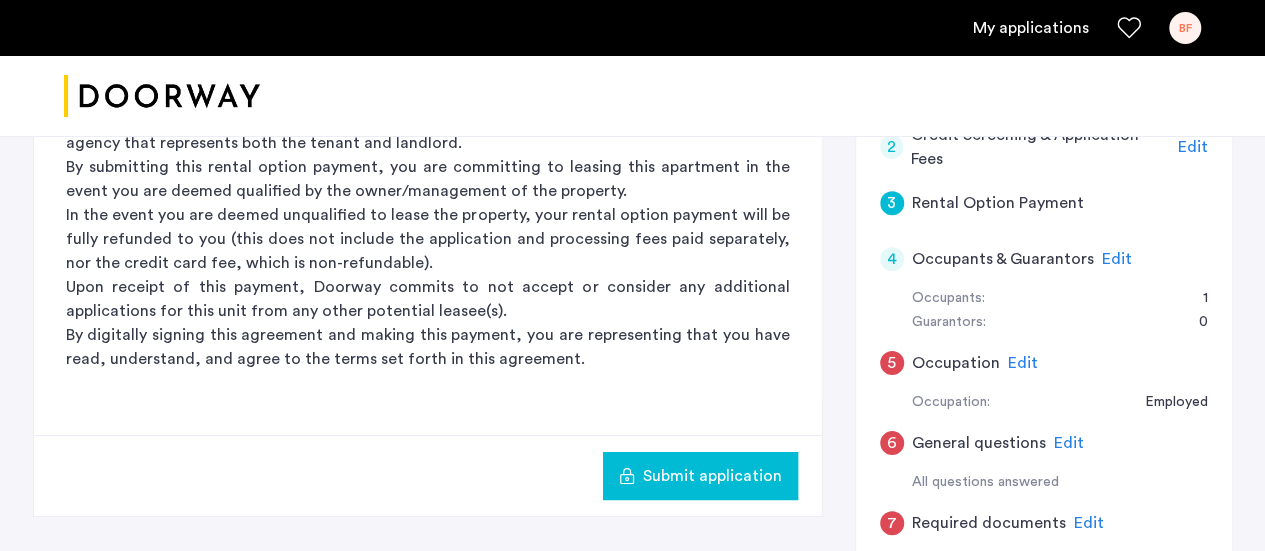 scroll, scrollTop: 491, scrollLeft: 0, axis: vertical 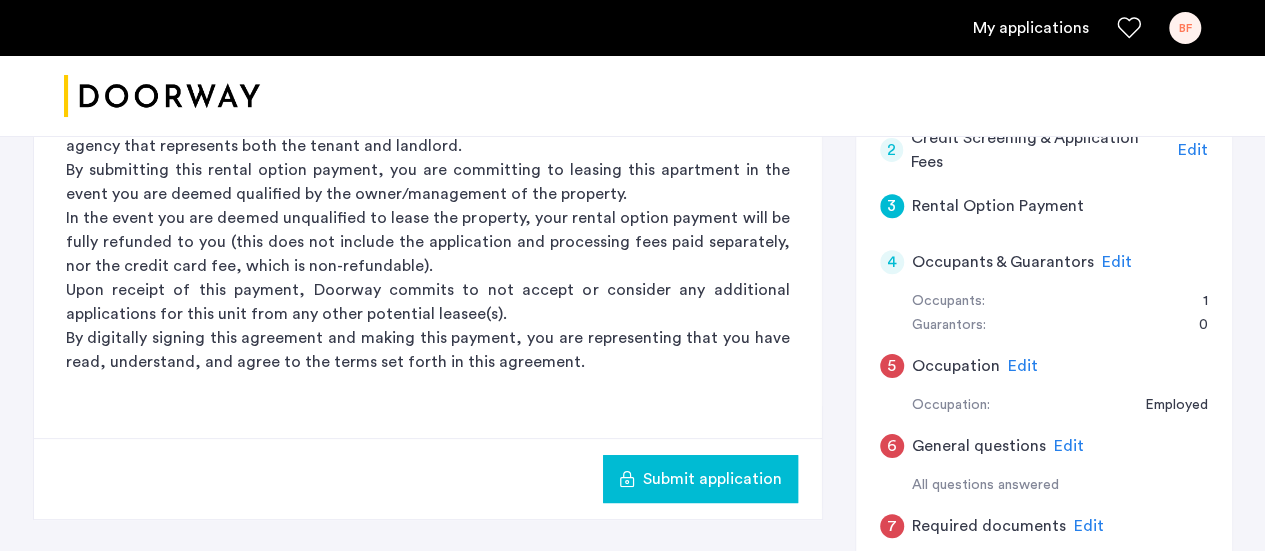 click on "Occupation" 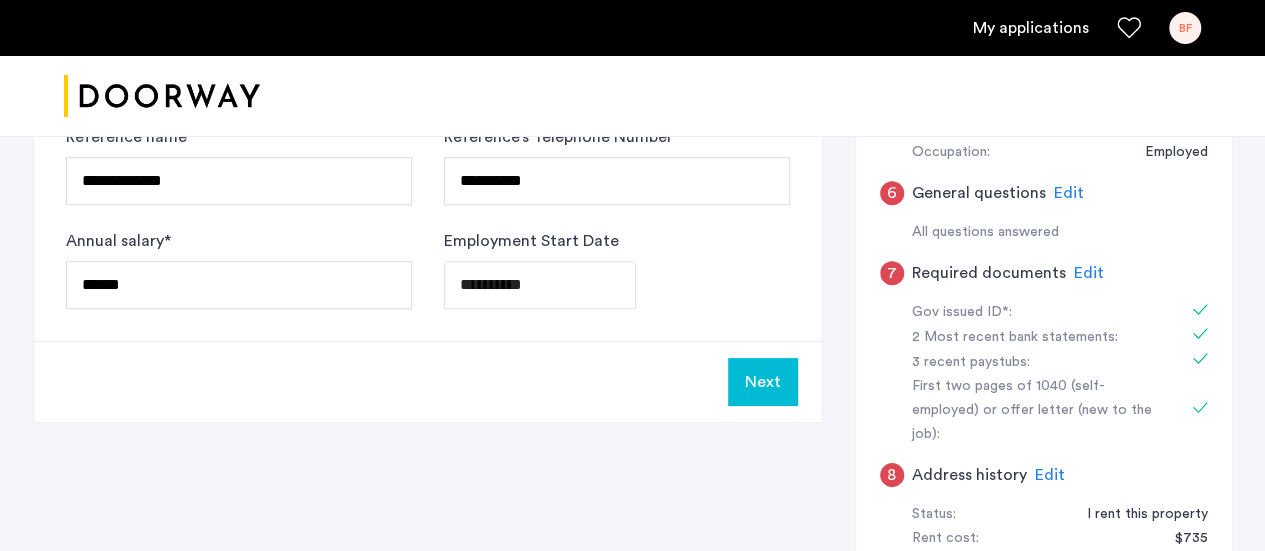 scroll, scrollTop: 745, scrollLeft: 0, axis: vertical 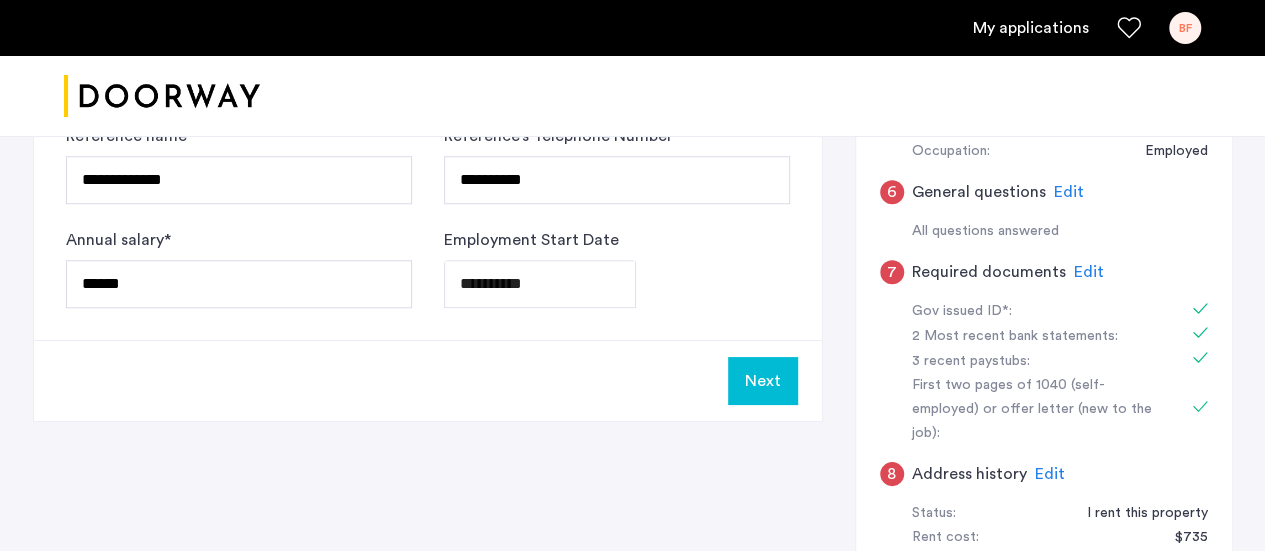 click on "Next" 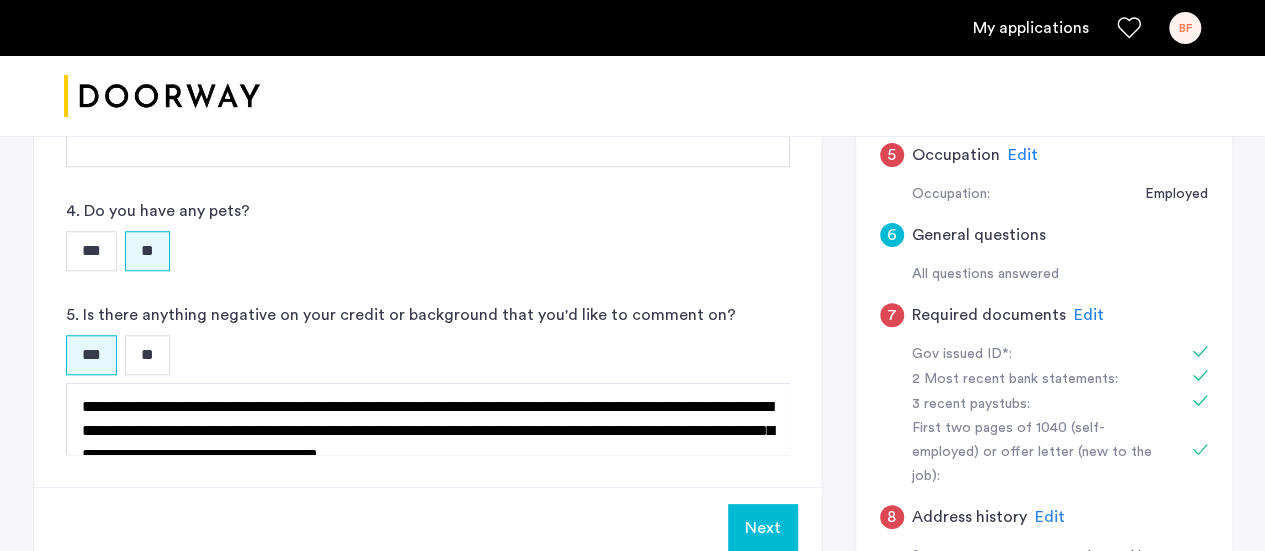 scroll, scrollTop: 724, scrollLeft: 0, axis: vertical 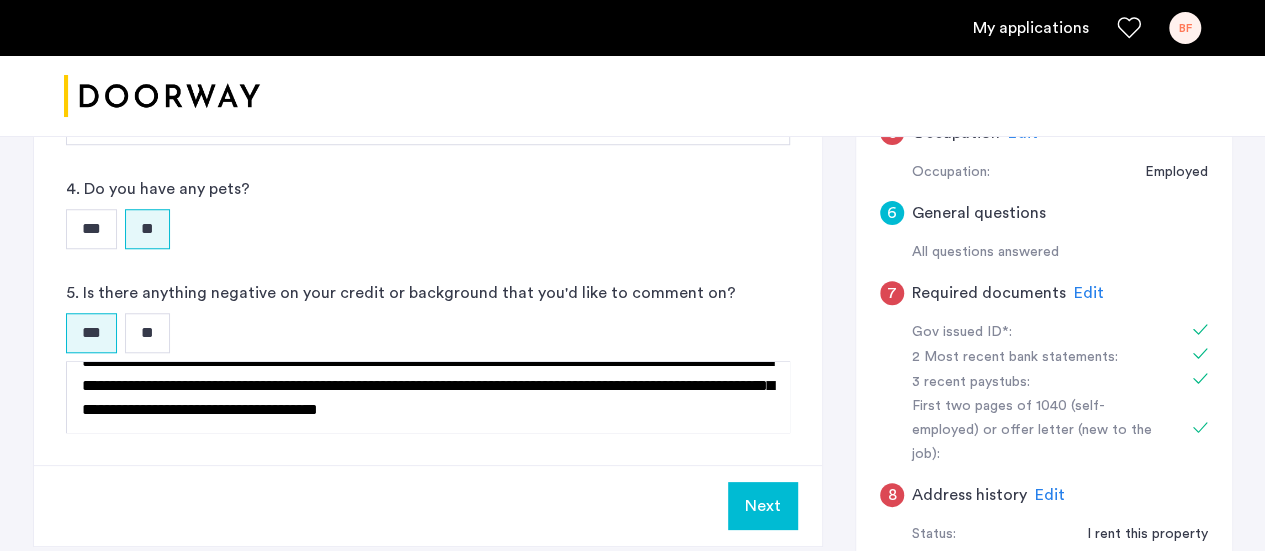 click on "Next" at bounding box center (763, 506) 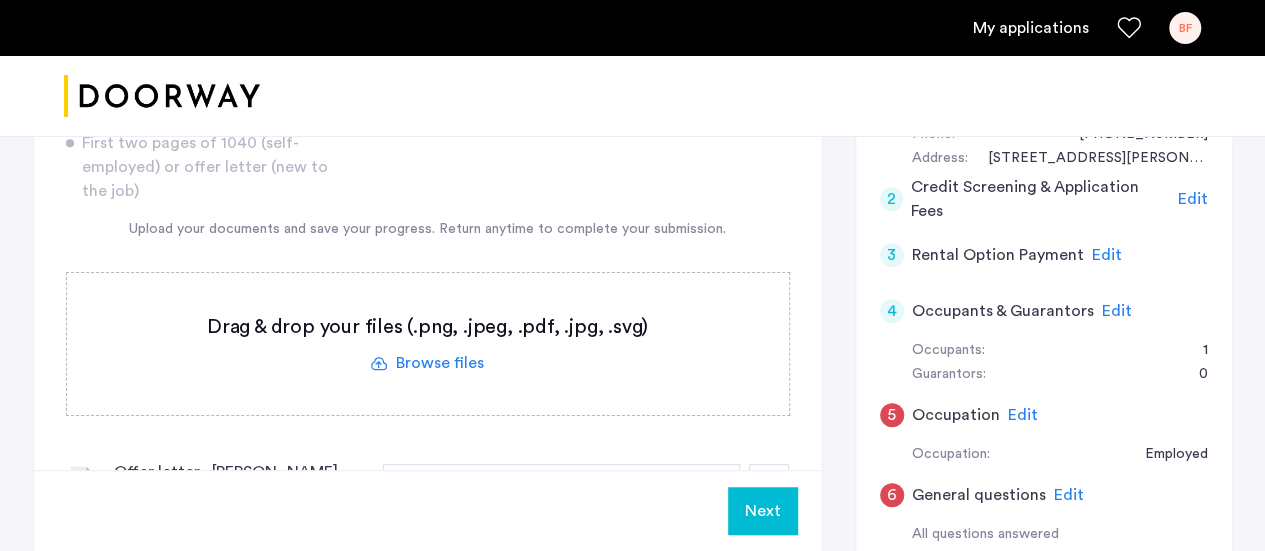 scroll, scrollTop: 466, scrollLeft: 0, axis: vertical 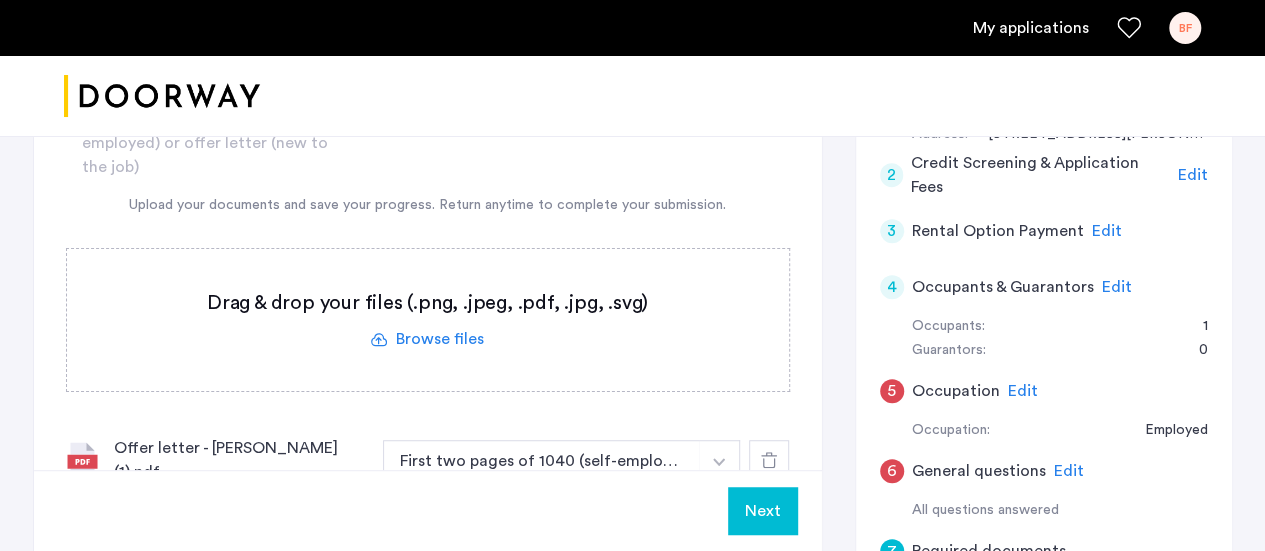 click on "Next" 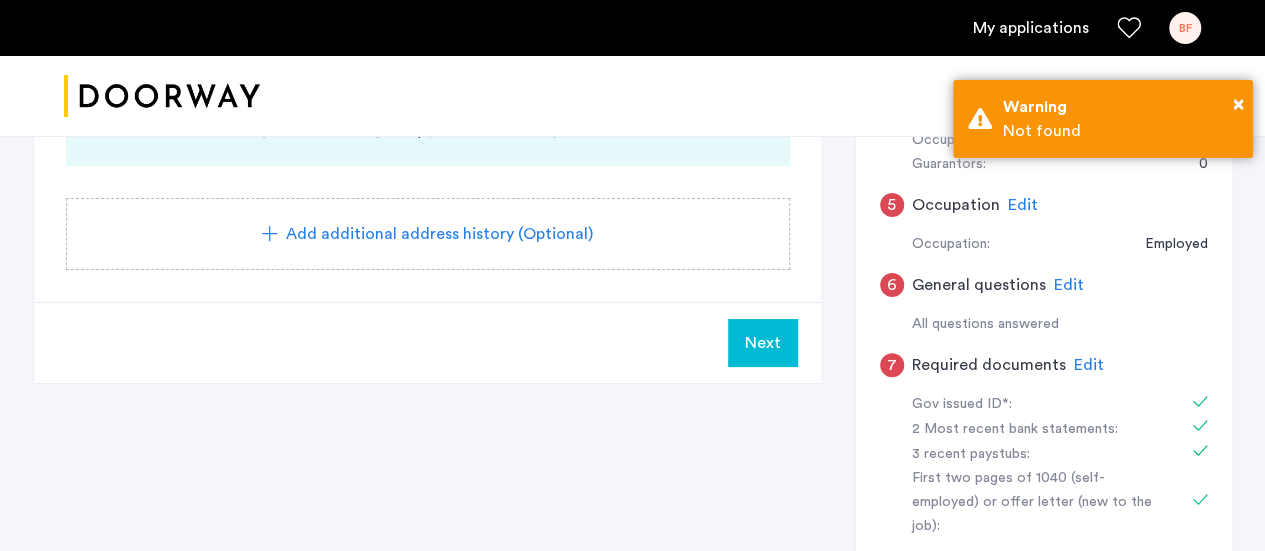 scroll, scrollTop: 680, scrollLeft: 0, axis: vertical 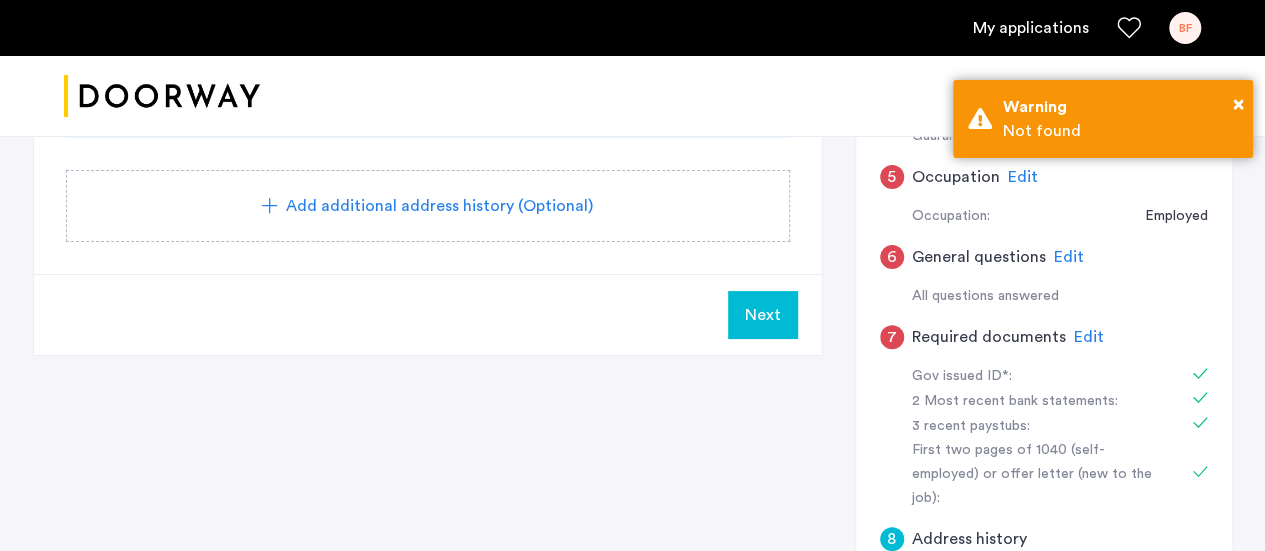 click on "Next" 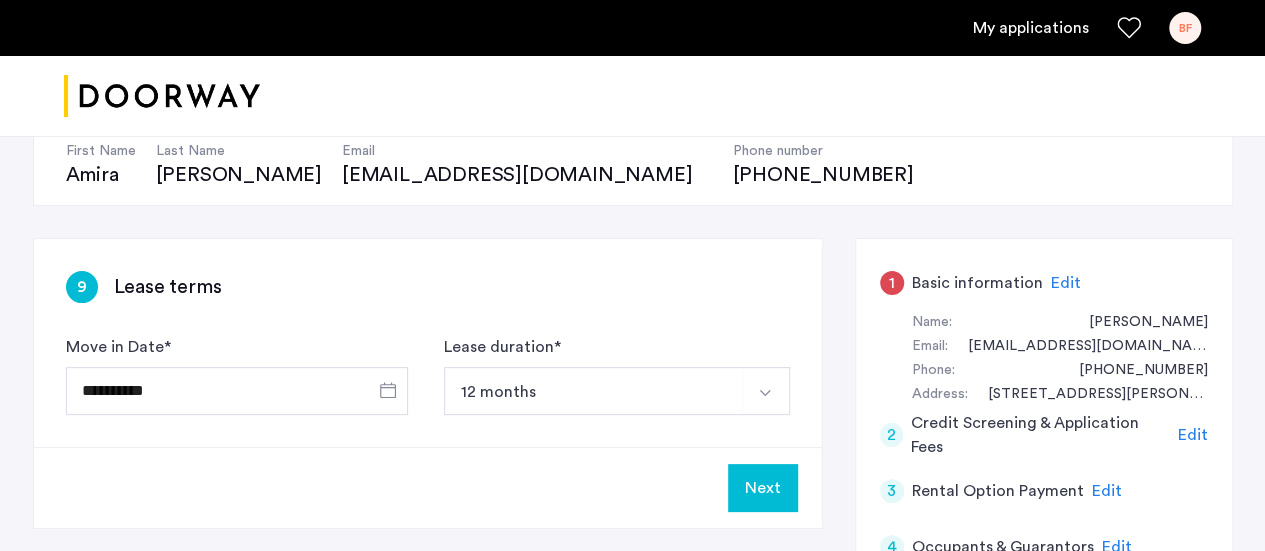 scroll, scrollTop: 207, scrollLeft: 0, axis: vertical 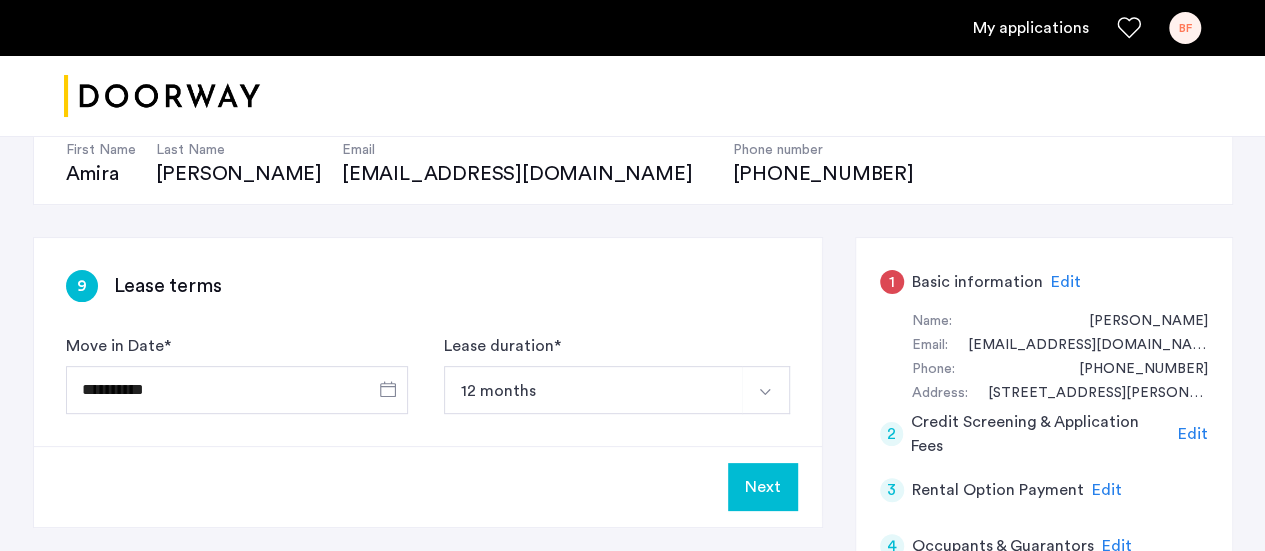 drag, startPoint x: 760, startPoint y: 268, endPoint x: 736, endPoint y: 486, distance: 219.31712 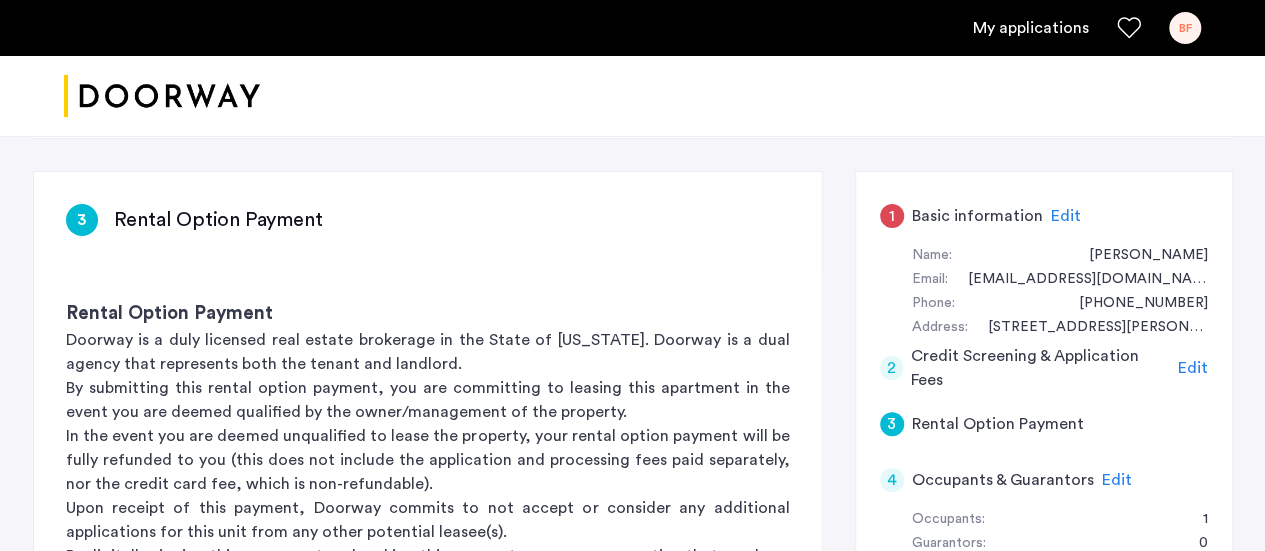 scroll, scrollTop: 272, scrollLeft: 0, axis: vertical 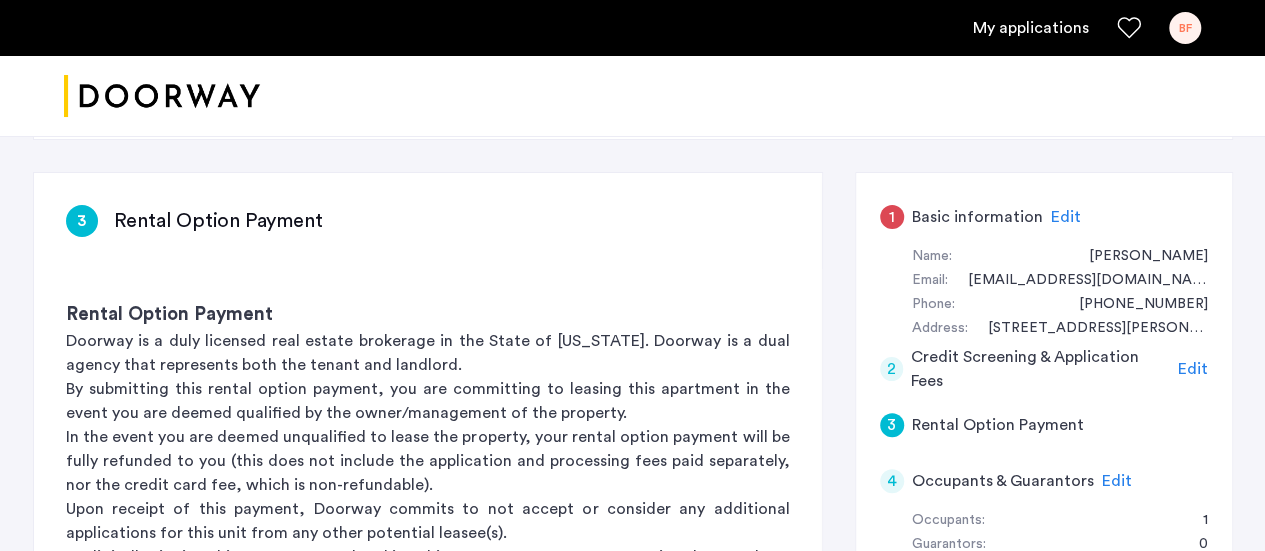 click on "1" 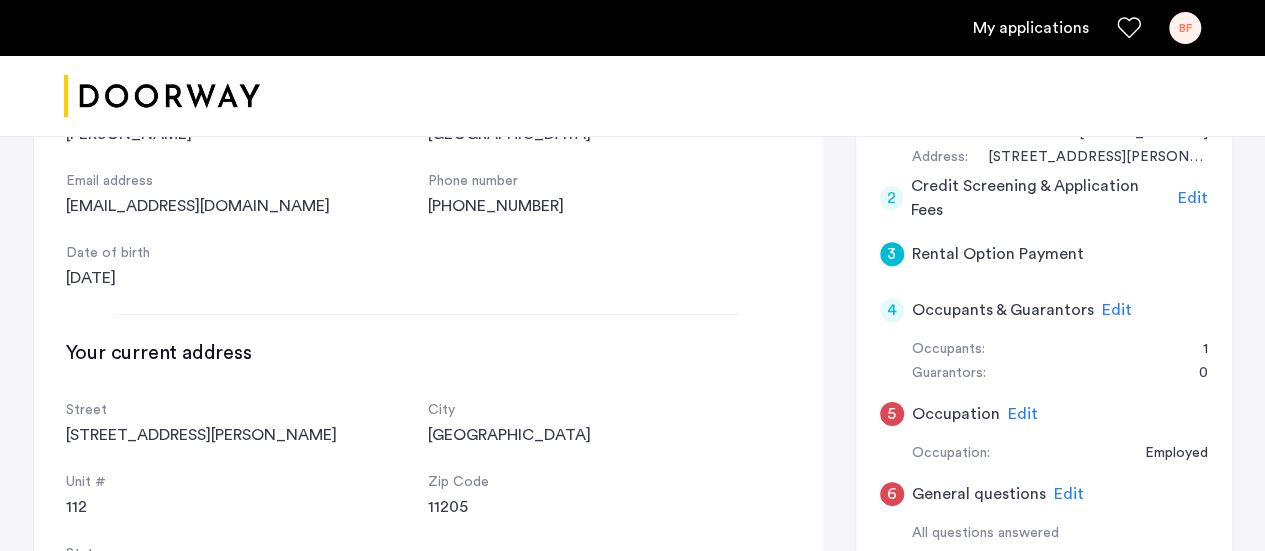 scroll, scrollTop: 0, scrollLeft: 0, axis: both 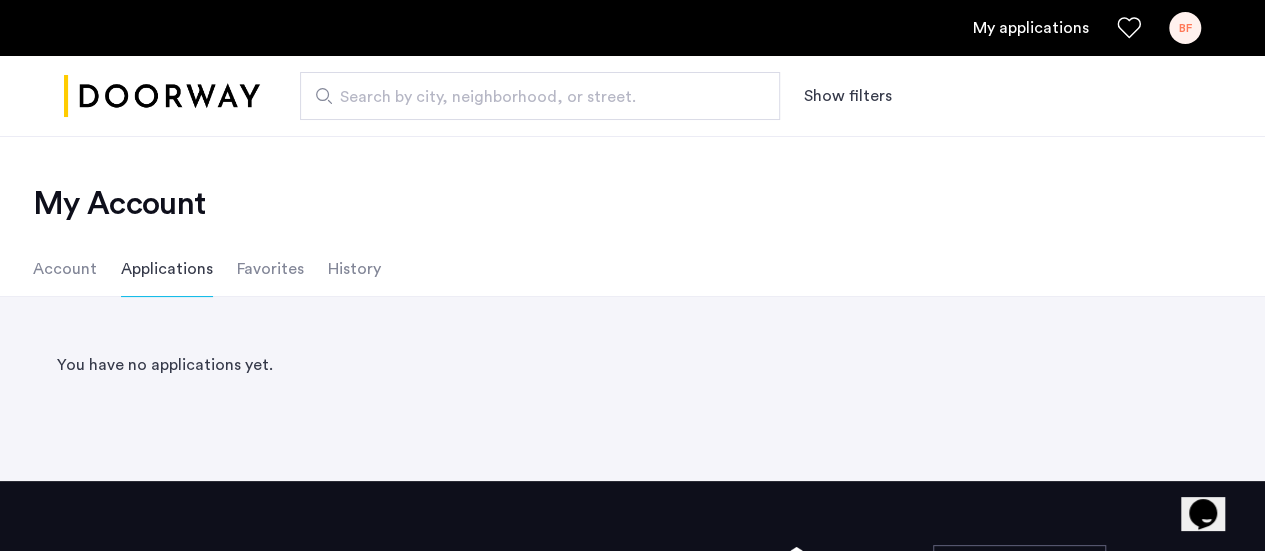 click on "You have no applications yet.
Back  page  1 / 1  You're on page  1  Next  page" 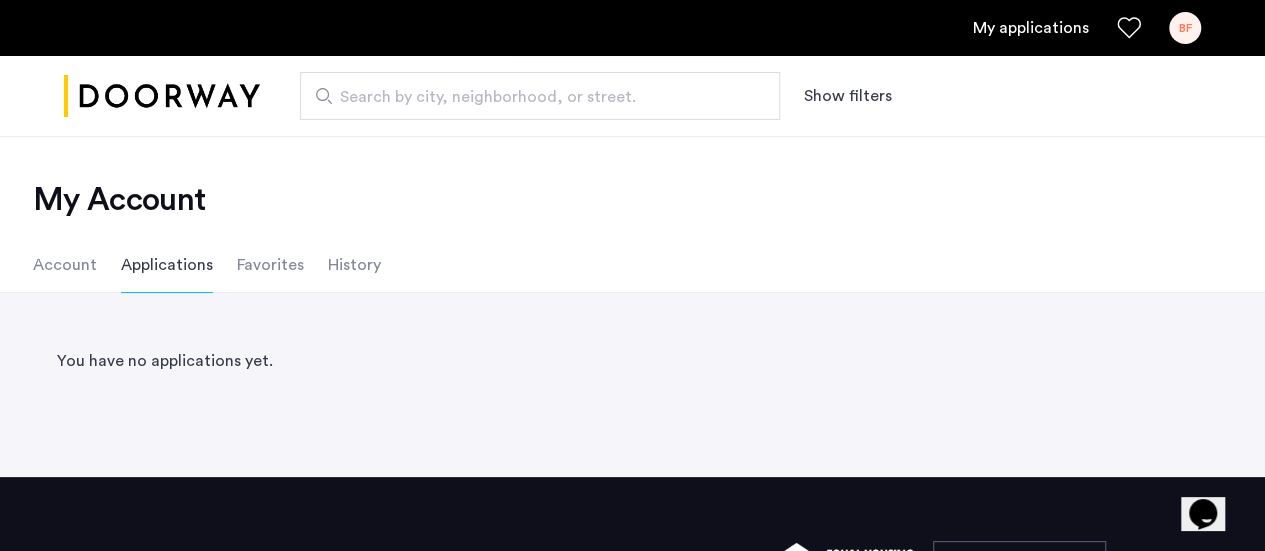 scroll, scrollTop: 0, scrollLeft: 0, axis: both 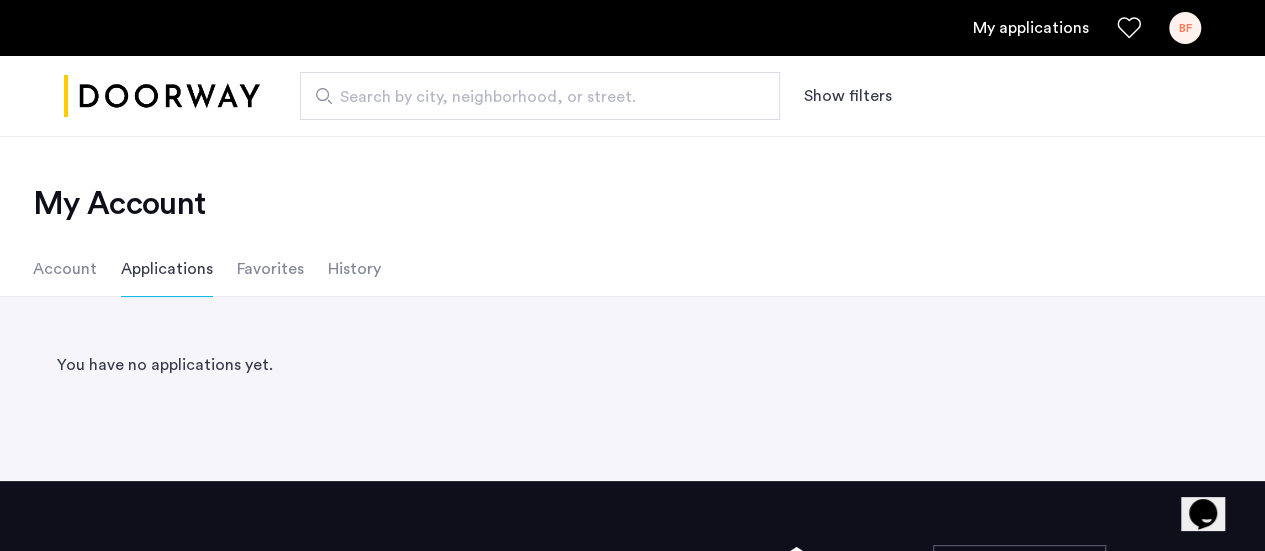 click on "Account" 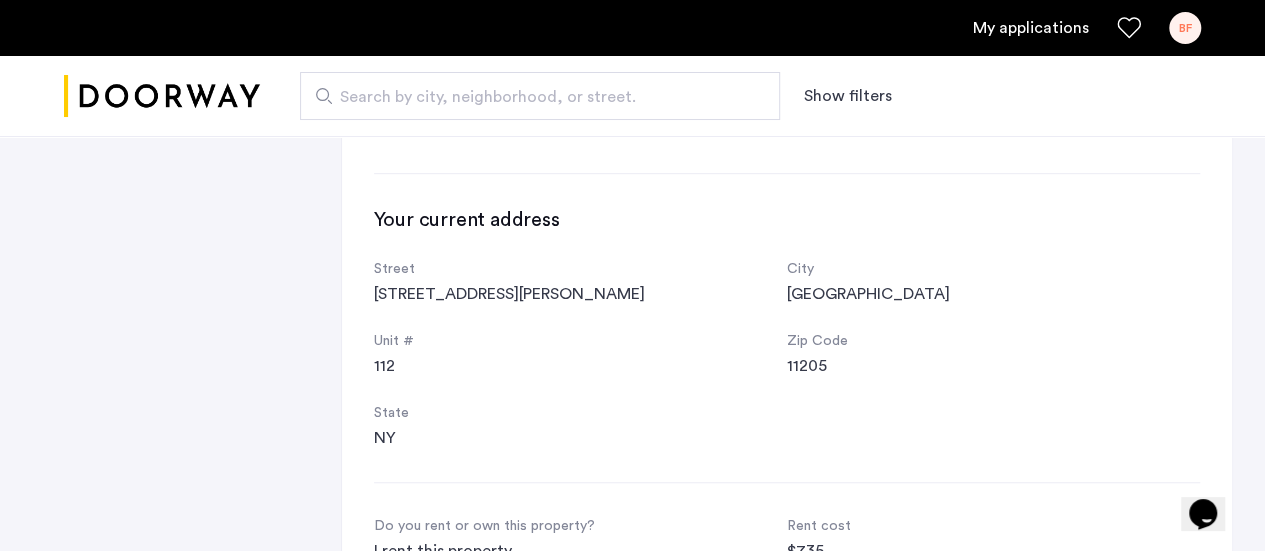 scroll, scrollTop: 0, scrollLeft: 0, axis: both 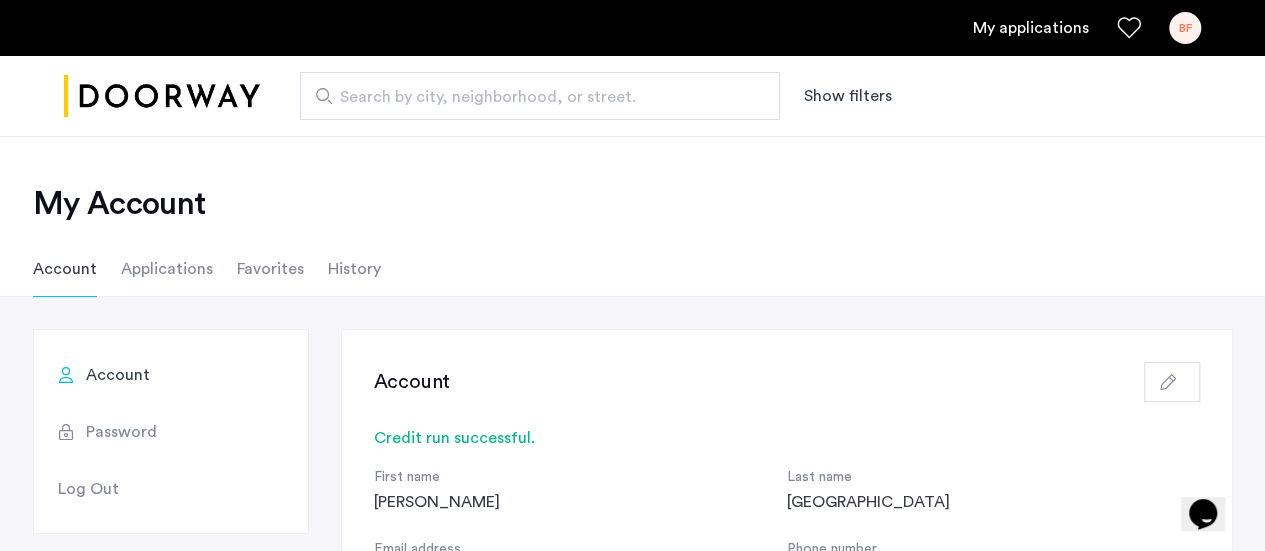 click on "My applications" at bounding box center [1031, 28] 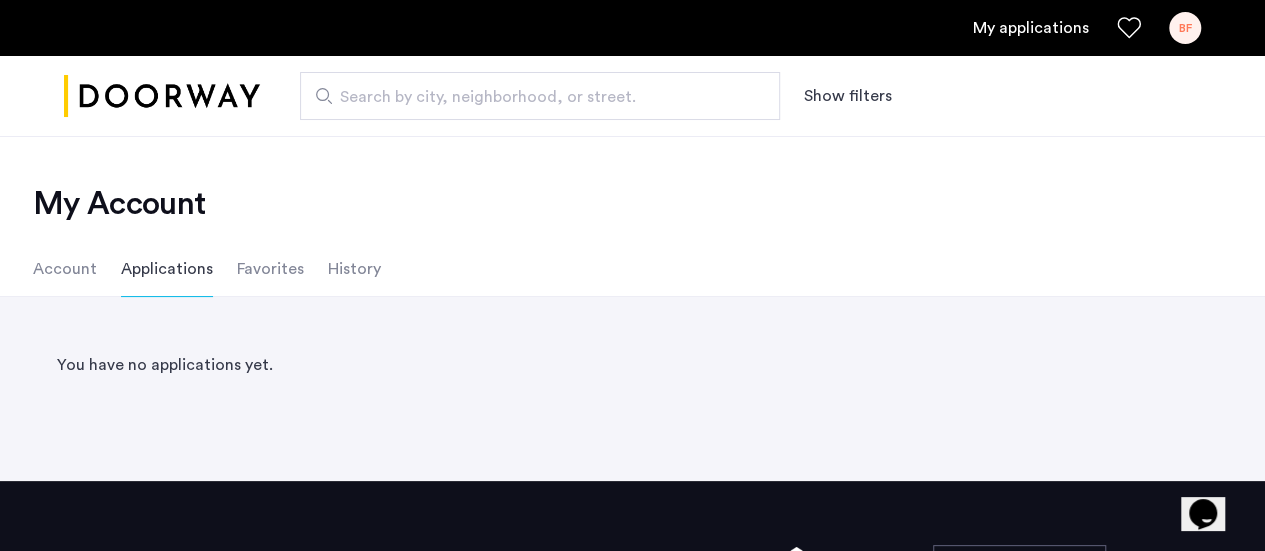 click on "Favorites" 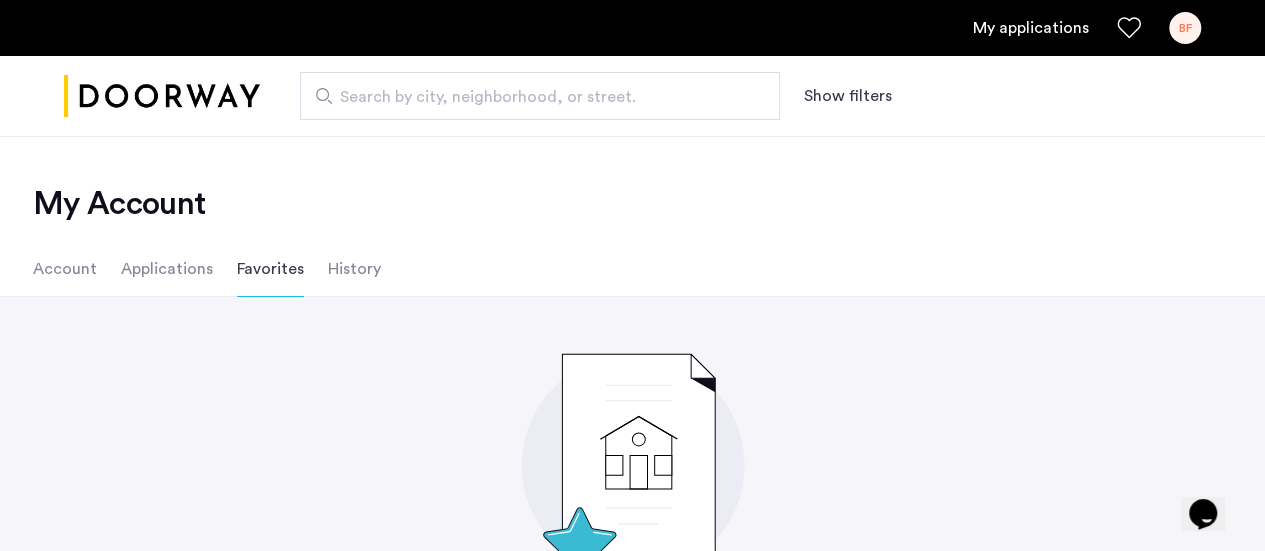 click on "History" 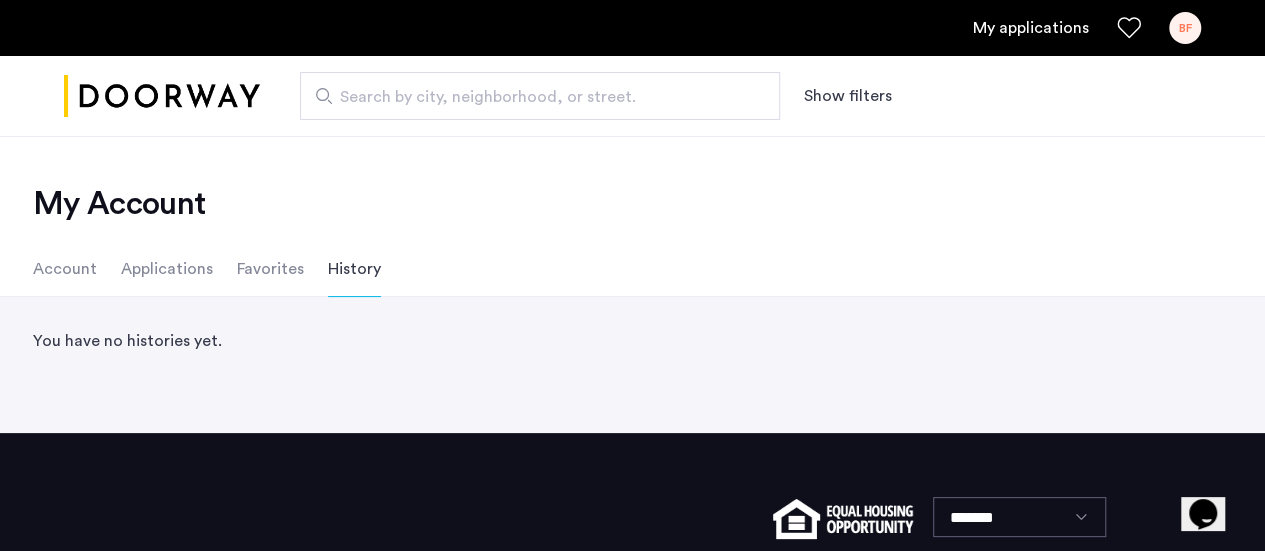 click on "Account" 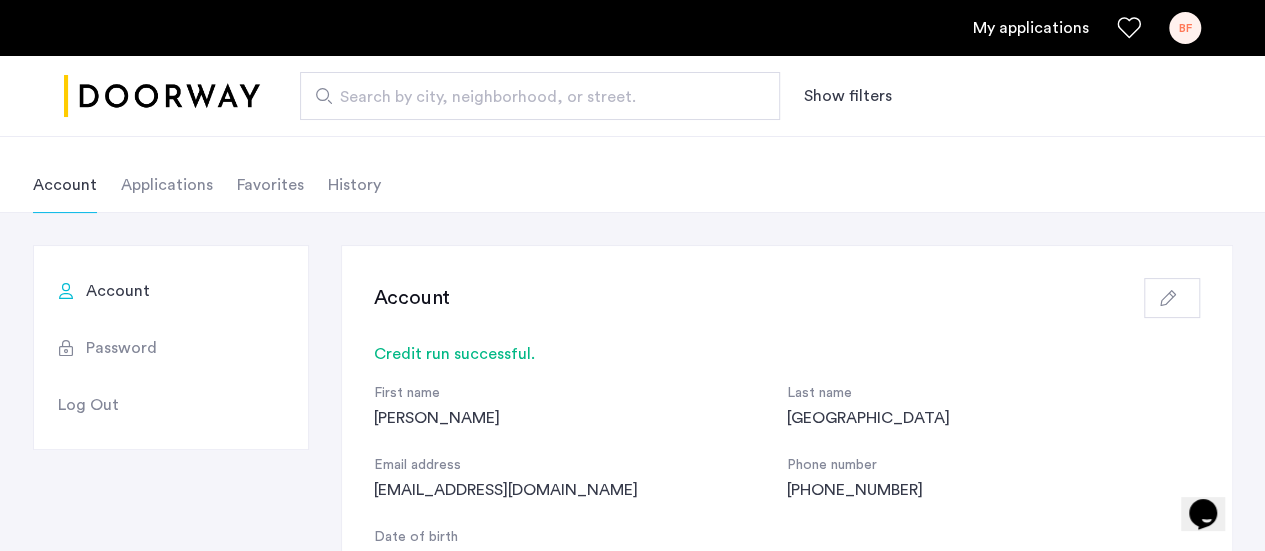 scroll, scrollTop: 0, scrollLeft: 0, axis: both 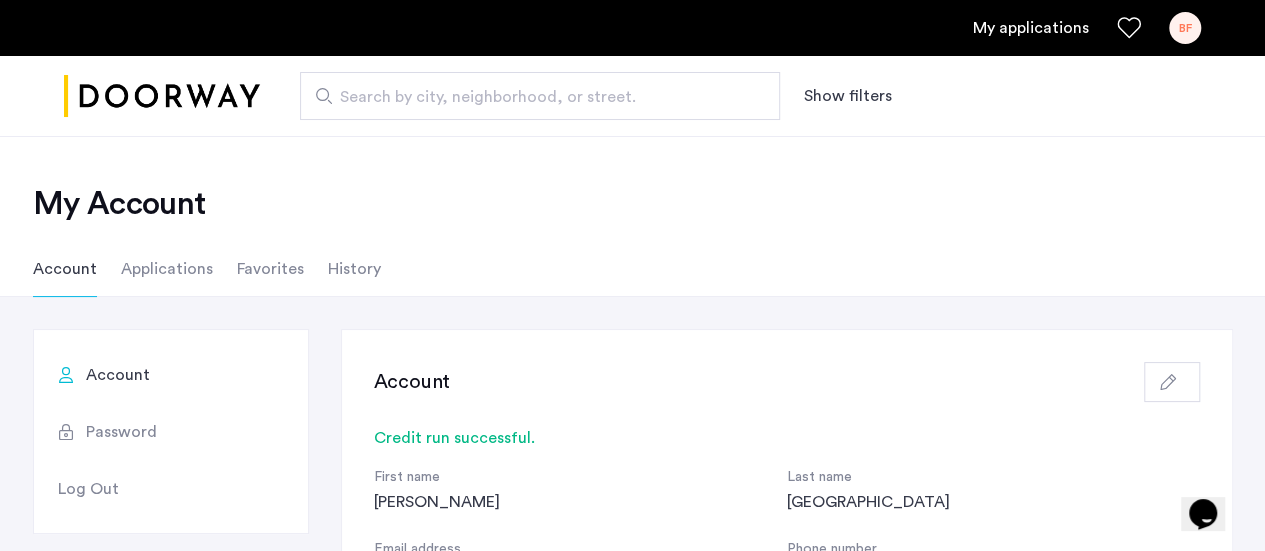 click on "Applications" 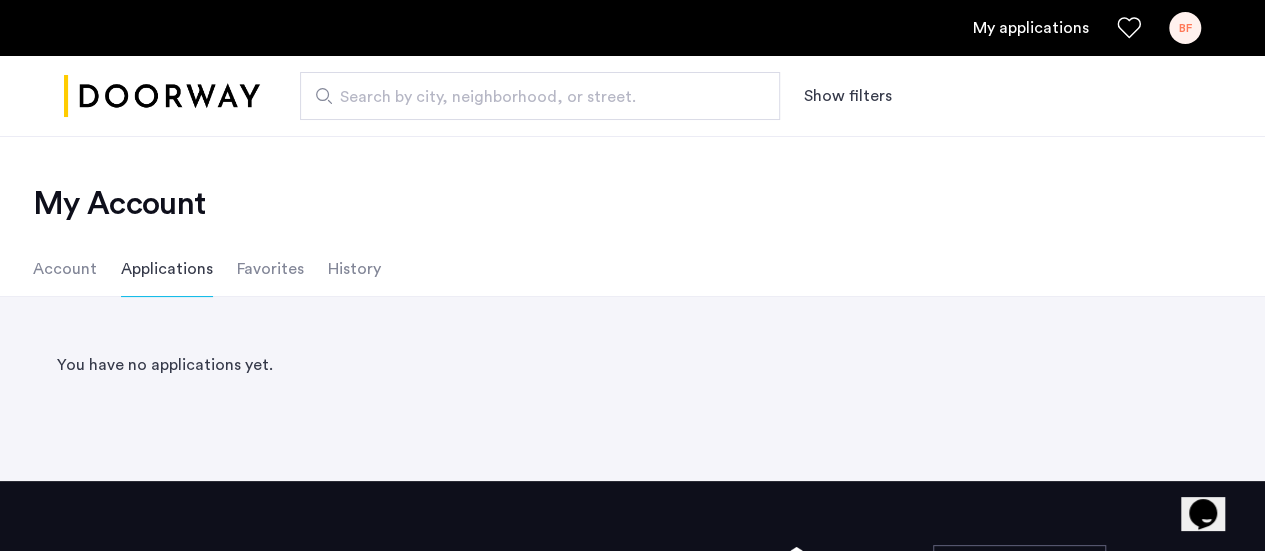 click on "BF" at bounding box center [1185, 28] 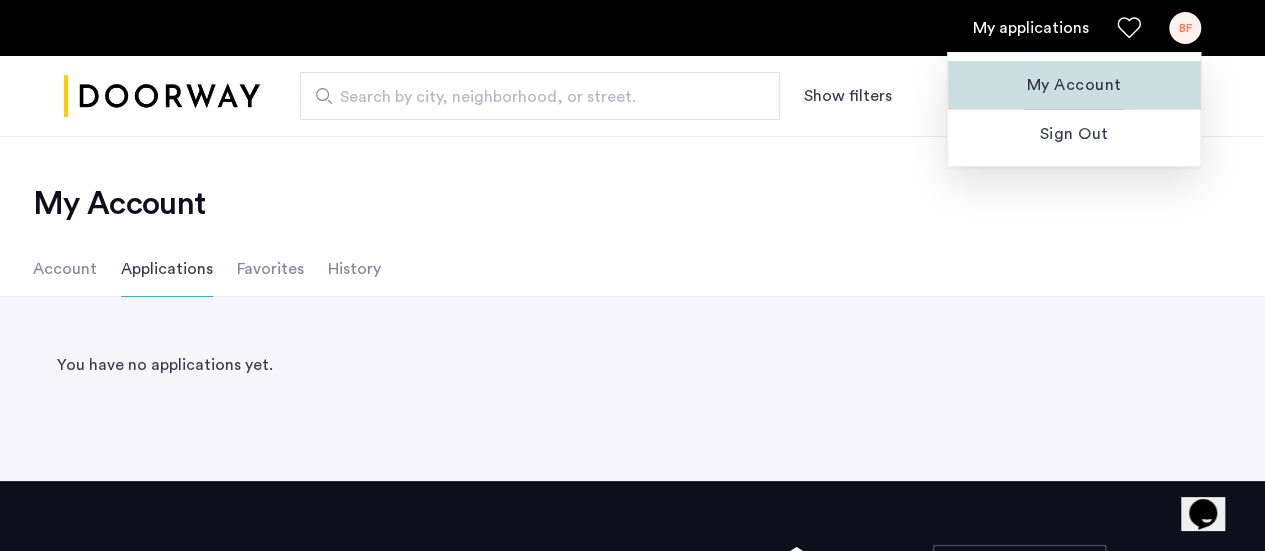 click on "My Account" at bounding box center (1074, 85) 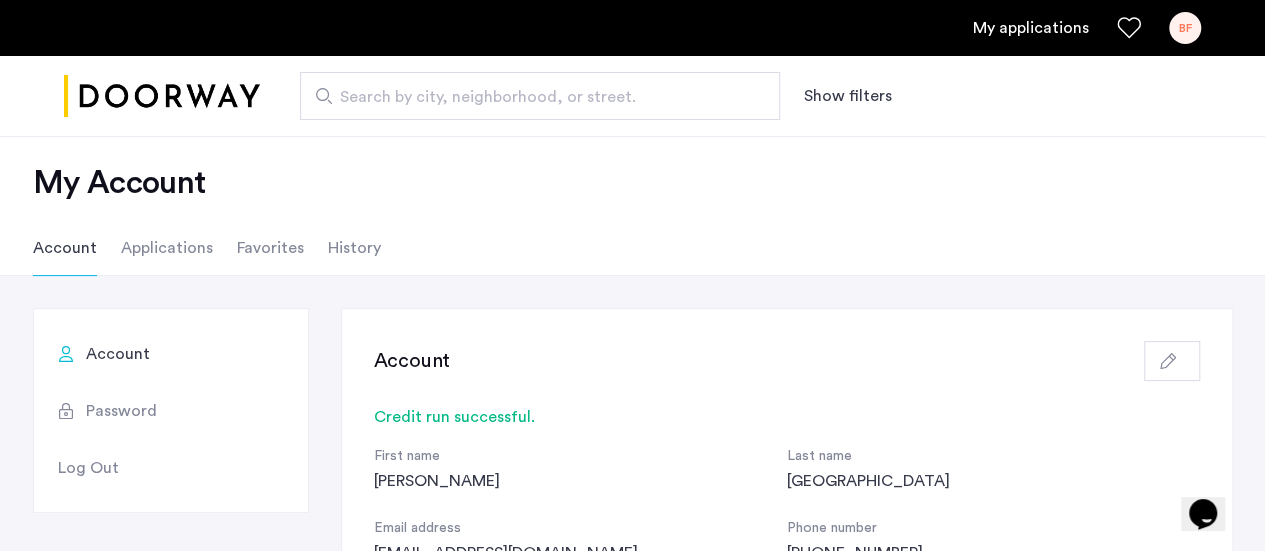 scroll, scrollTop: 19, scrollLeft: 0, axis: vertical 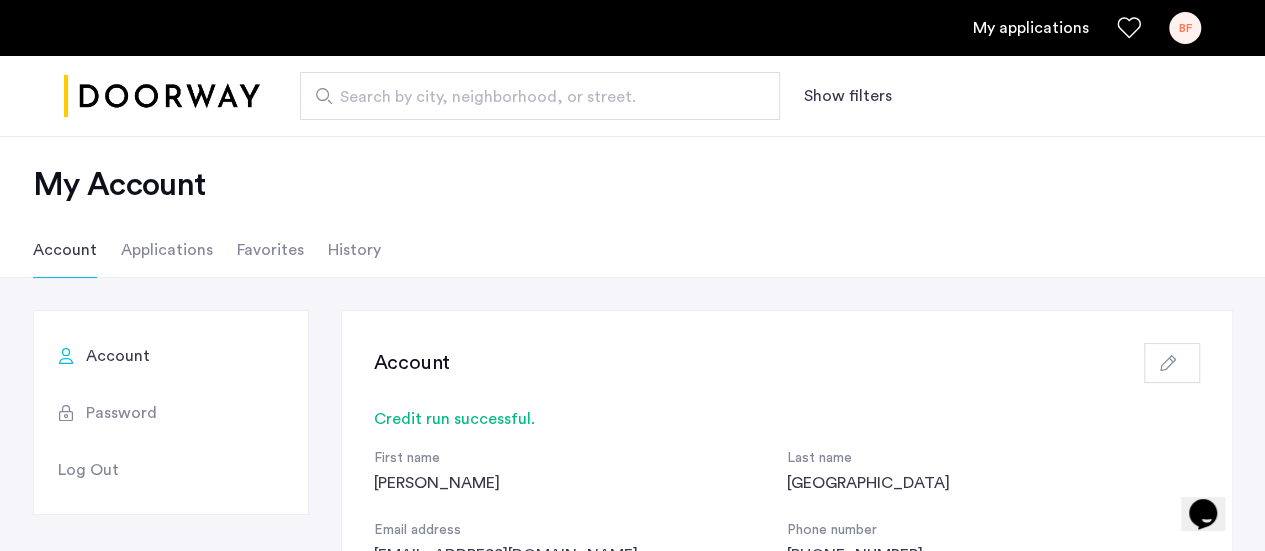 click on "Applications" 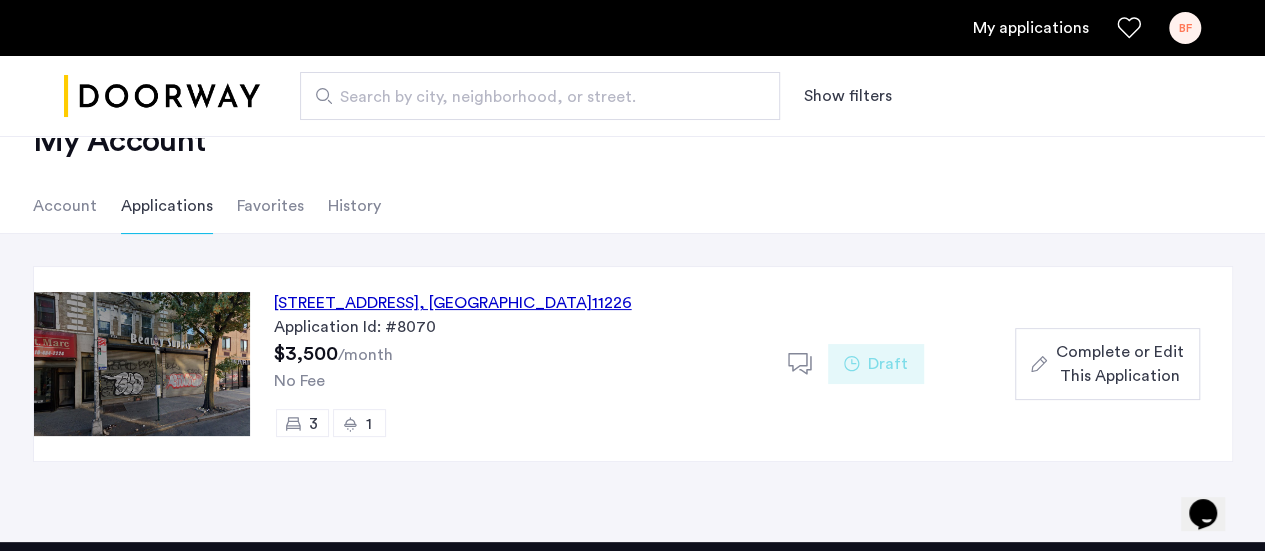 scroll, scrollTop: 64, scrollLeft: 0, axis: vertical 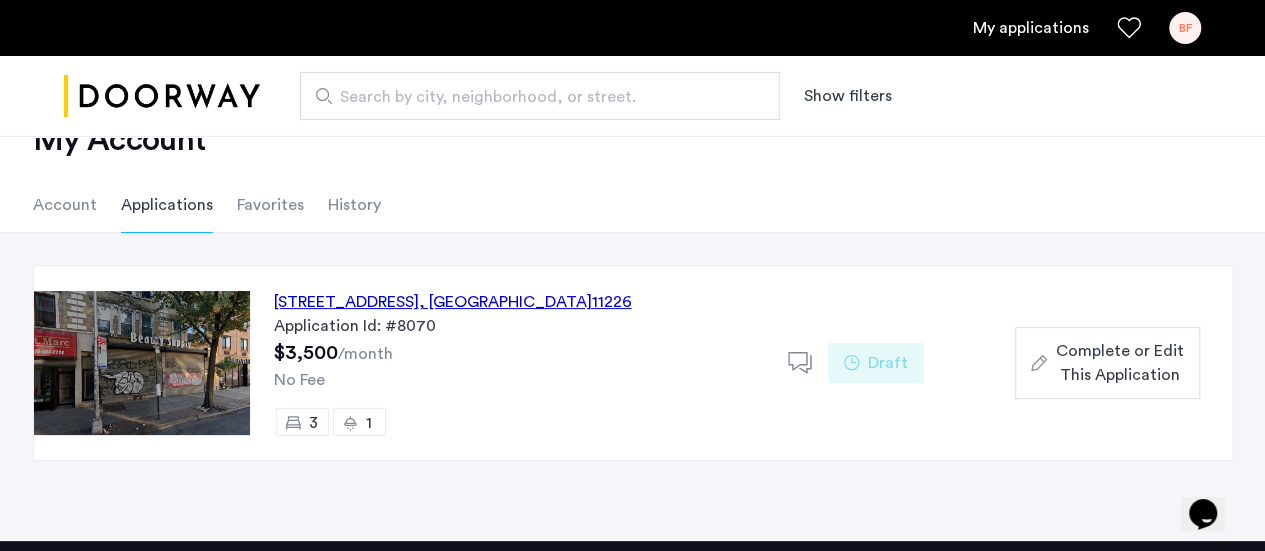 click on "Complete or Edit This Application" 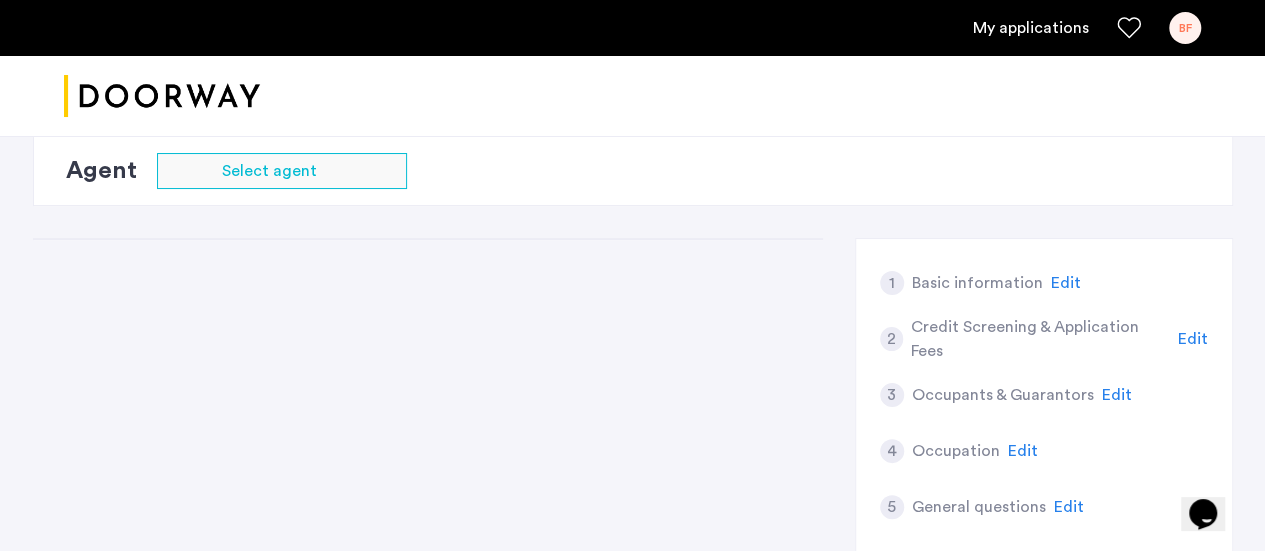 scroll, scrollTop: 0, scrollLeft: 0, axis: both 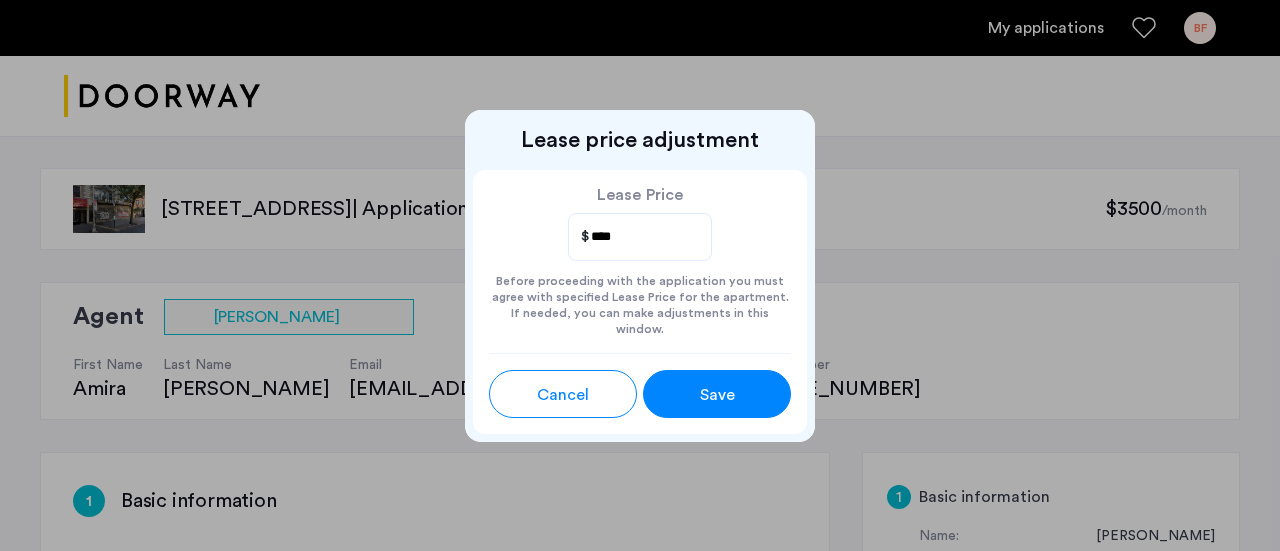 click on "Save" at bounding box center [717, 395] 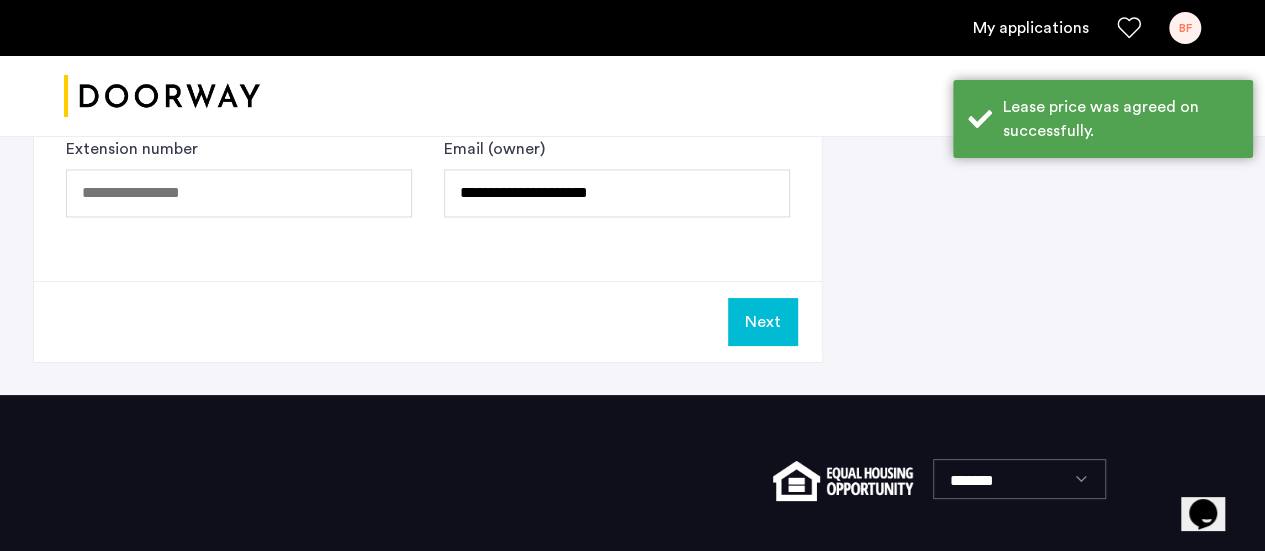 scroll, scrollTop: 1488, scrollLeft: 0, axis: vertical 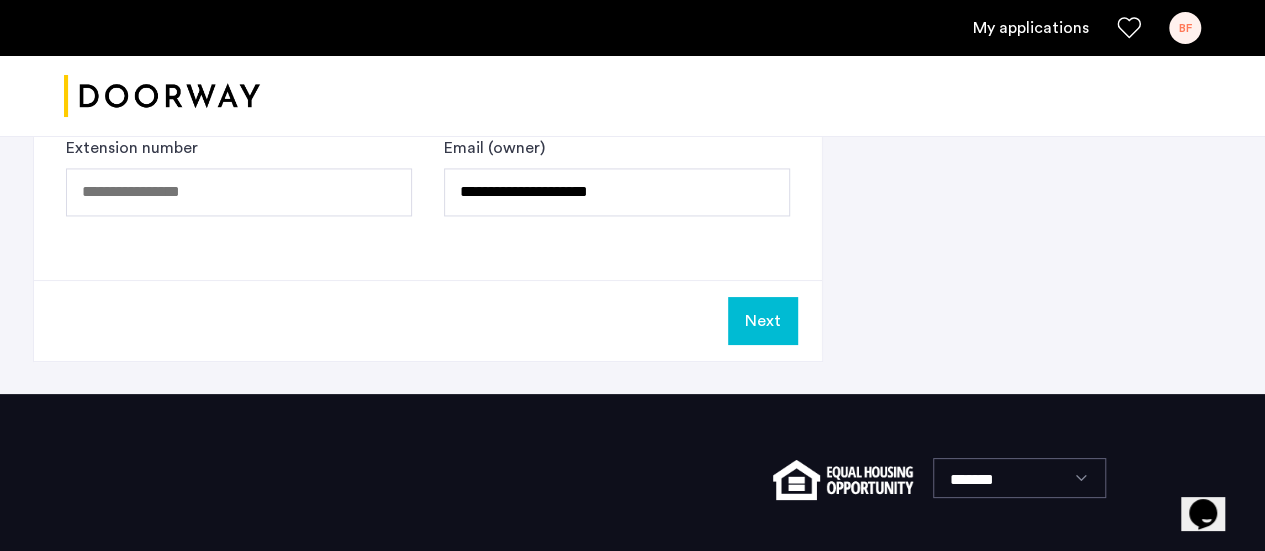 click on "Next" 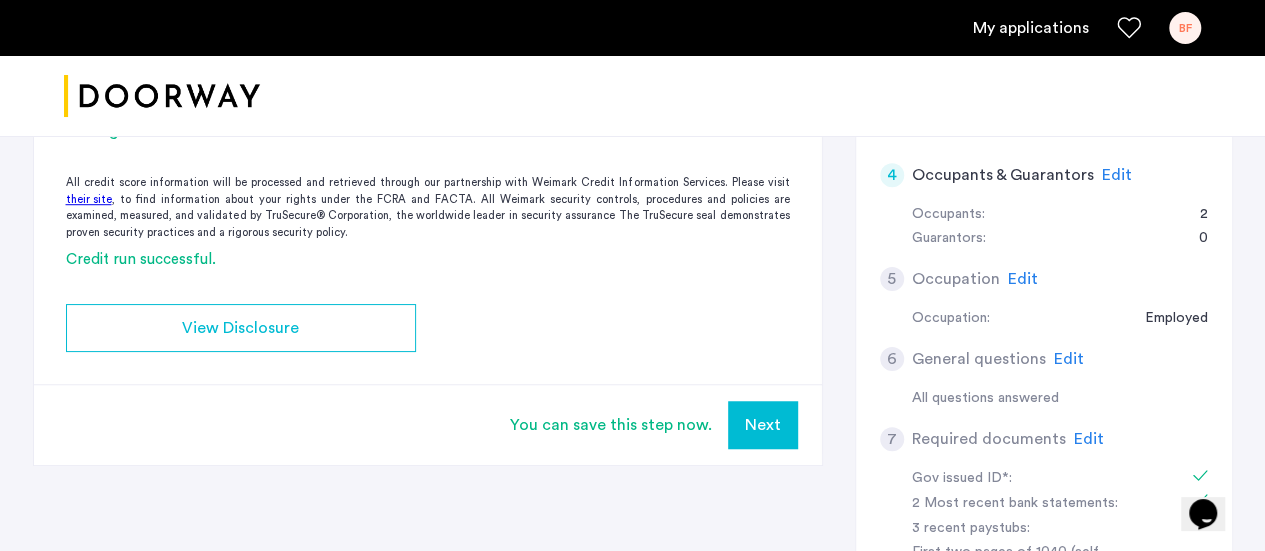 scroll, scrollTop: 587, scrollLeft: 0, axis: vertical 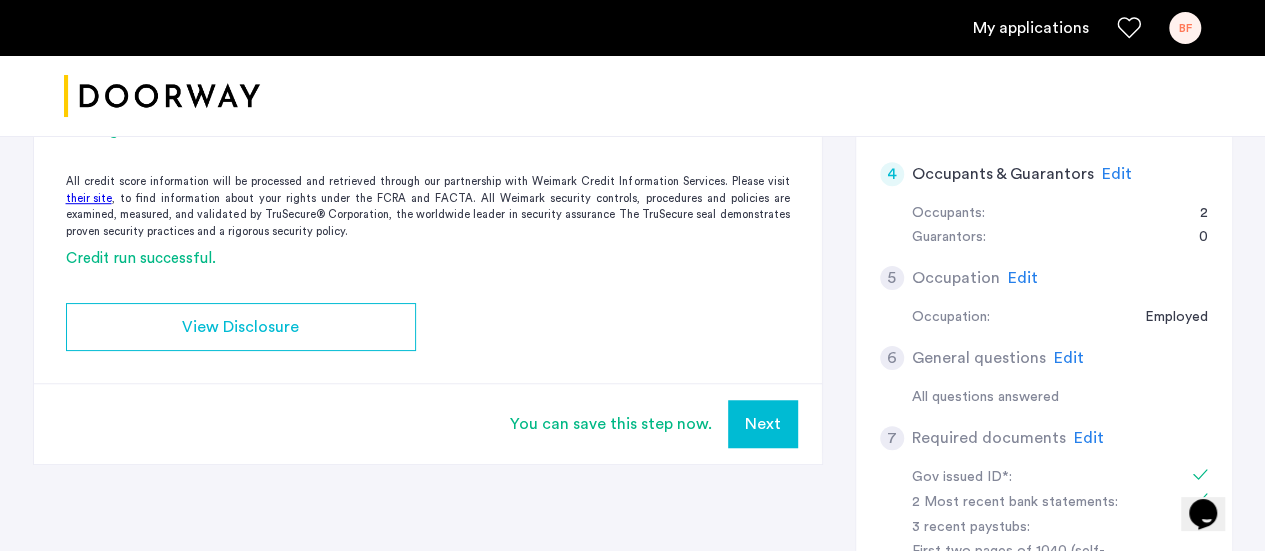 click on "Next" at bounding box center (763, 424) 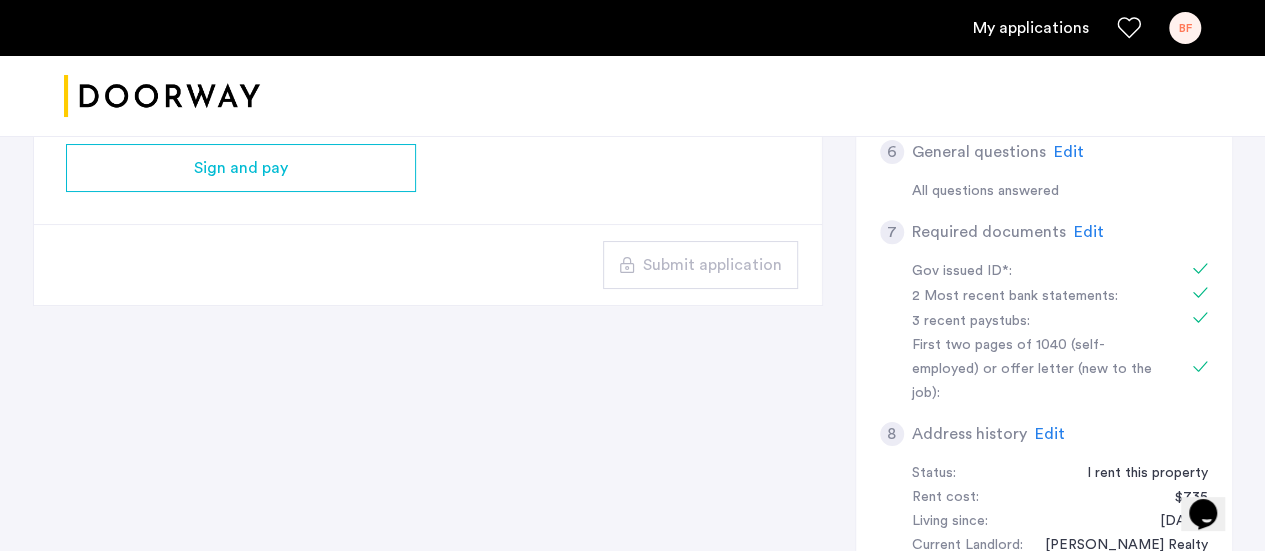 scroll, scrollTop: 713, scrollLeft: 0, axis: vertical 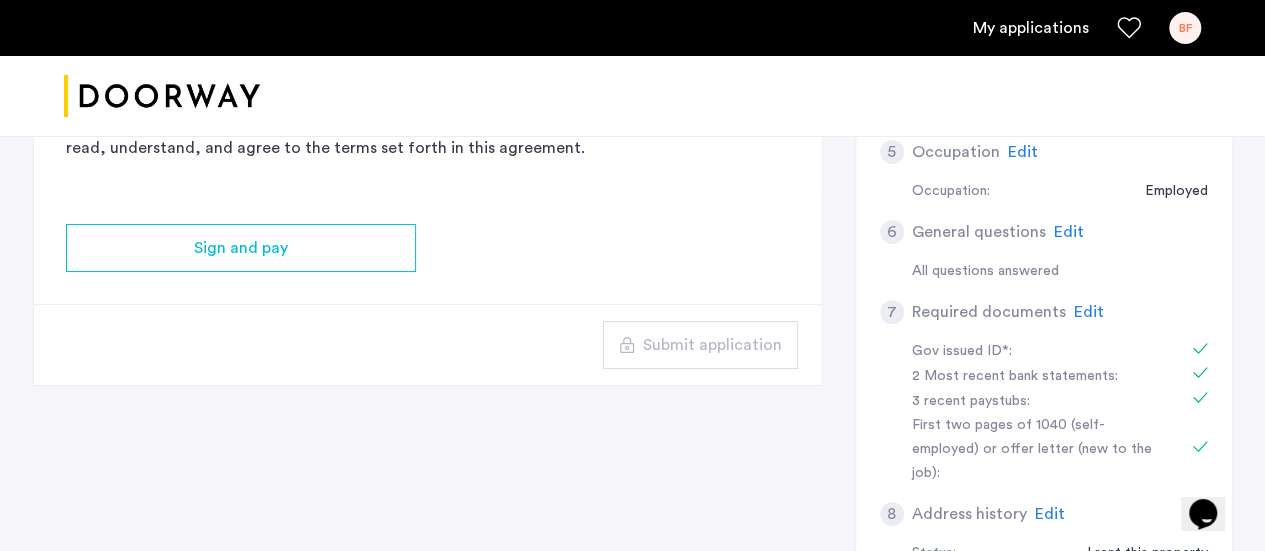 click on "3 Rental Option Payment Rental Option Payment Doorway is a duly licensed real estate brokerage in the State of New York. Doorway is a dual agency that represents both the tenant and landlord. By submitting this rental option payment, you are committing to leasing this apartment in the event you are deemed qualified by the owner/management of the property. In the event you are deemed unqualified to lease the property, your rental option payment will be fully refunded to you (this does not include the application and processing fees paid separately, nor the credit card fee, which is non-refundable). Upon receipt of this payment, Doorway commits to not accept or consider any additional applications for this unit from any other potential leasee(s). By digitally signing this agreement and making this payment, you are representing that you have read, understand, and agree to the terms set forth in this agreement. Sign and pay Submit application 1 Basic information Edit First name Brianna Last name Ferrara Street NY" 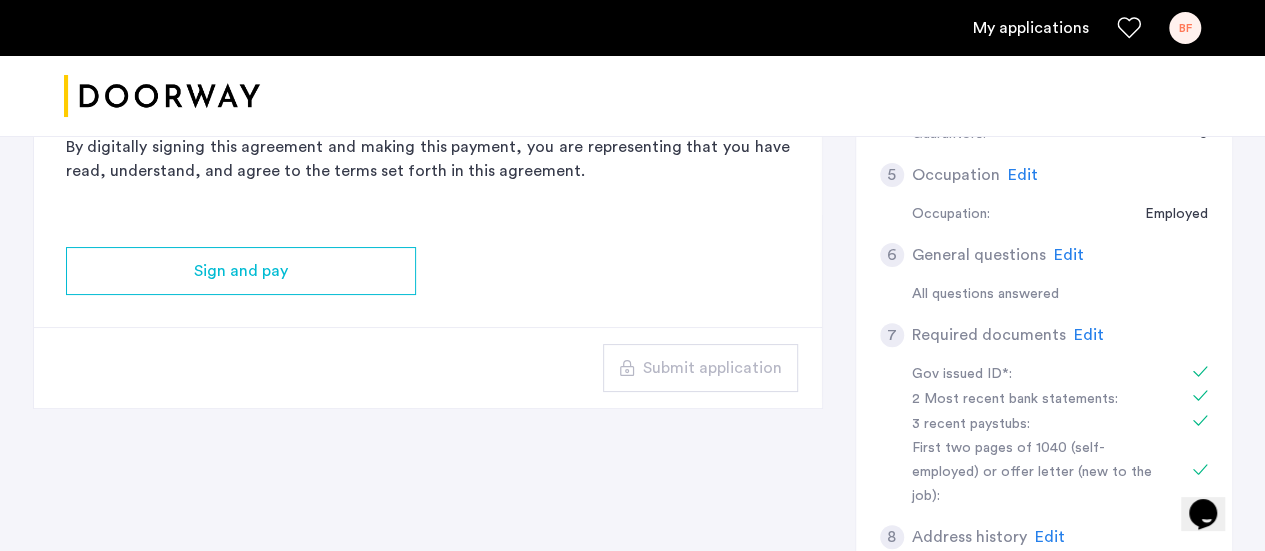 scroll, scrollTop: 718, scrollLeft: 0, axis: vertical 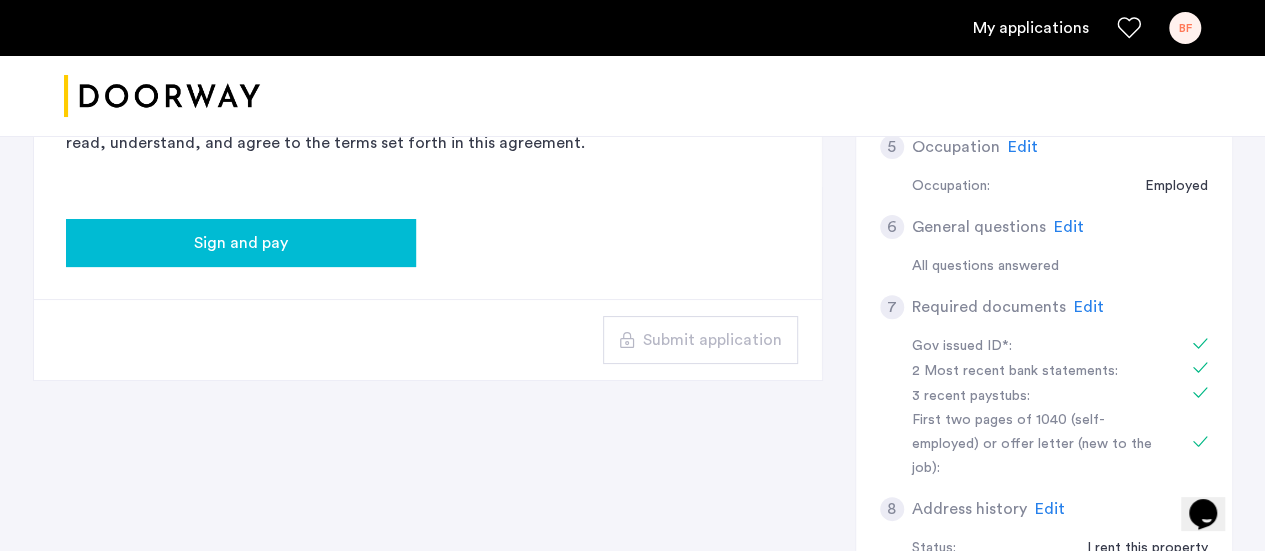 click on "Sign and pay" 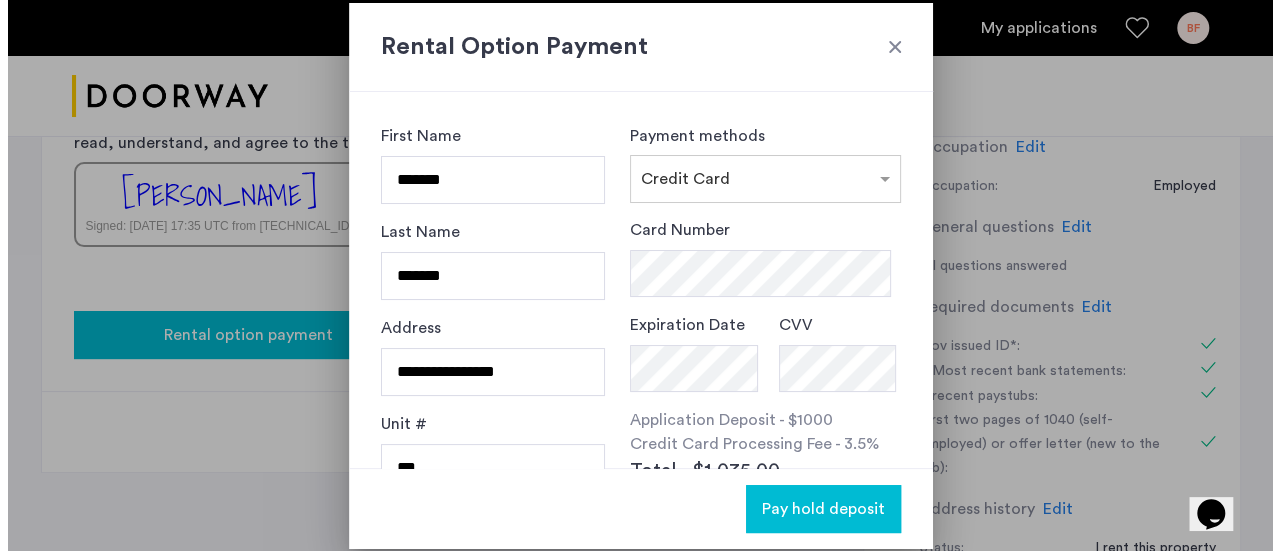 scroll, scrollTop: 0, scrollLeft: 0, axis: both 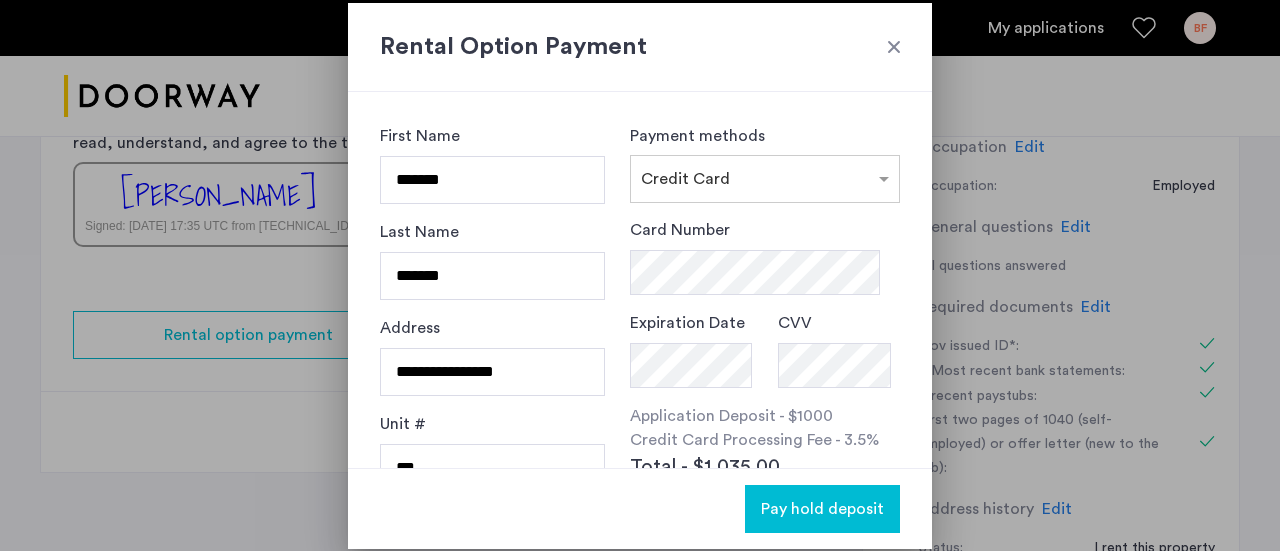 click at bounding box center [894, 47] 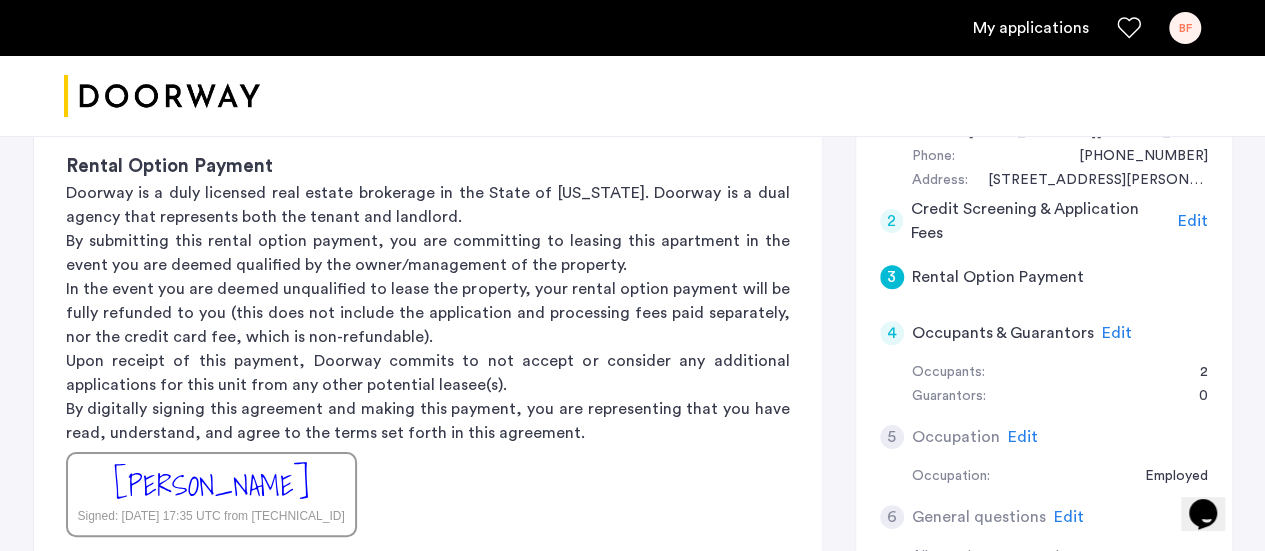 scroll, scrollTop: 429, scrollLeft: 0, axis: vertical 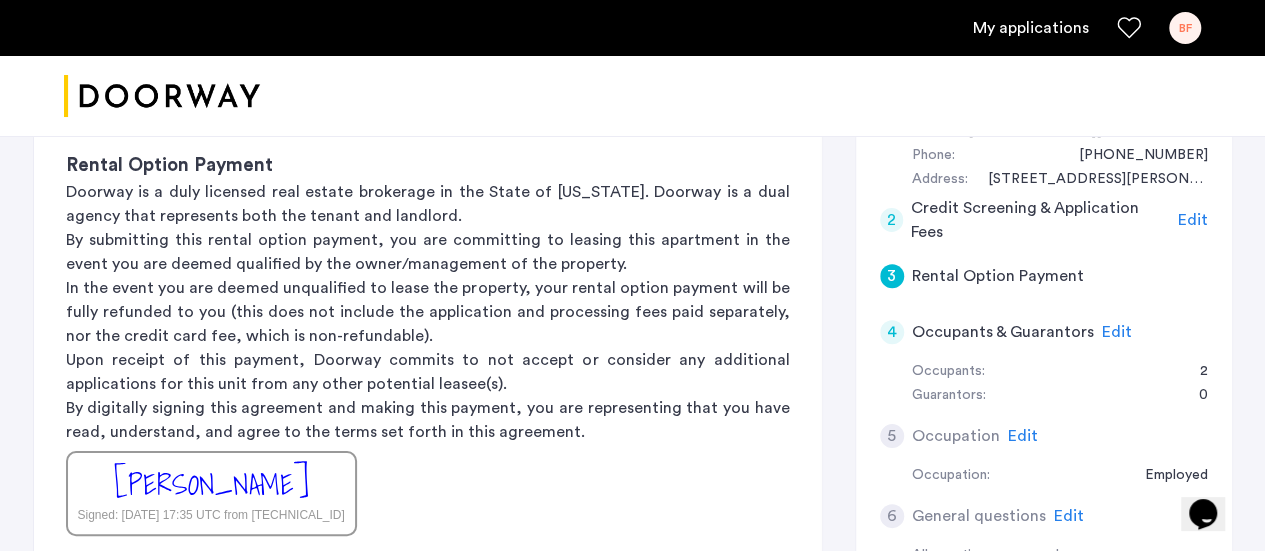 click on "Rental Option Payment" 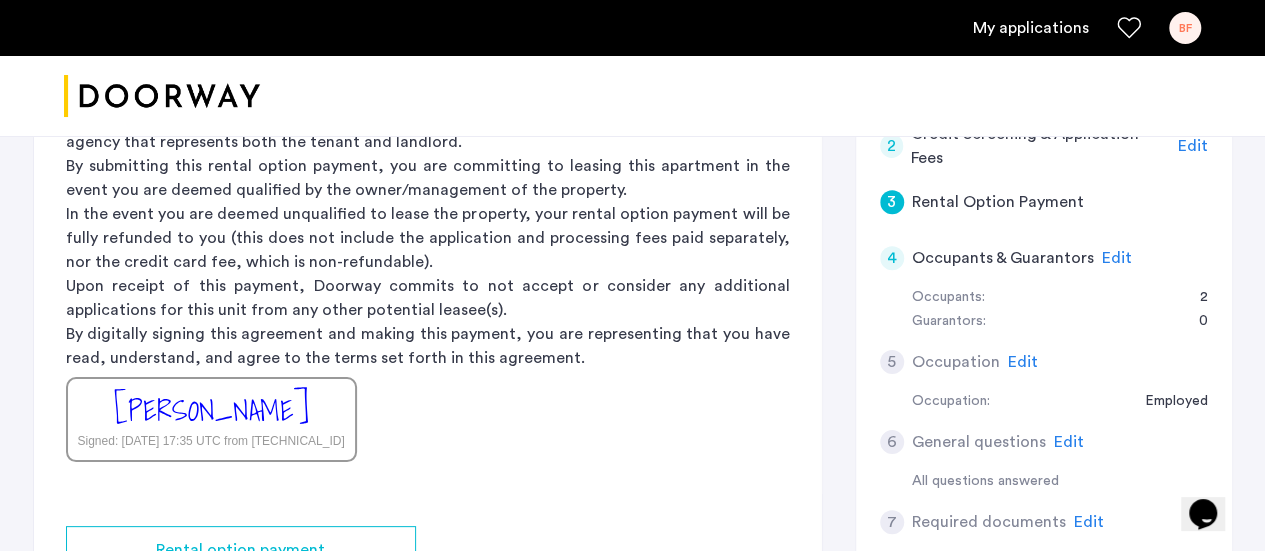 click on "Edit" 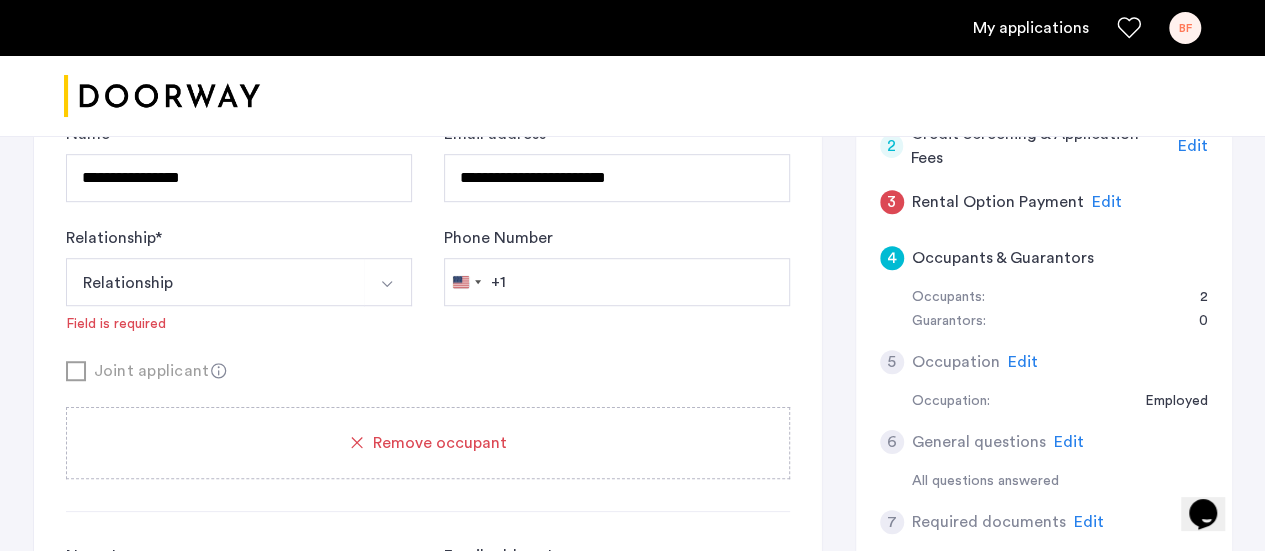 scroll, scrollTop: 1708, scrollLeft: 0, axis: vertical 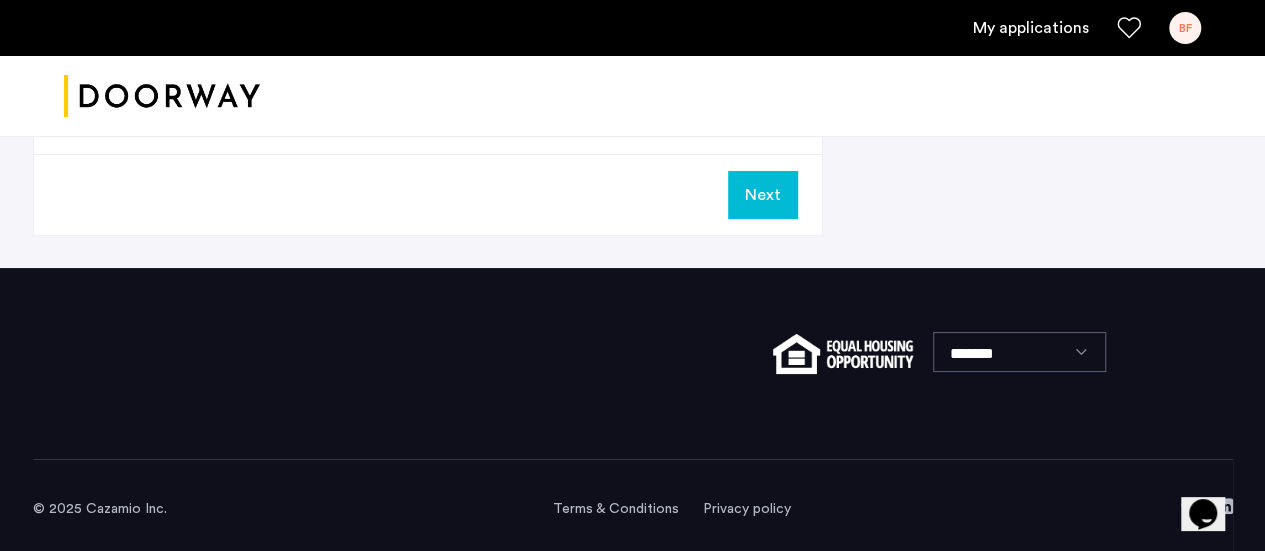 click on "Next" 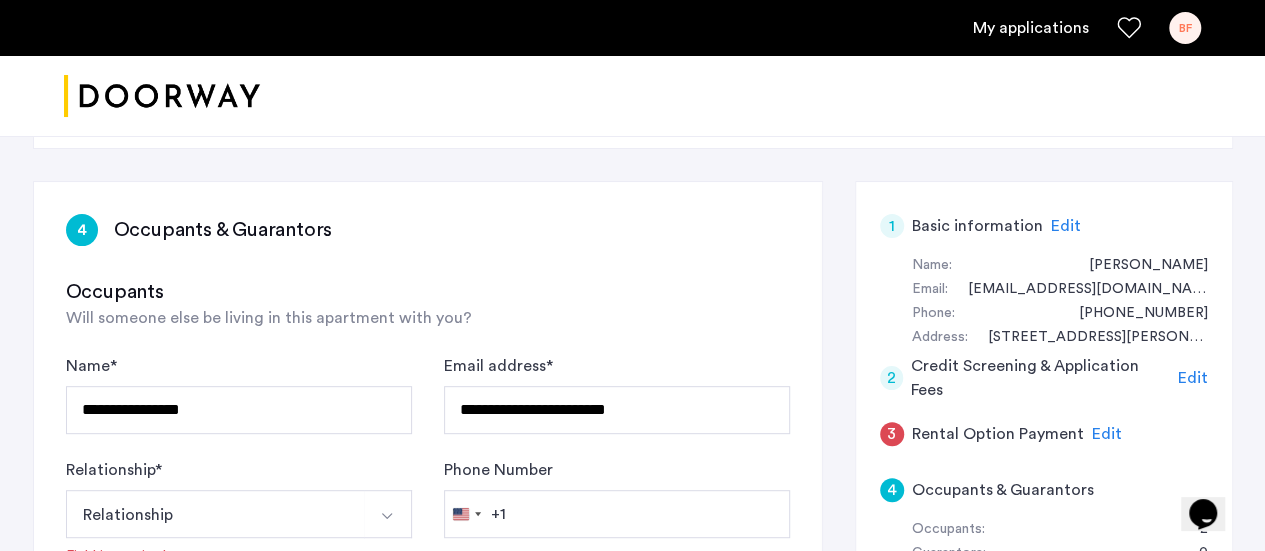 scroll, scrollTop: 265, scrollLeft: 0, axis: vertical 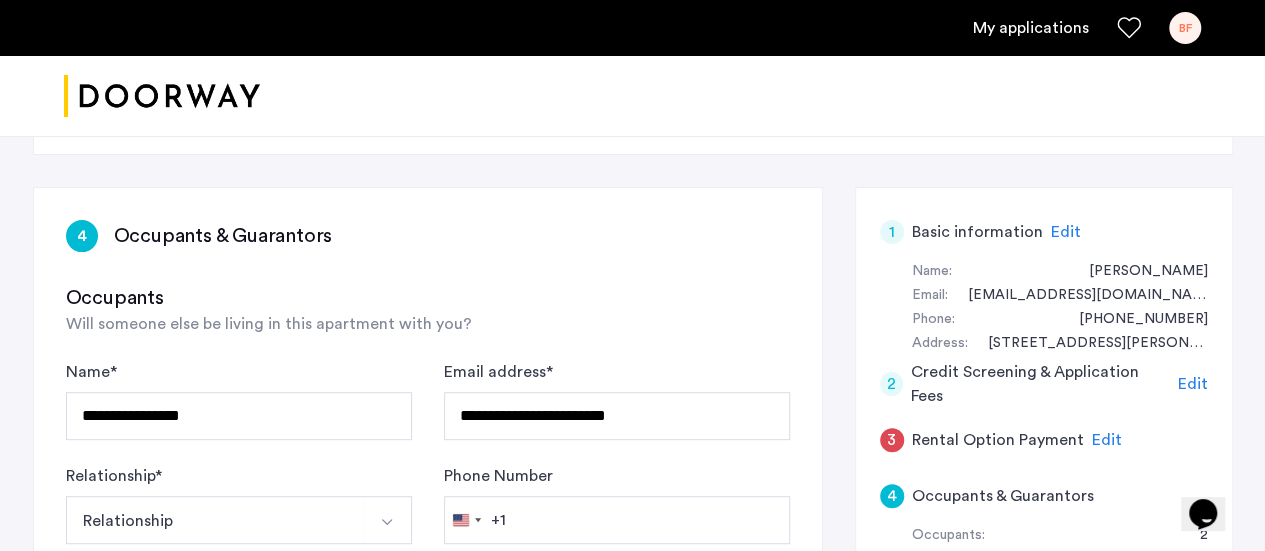 click on "Edit" 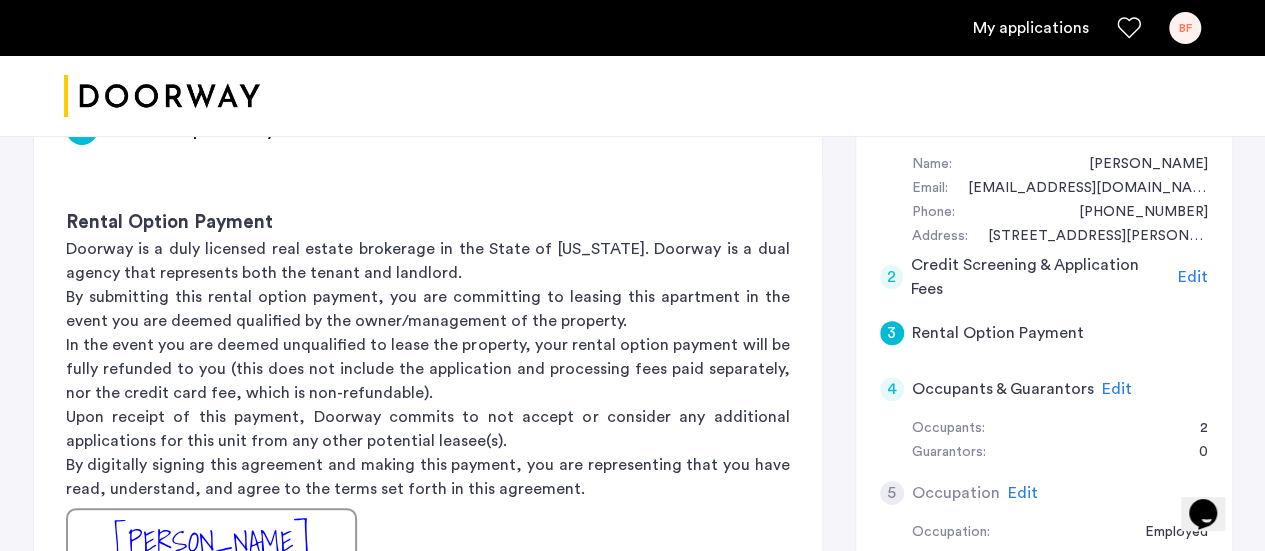 scroll, scrollTop: 436, scrollLeft: 0, axis: vertical 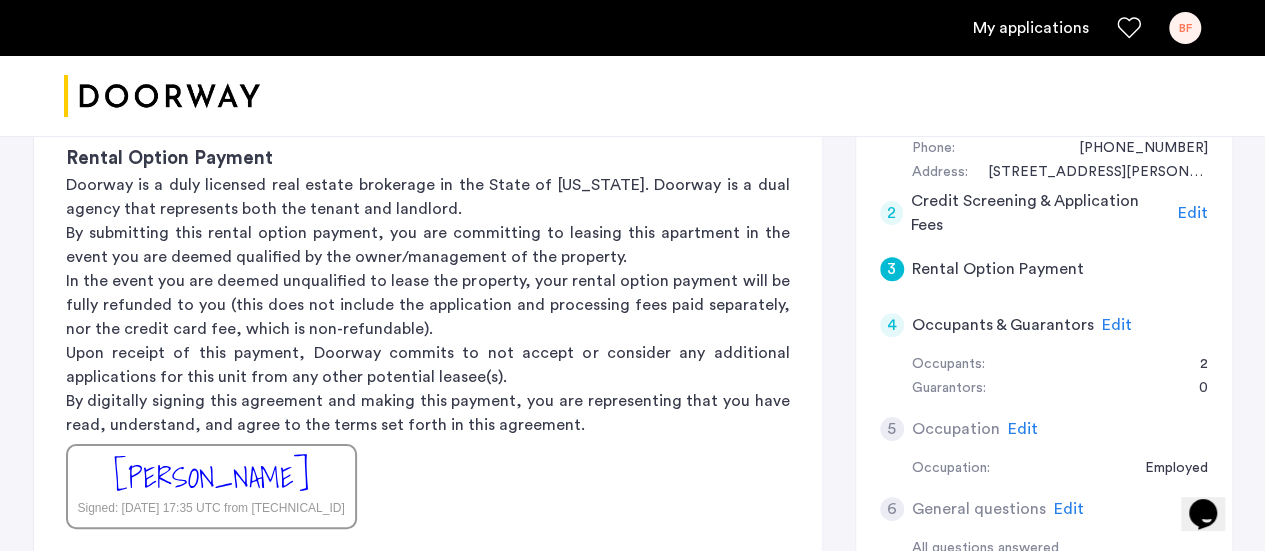 click on "4 Occupants & Guarantors Edit" 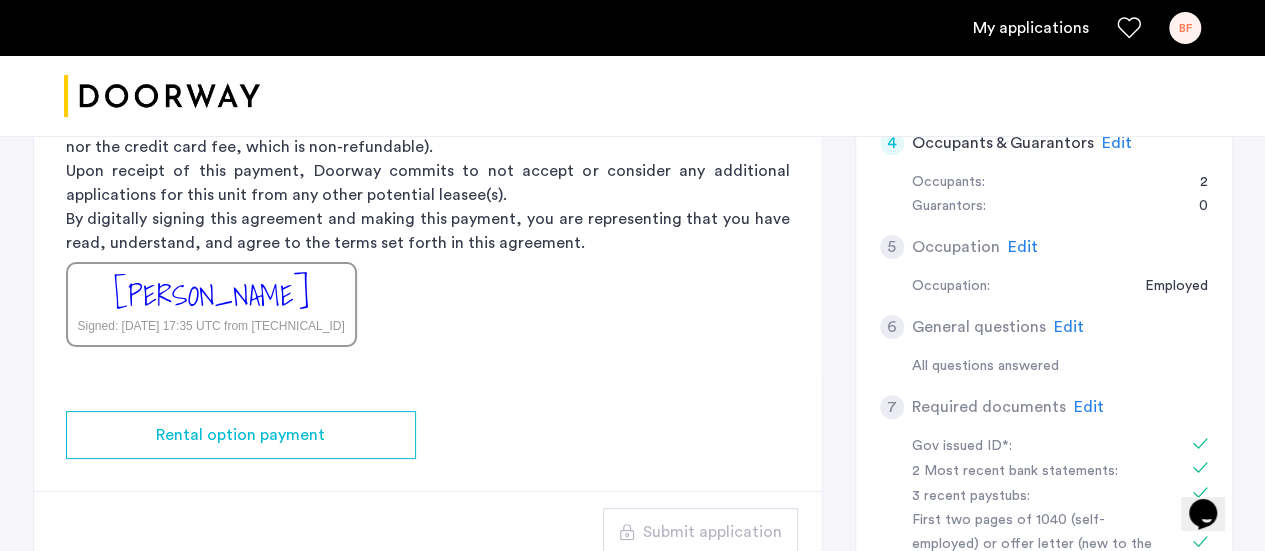 scroll, scrollTop: 621, scrollLeft: 0, axis: vertical 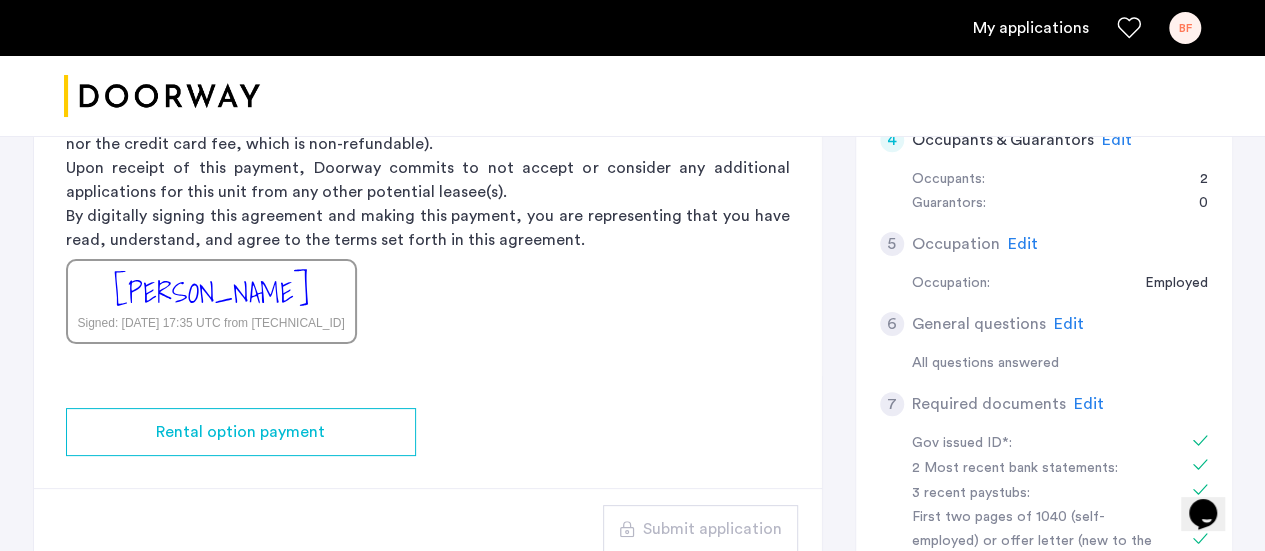 drag, startPoint x: 1058, startPoint y: 313, endPoint x: 1090, endPoint y: 442, distance: 132.90974 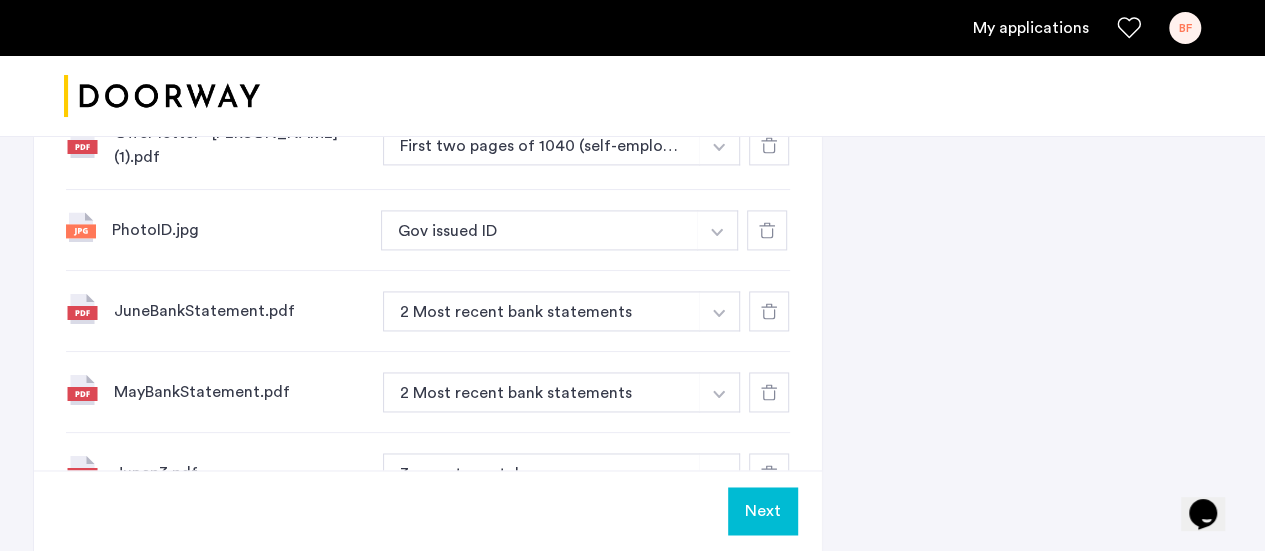 scroll, scrollTop: 1433, scrollLeft: 0, axis: vertical 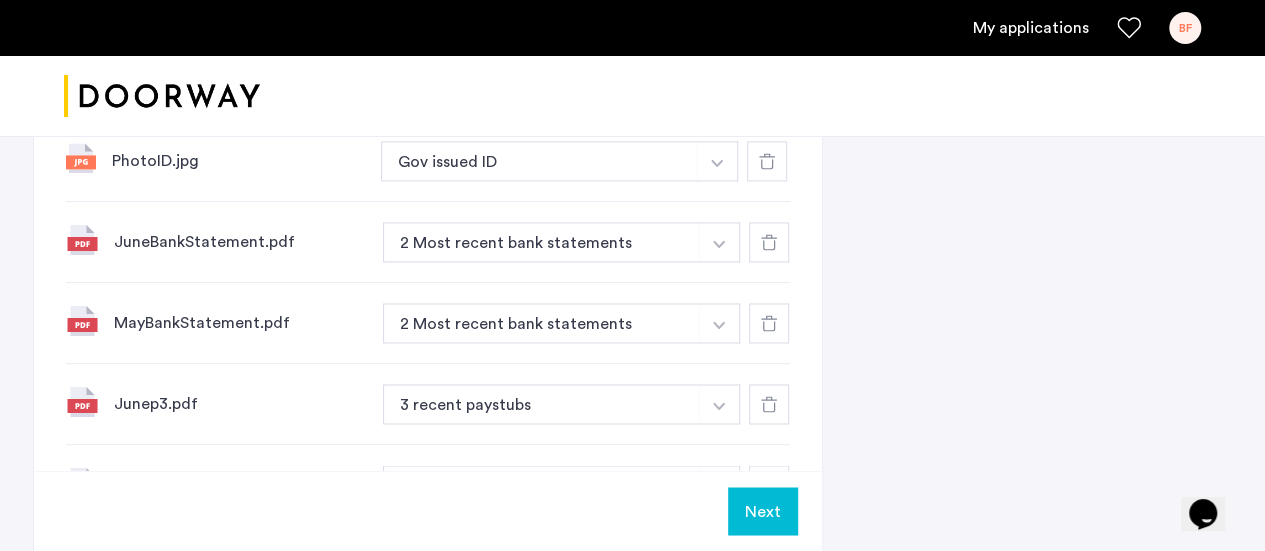 click on "Next" 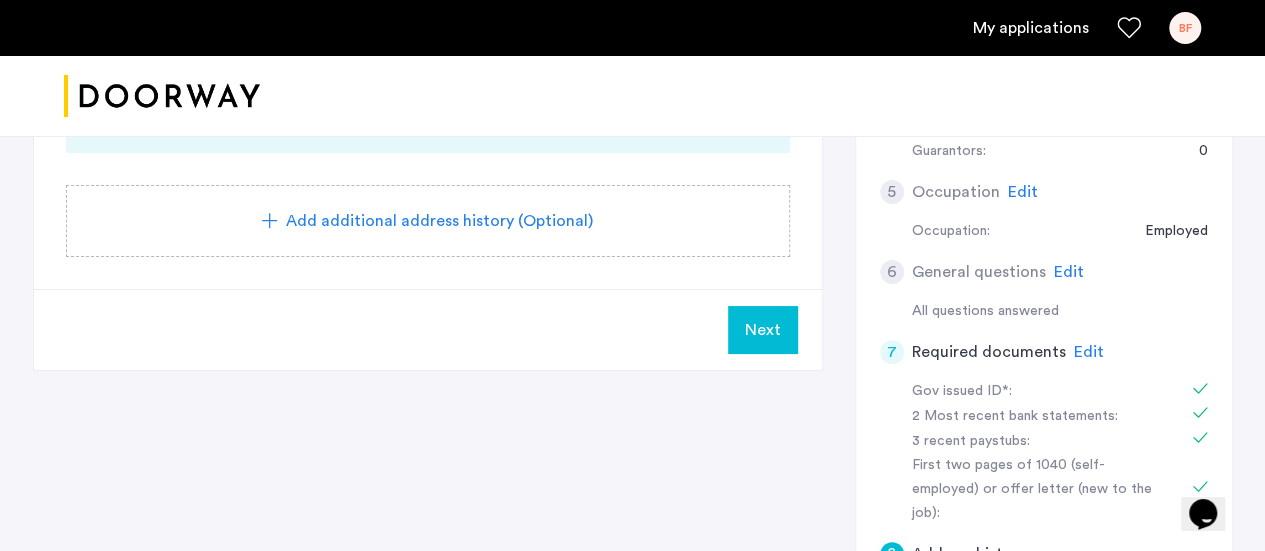 scroll, scrollTop: 691, scrollLeft: 0, axis: vertical 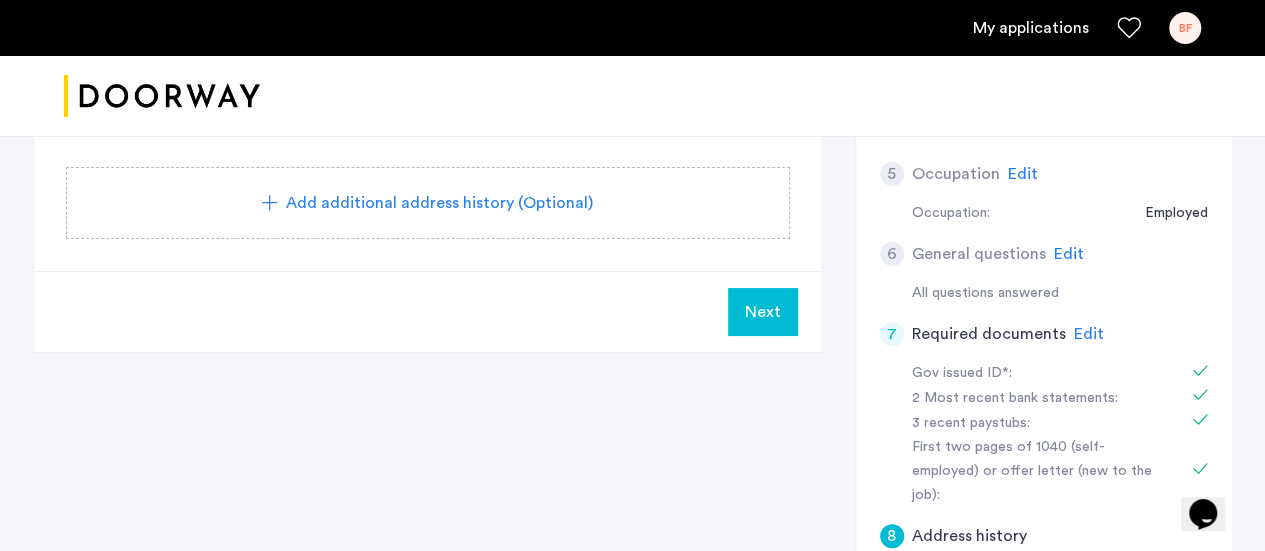 click on "Next" 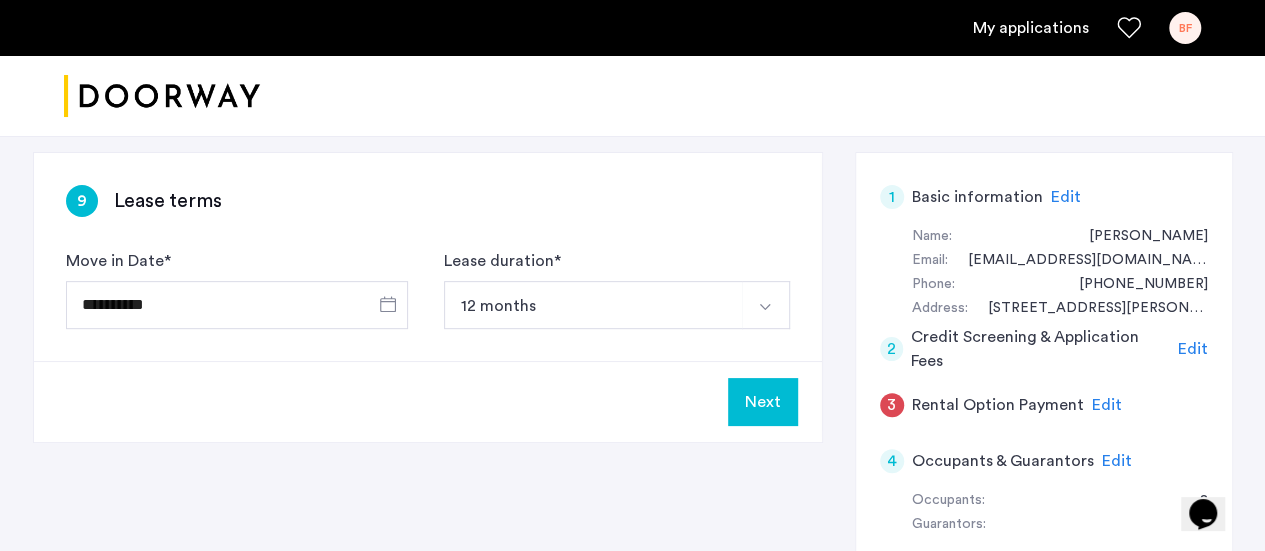 scroll, scrollTop: 274, scrollLeft: 0, axis: vertical 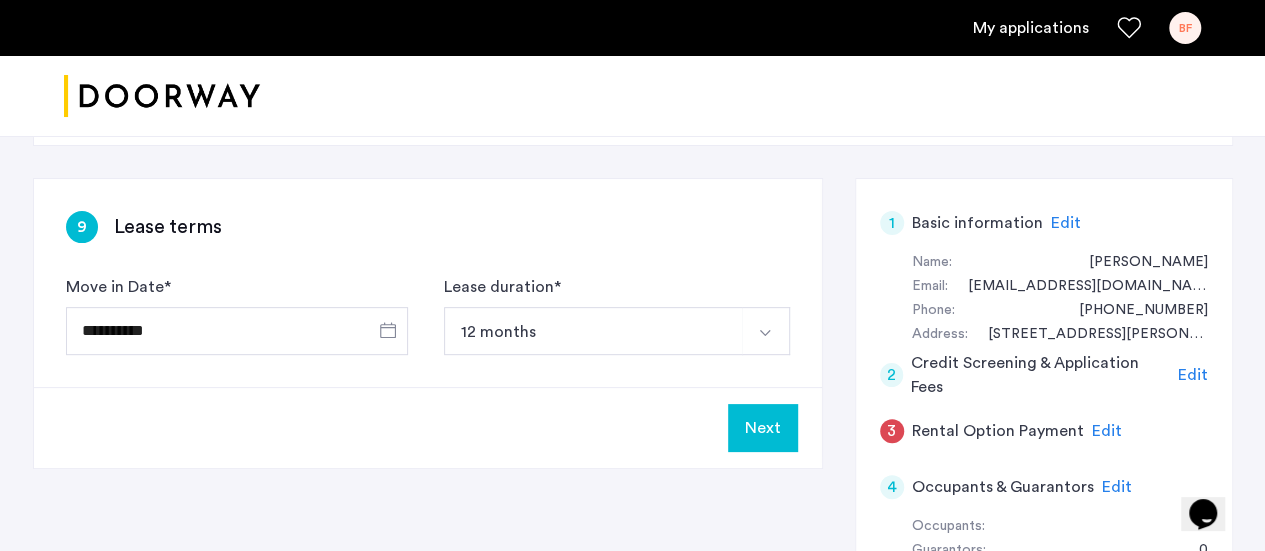 click on "Next" 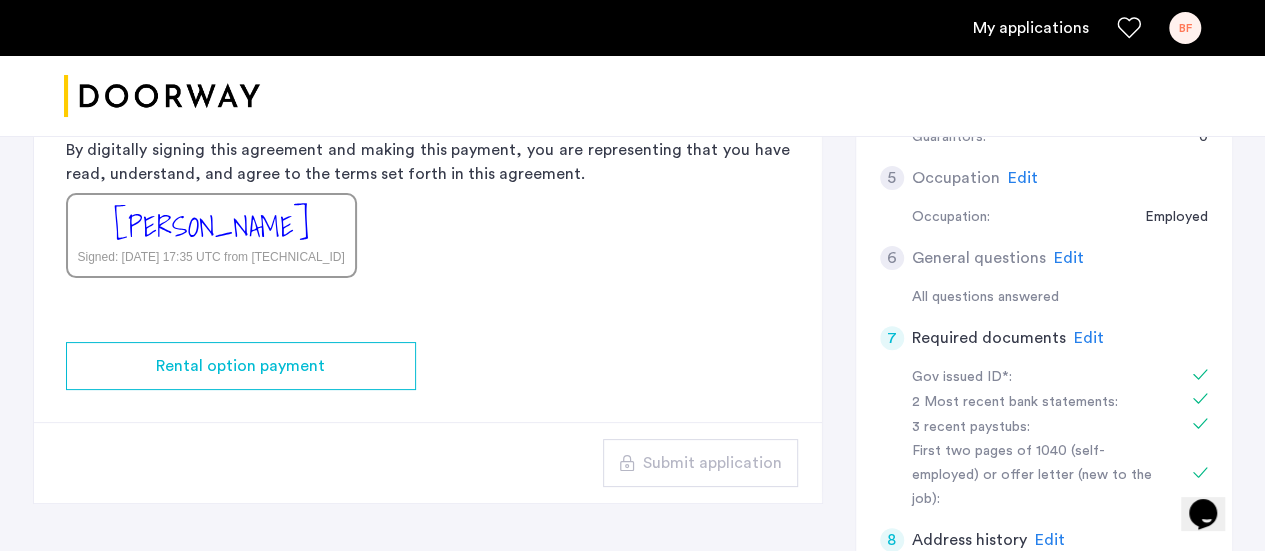 scroll, scrollTop: 681, scrollLeft: 0, axis: vertical 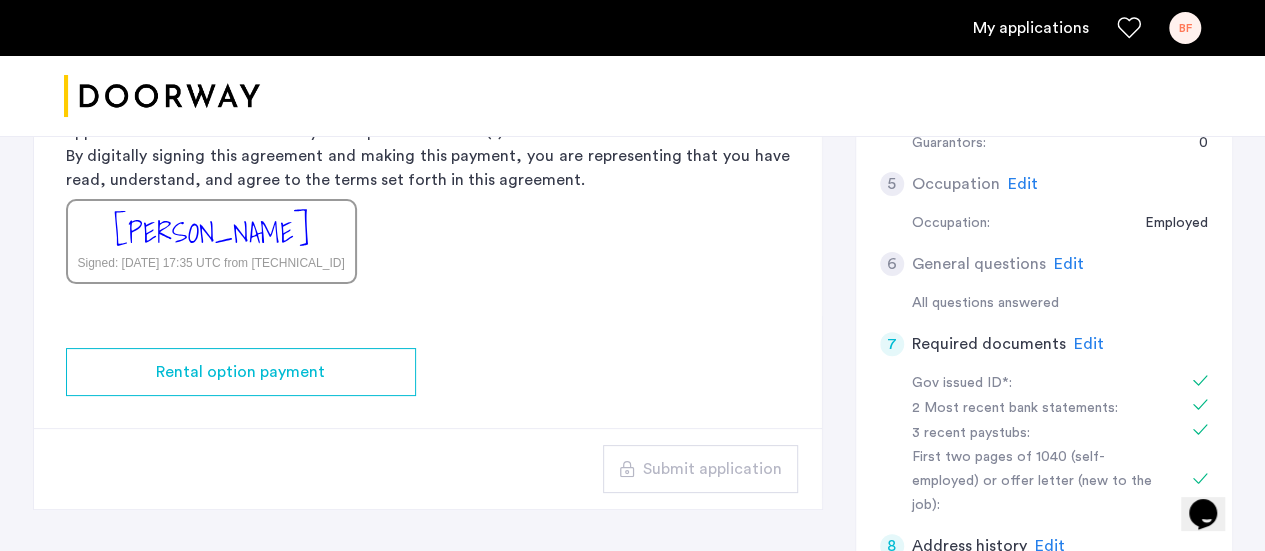 click on "Rental option payment" 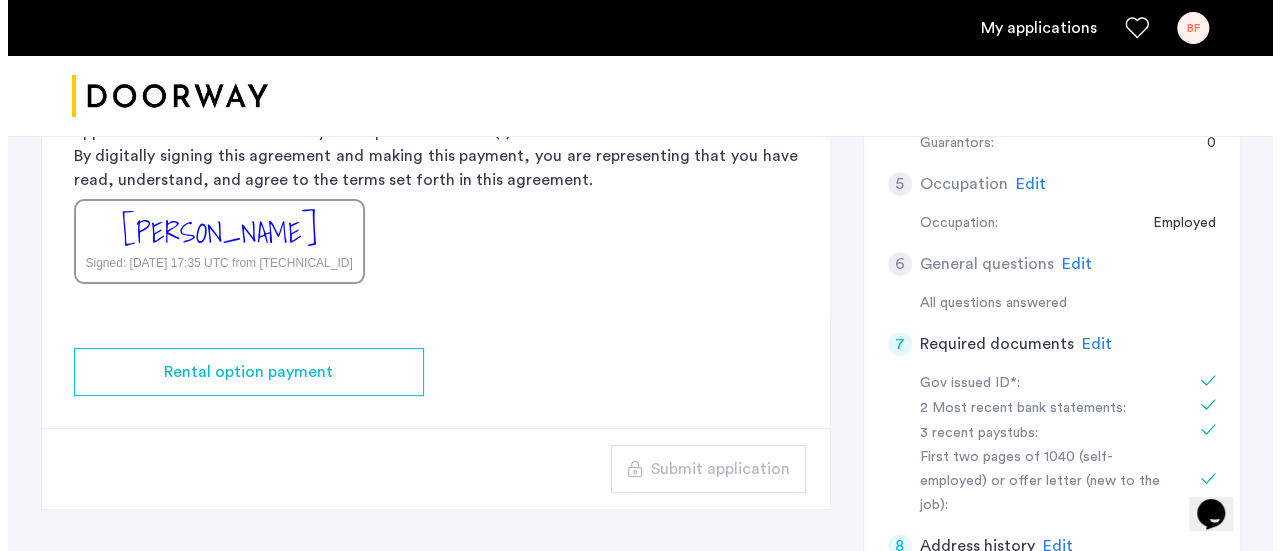 scroll, scrollTop: 0, scrollLeft: 0, axis: both 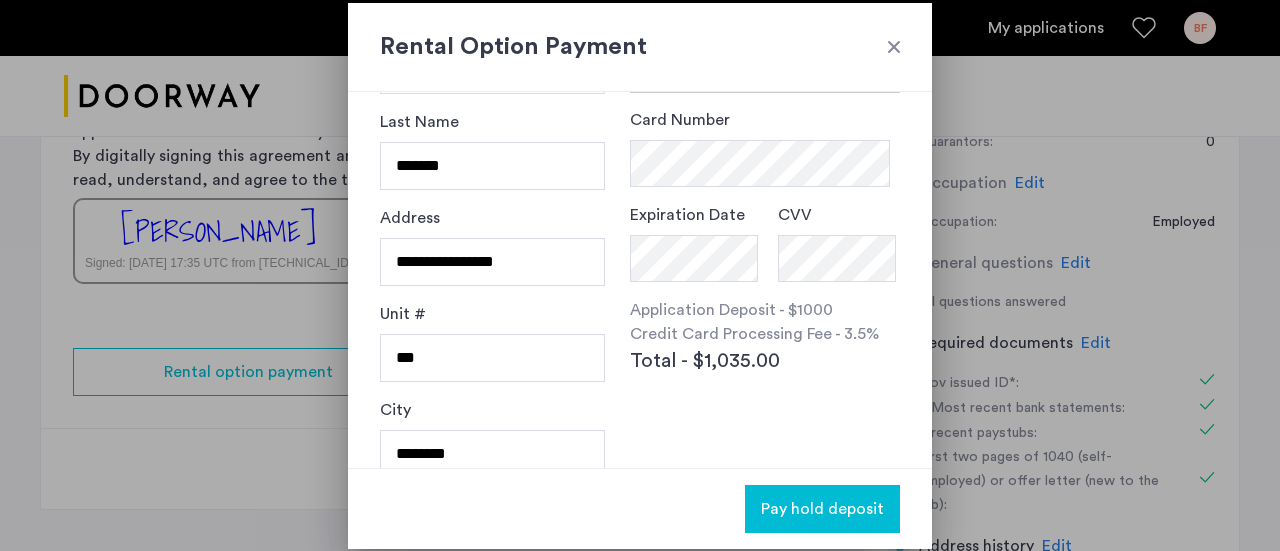 click on "Rental Option Payment" at bounding box center [640, 47] 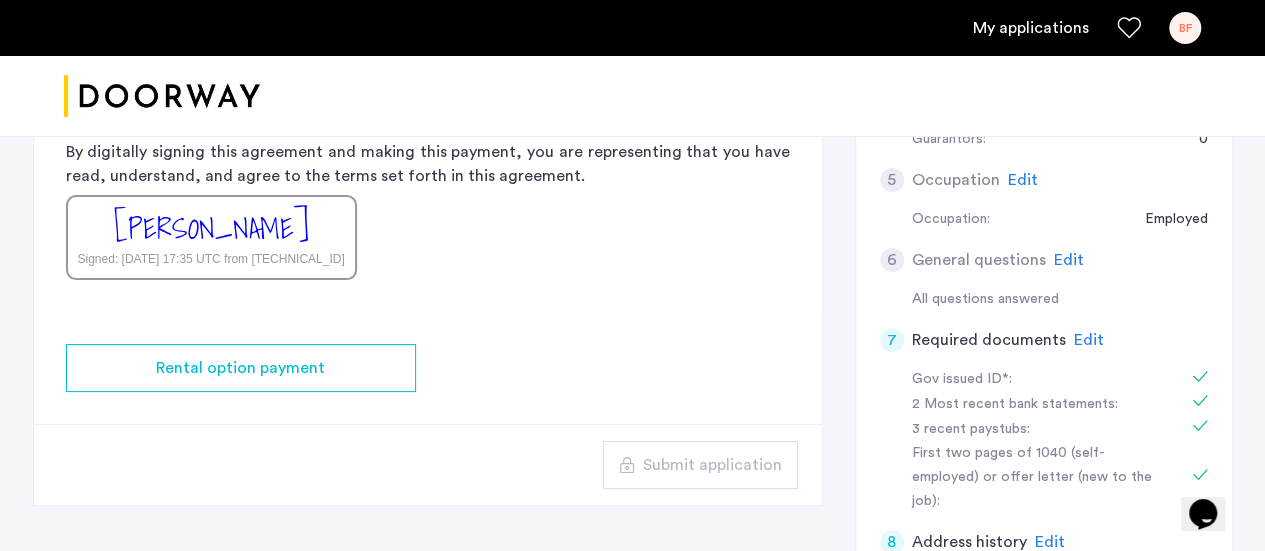 scroll, scrollTop: 687, scrollLeft: 0, axis: vertical 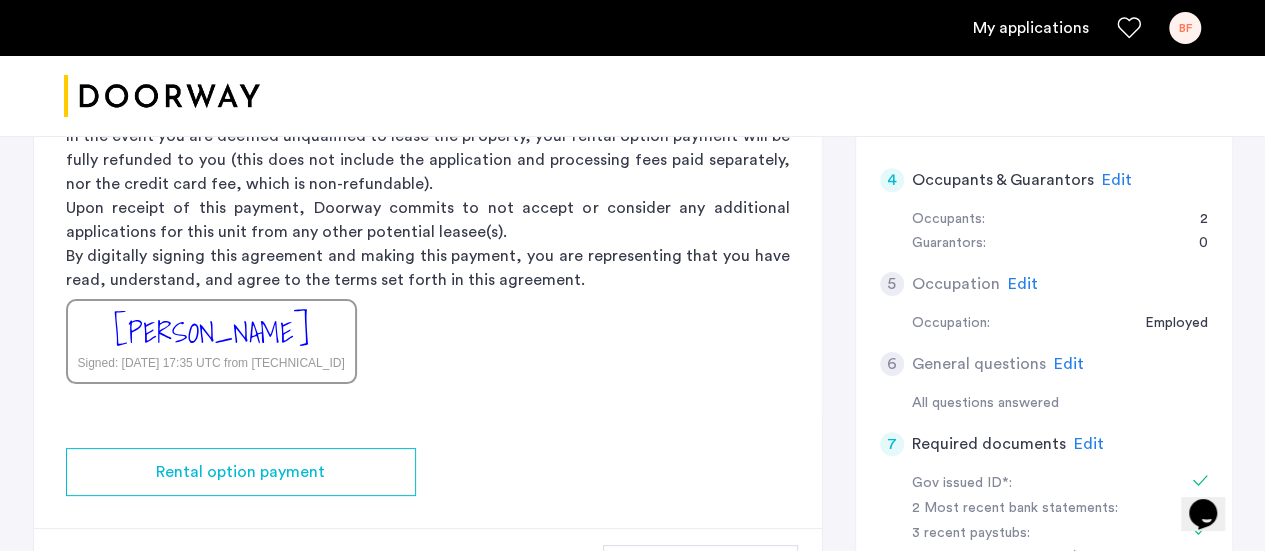 drag, startPoint x: 664, startPoint y: 299, endPoint x: 438, endPoint y: 311, distance: 226.31836 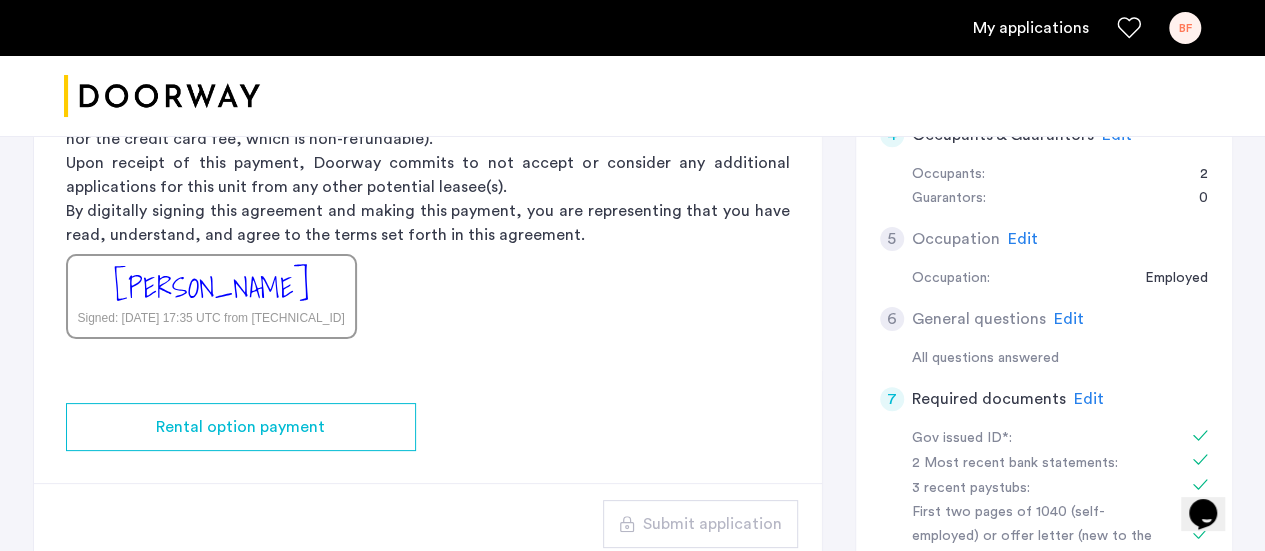 scroll, scrollTop: 685, scrollLeft: 0, axis: vertical 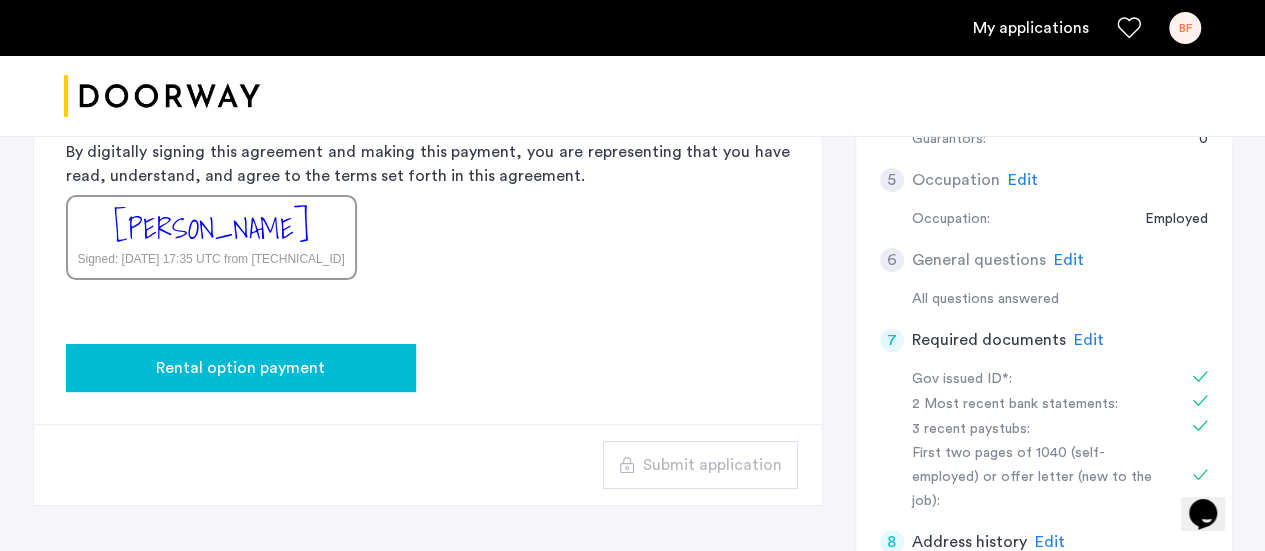 click on "Rental option payment" 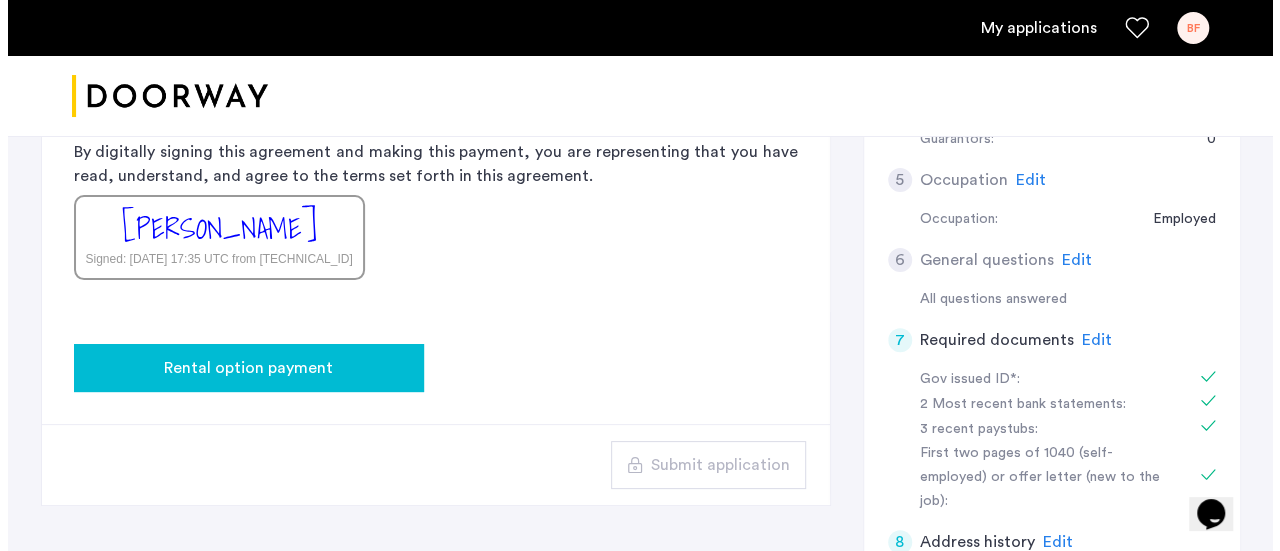 scroll, scrollTop: 0, scrollLeft: 0, axis: both 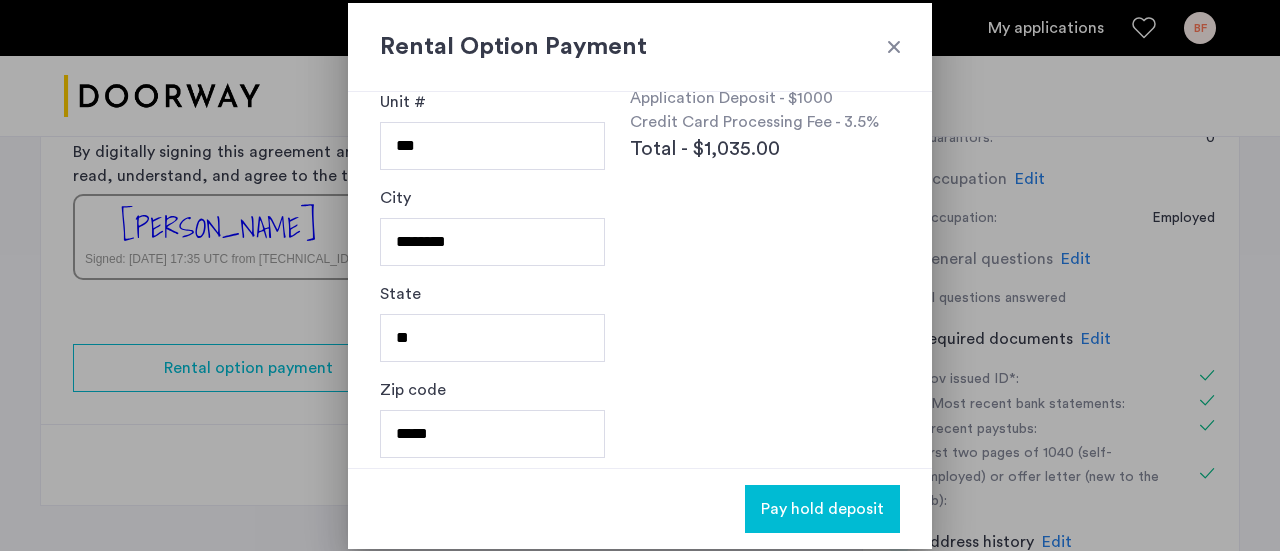 click at bounding box center (894, 47) 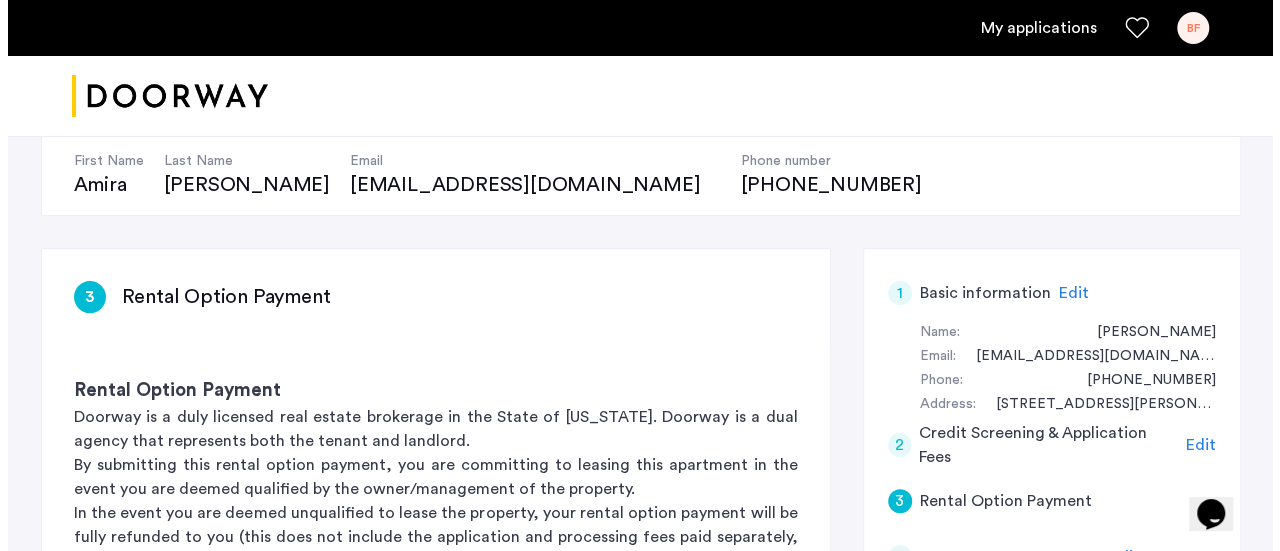scroll, scrollTop: 0, scrollLeft: 0, axis: both 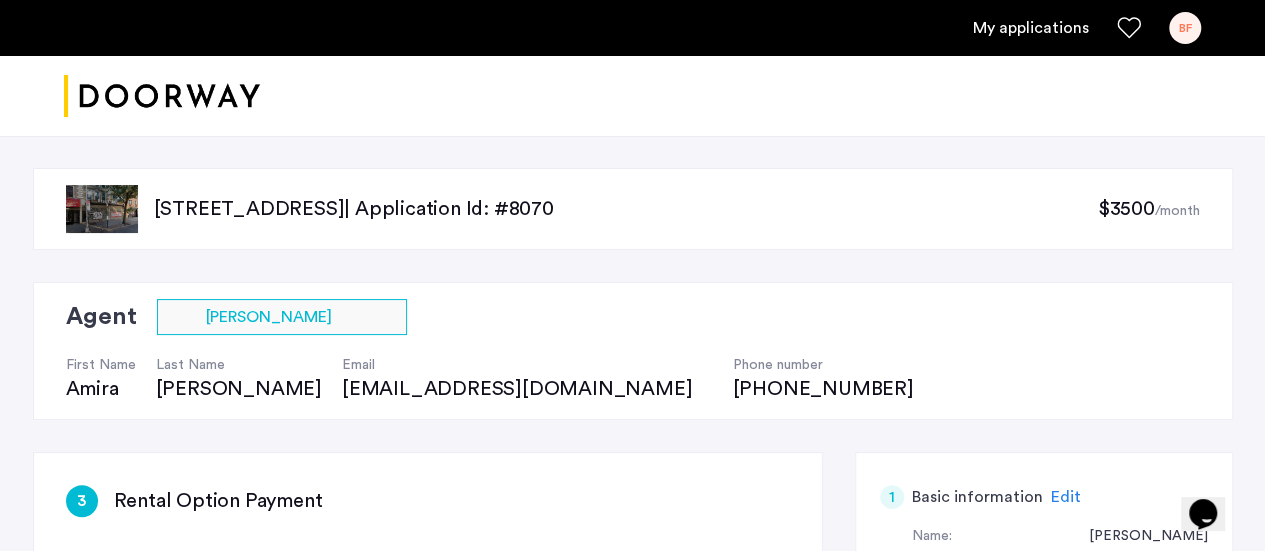 type 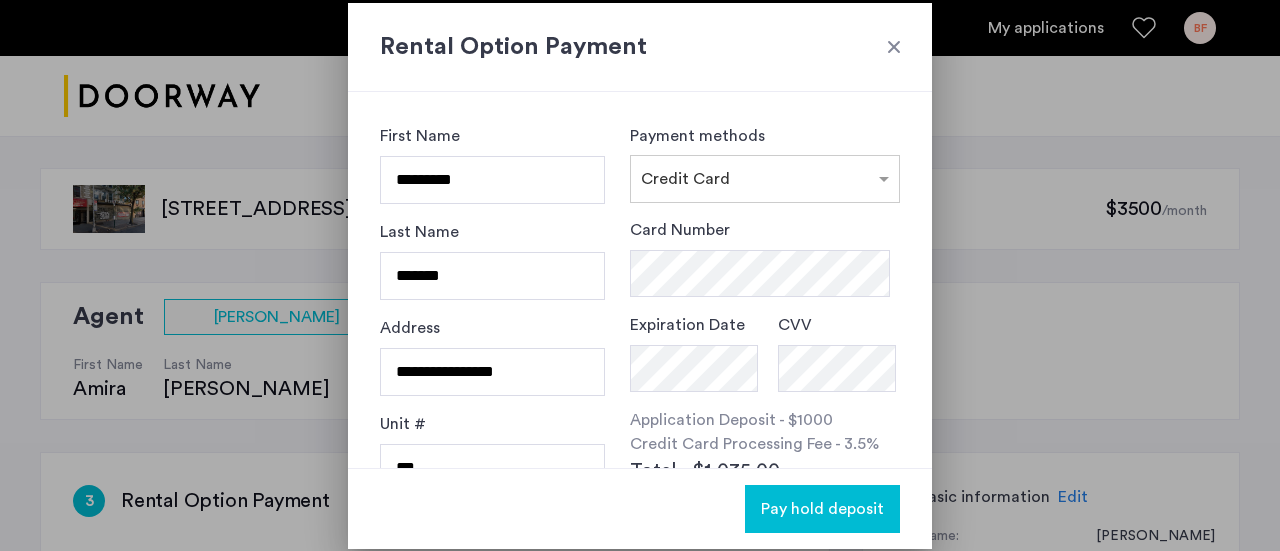 type on "*******" 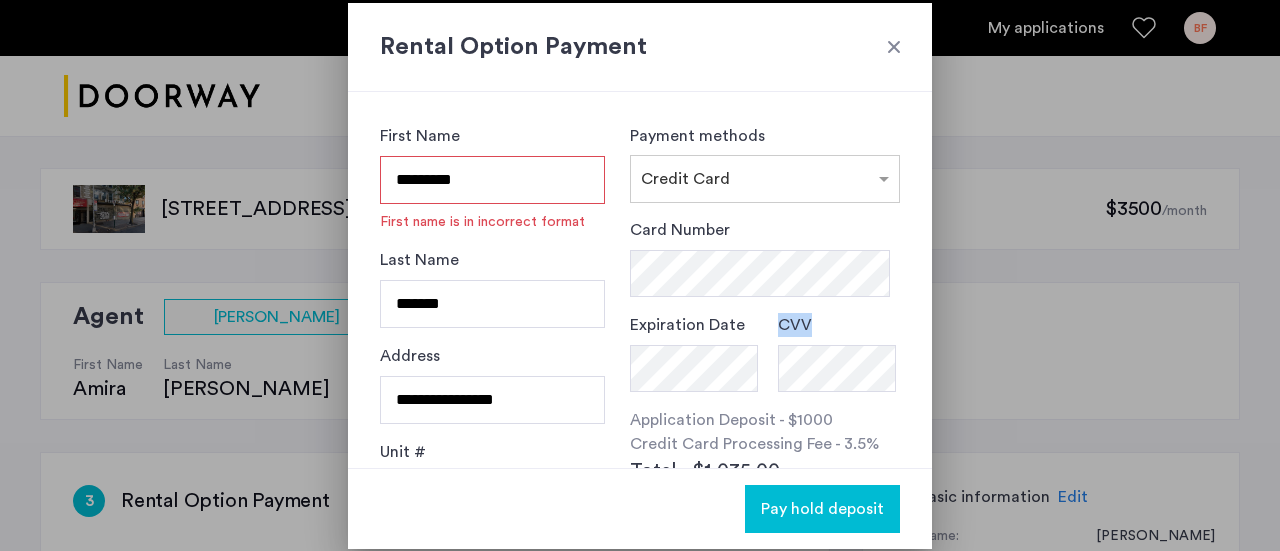 click on "CVV" at bounding box center [839, 352] 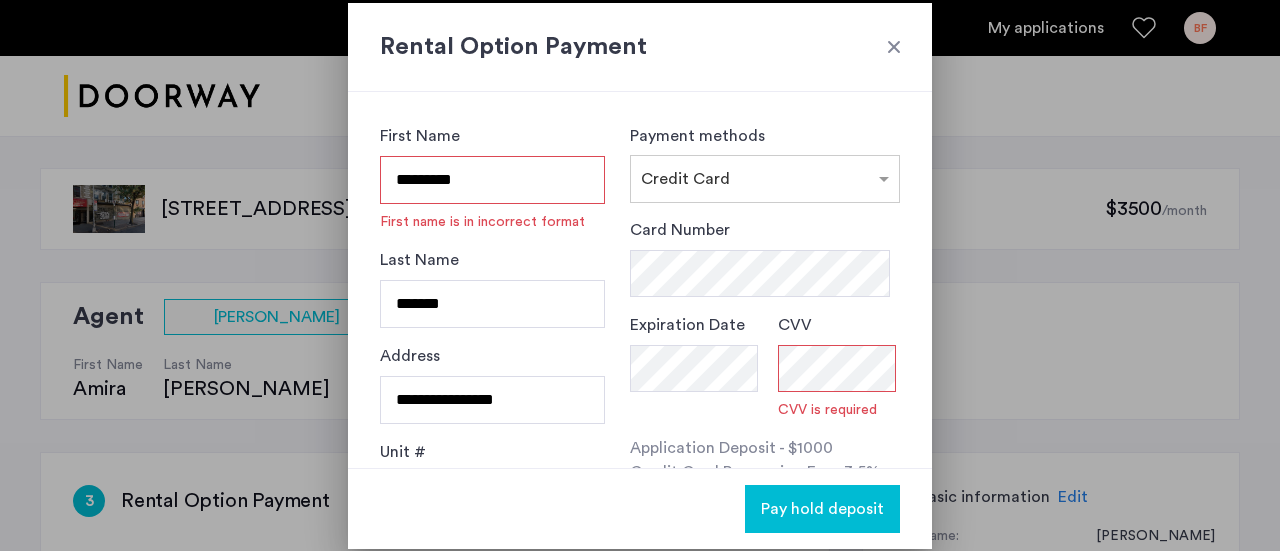 click on "Card Number Expiration Date CVV CVV is required" at bounding box center (765, 319) 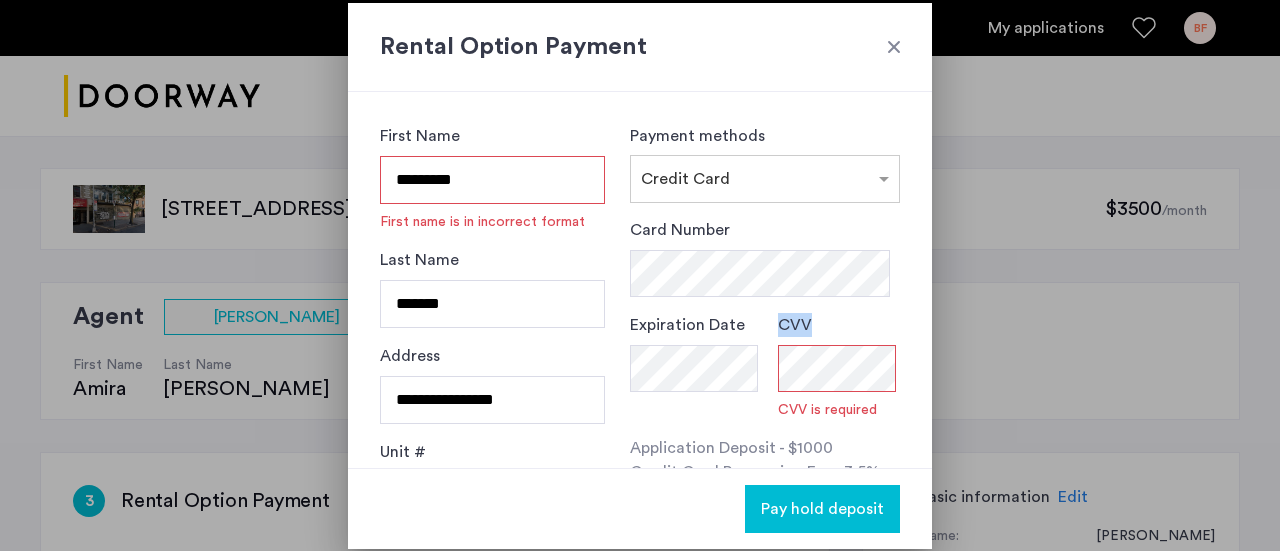 click on "Card Number Expiration Date CVV CVV is required" at bounding box center [765, 319] 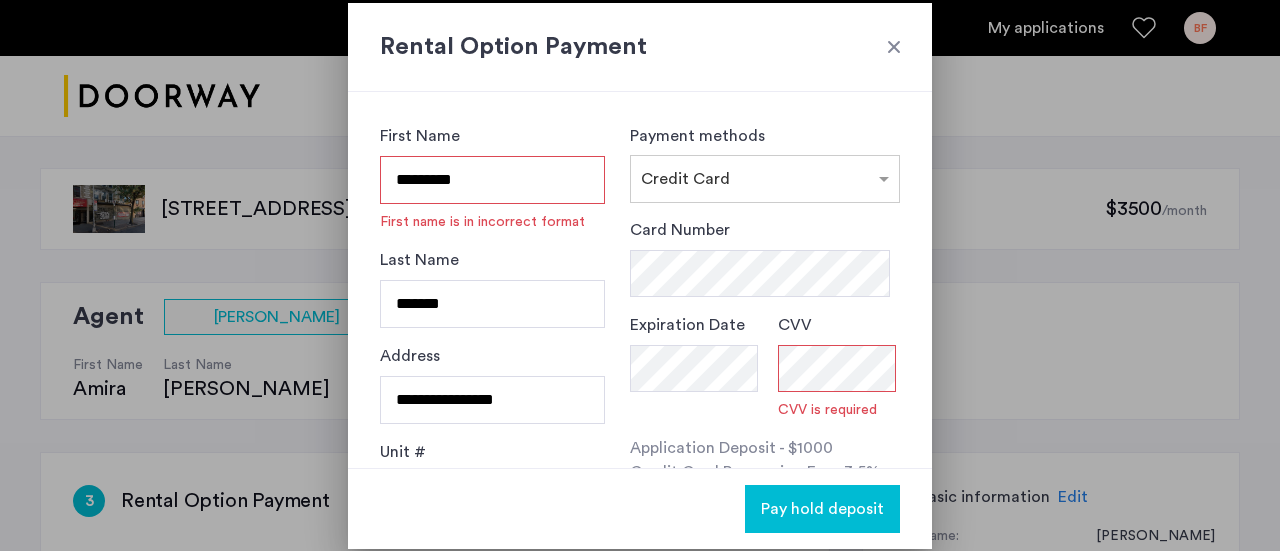 click at bounding box center (640, 275) 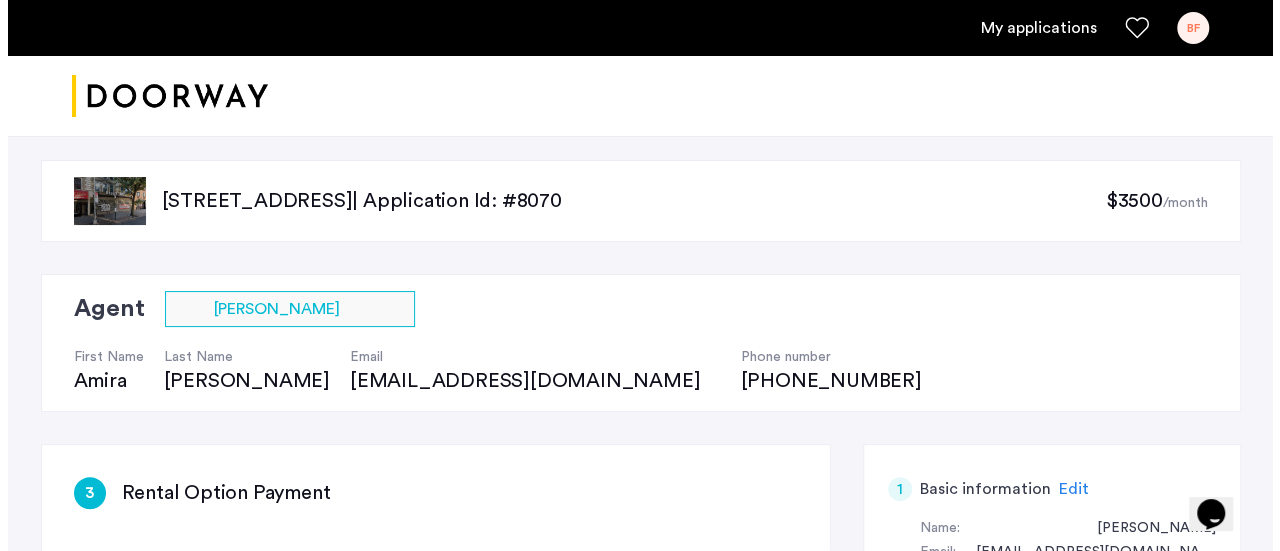 scroll, scrollTop: 0, scrollLeft: 0, axis: both 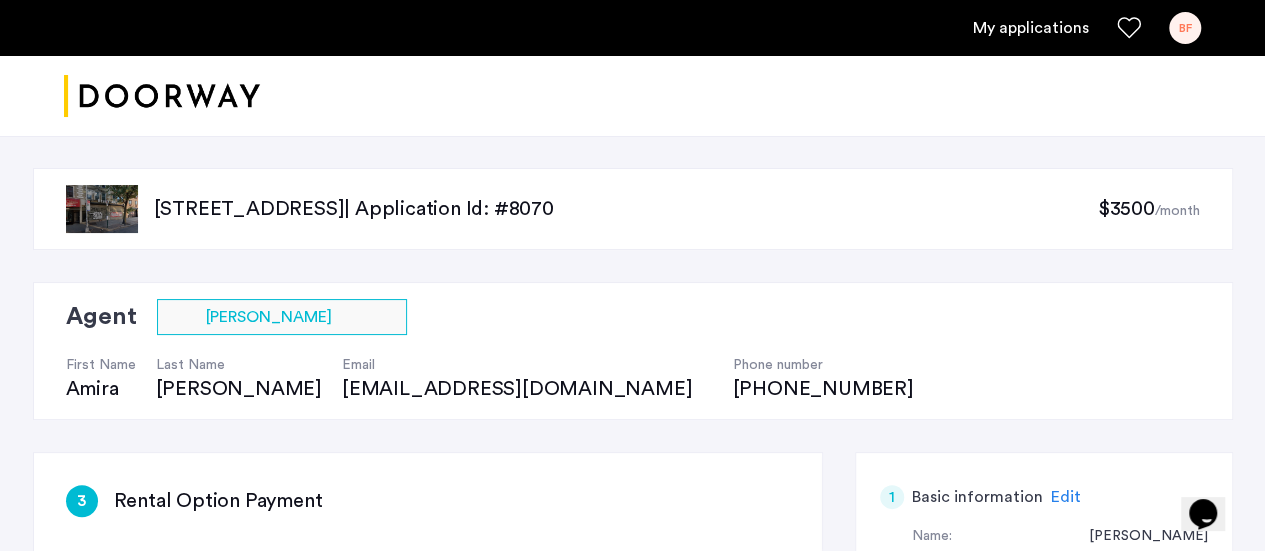 click on "BF" at bounding box center (1185, 28) 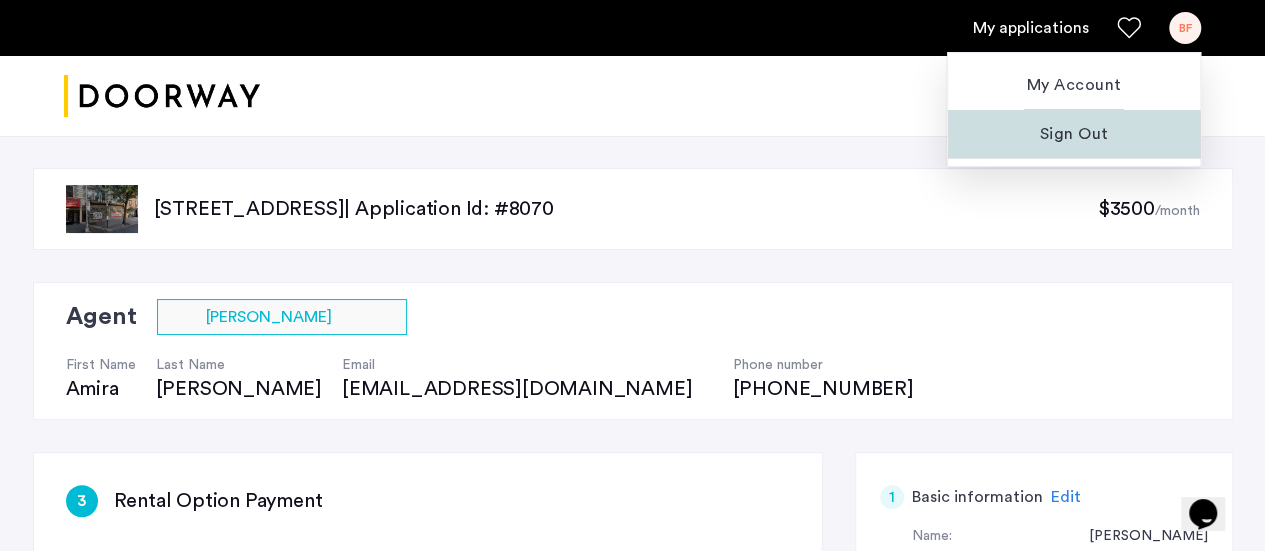click on "Sign Out" at bounding box center (1074, 134) 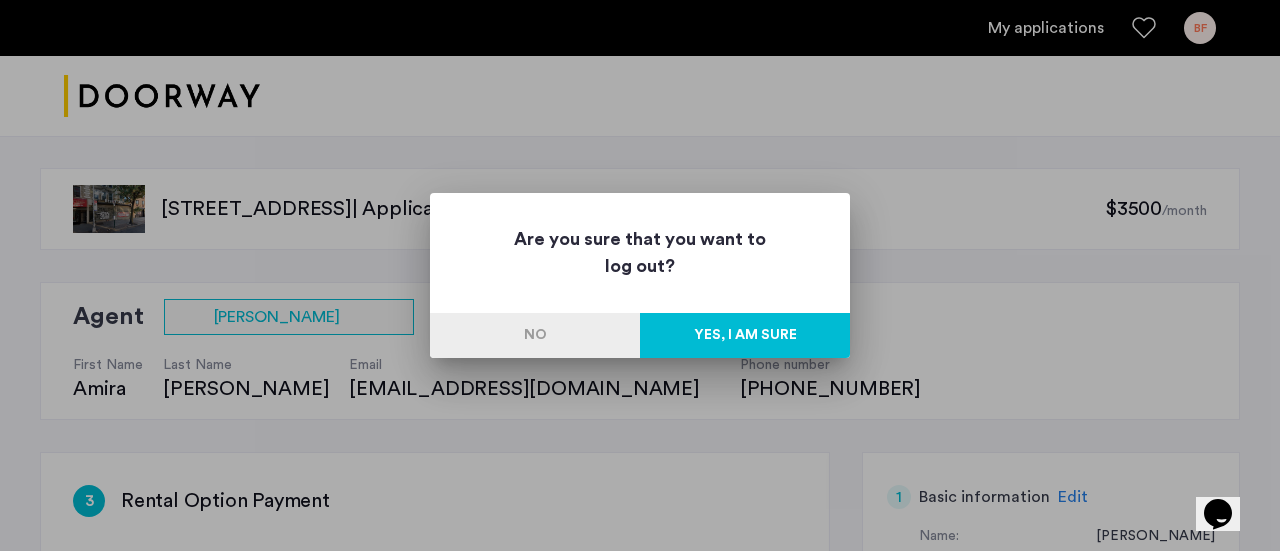 click on "Yes, I am sure" at bounding box center (745, 335) 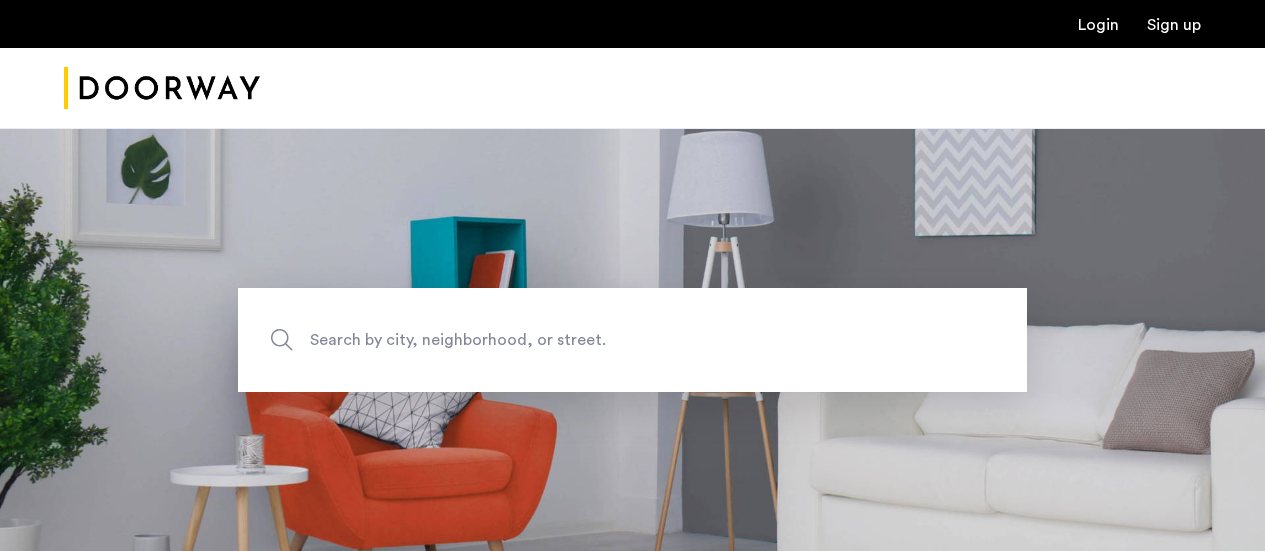 scroll, scrollTop: 0, scrollLeft: 0, axis: both 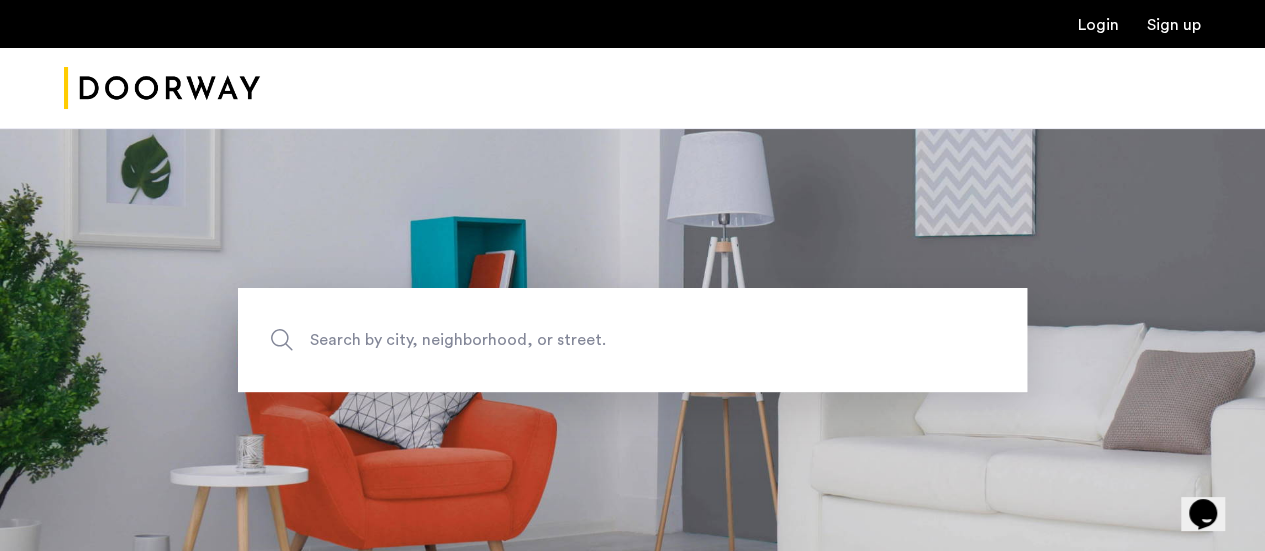 click on "Sign up" at bounding box center (1174, 25) 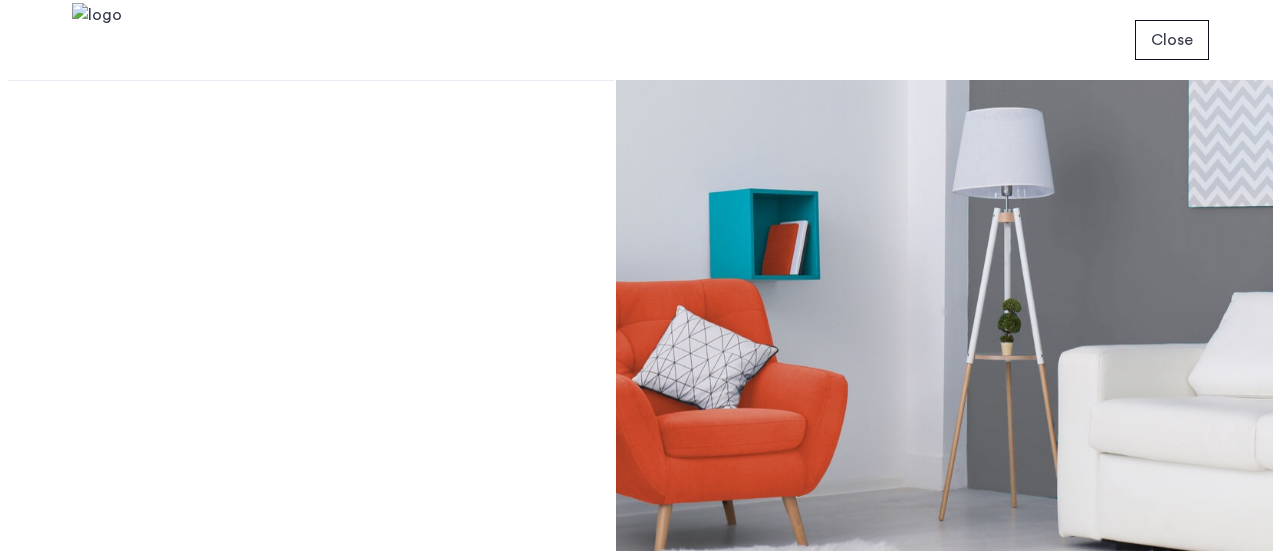 scroll, scrollTop: 0, scrollLeft: 0, axis: both 